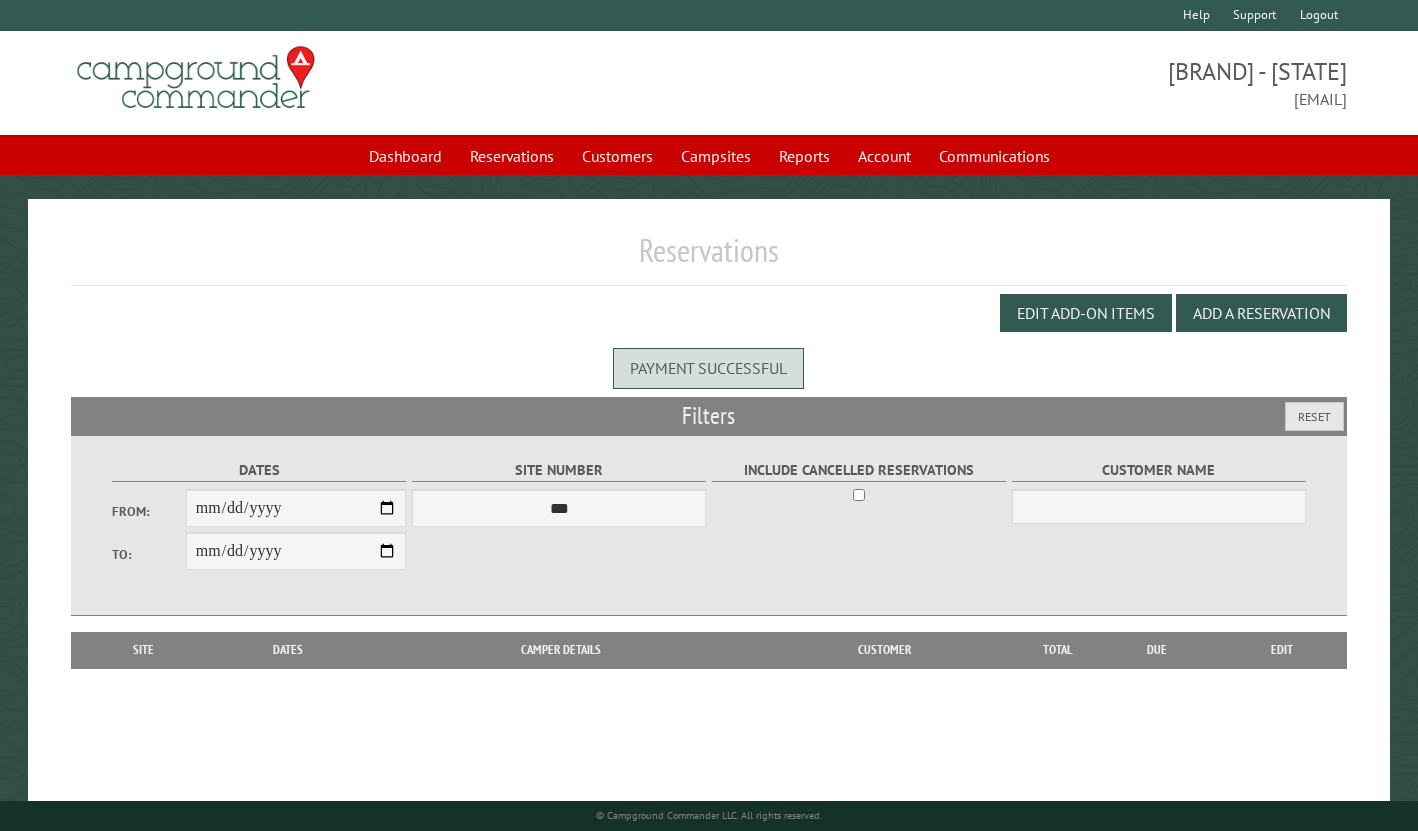 scroll, scrollTop: 0, scrollLeft: 0, axis: both 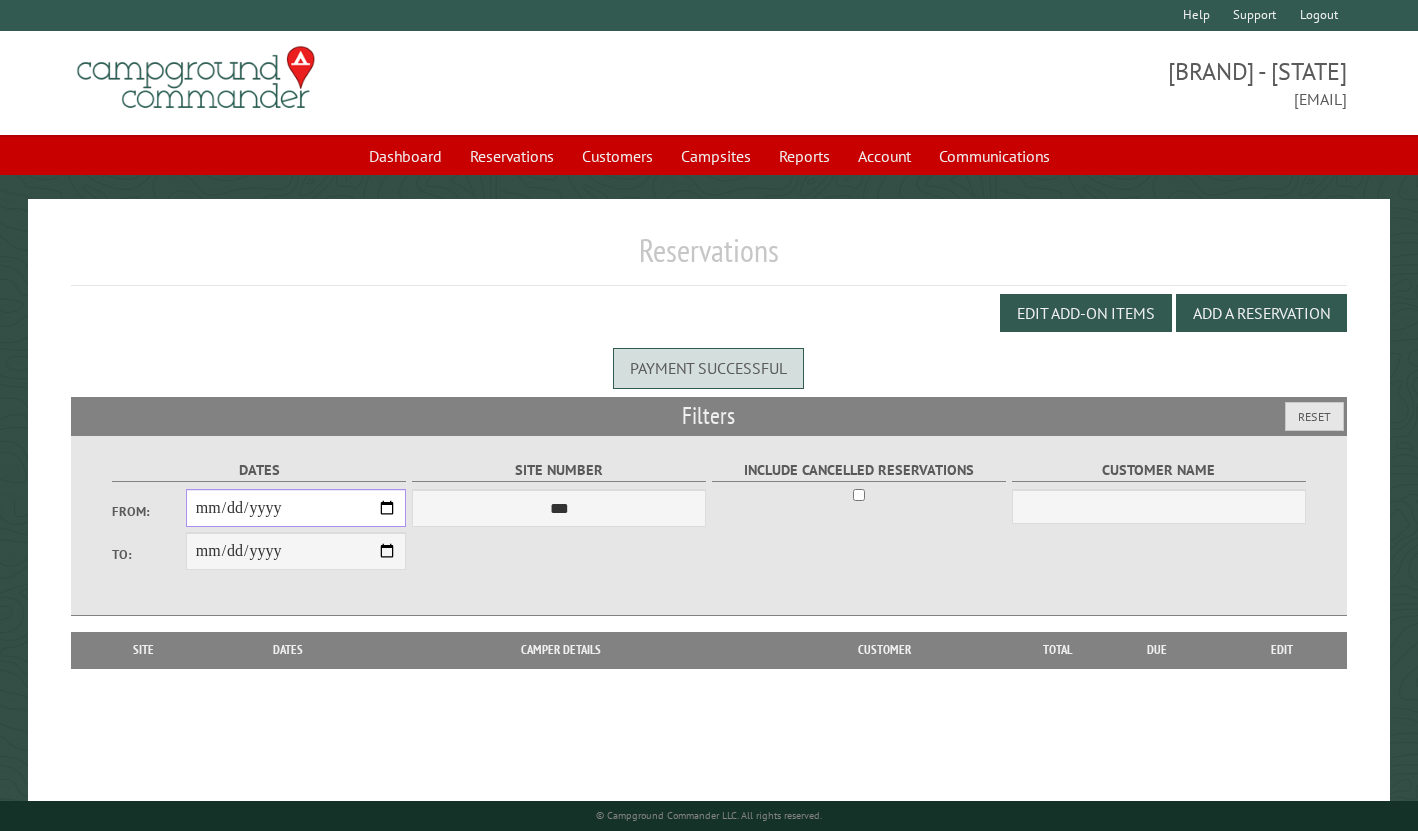 click on "From:" at bounding box center [296, 508] 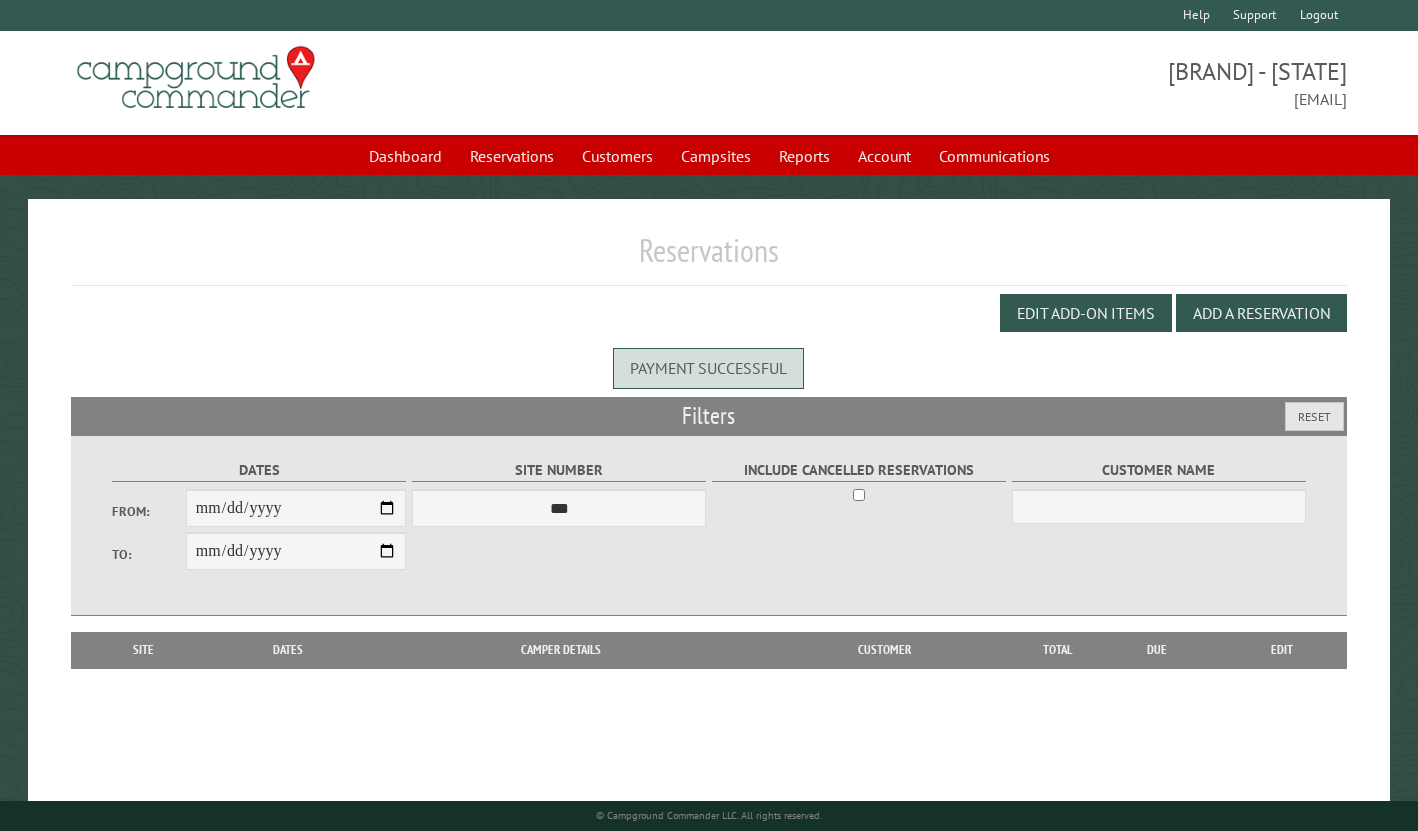 type on "**********" 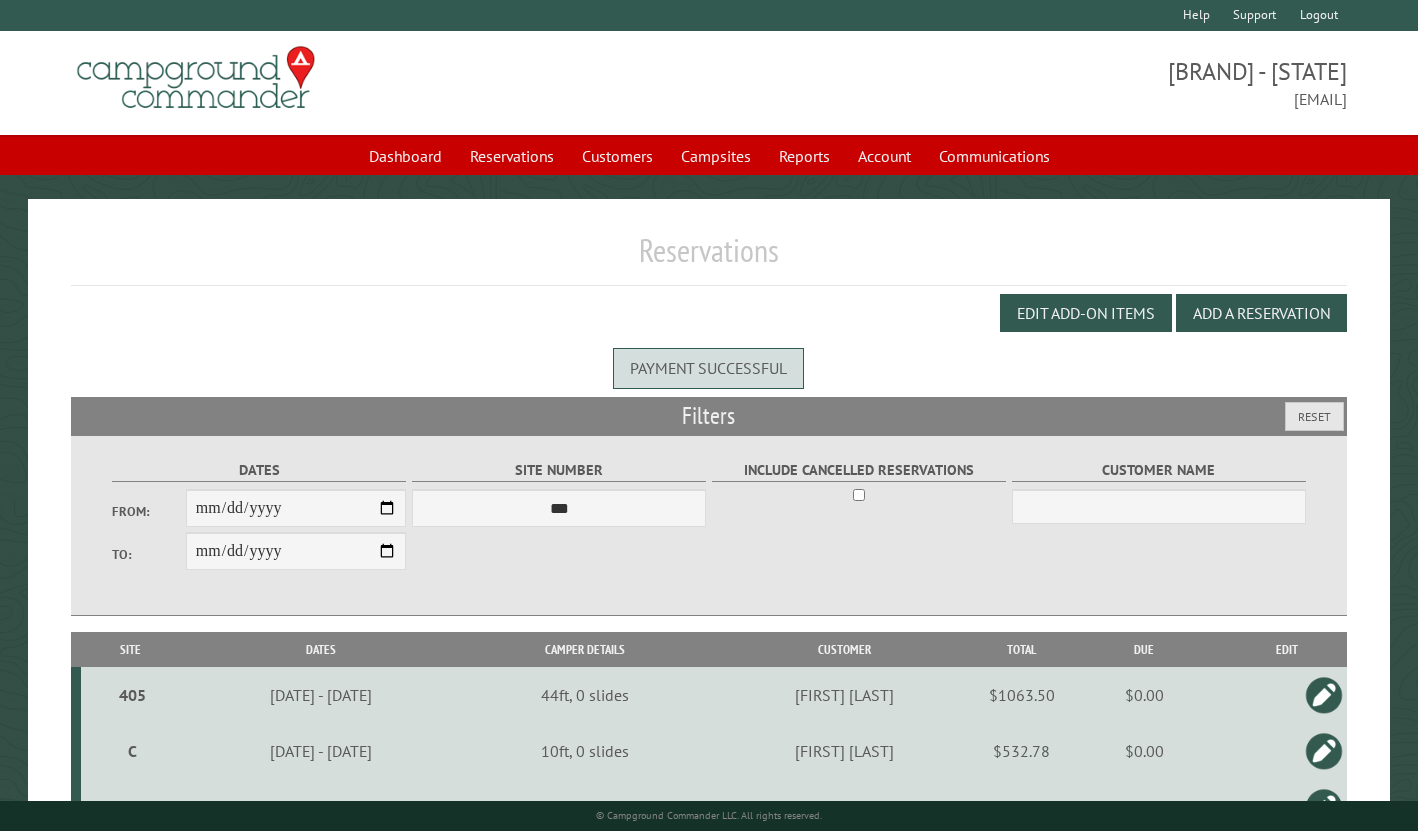 type on "**********" 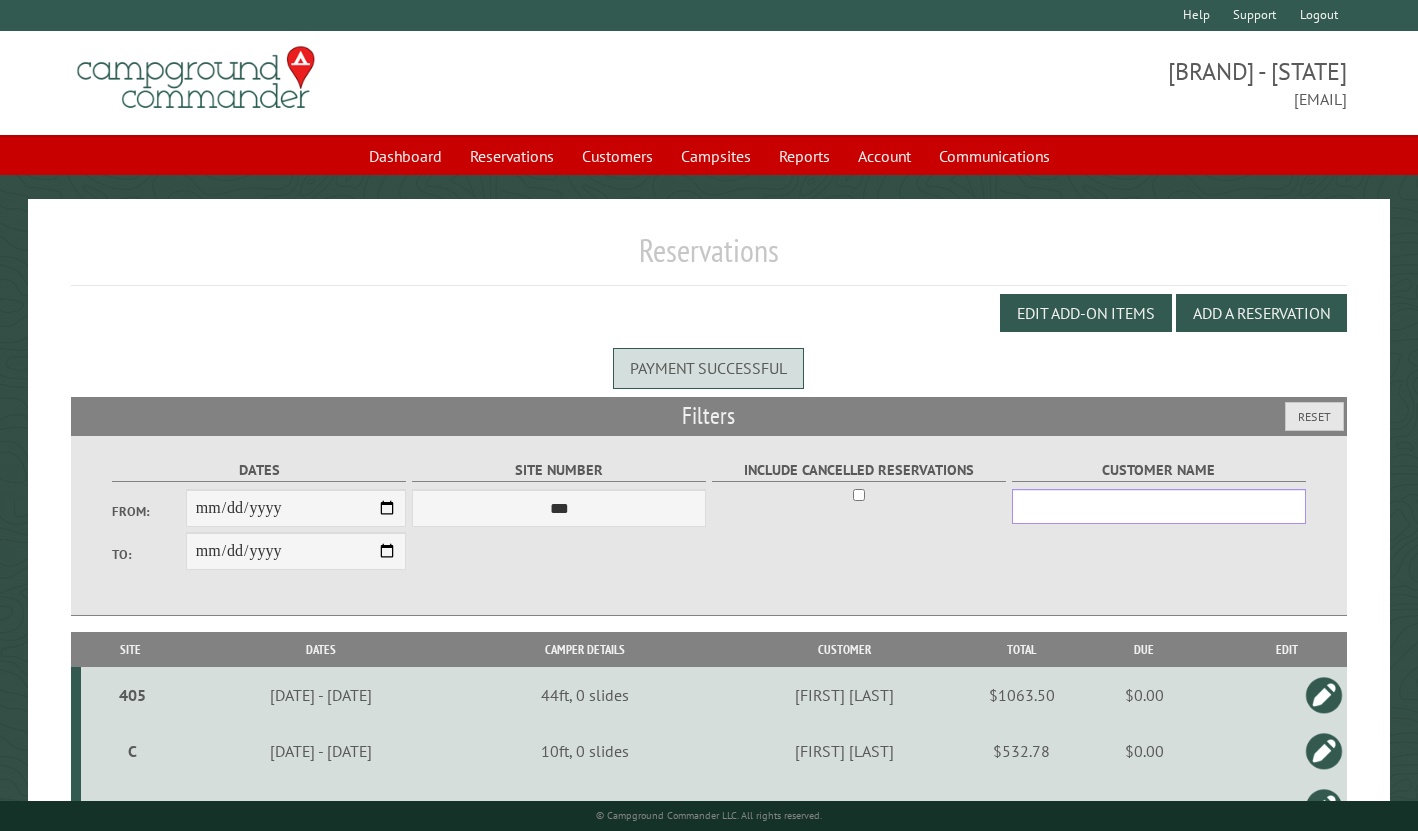click on "Customer Name" at bounding box center [1159, 506] 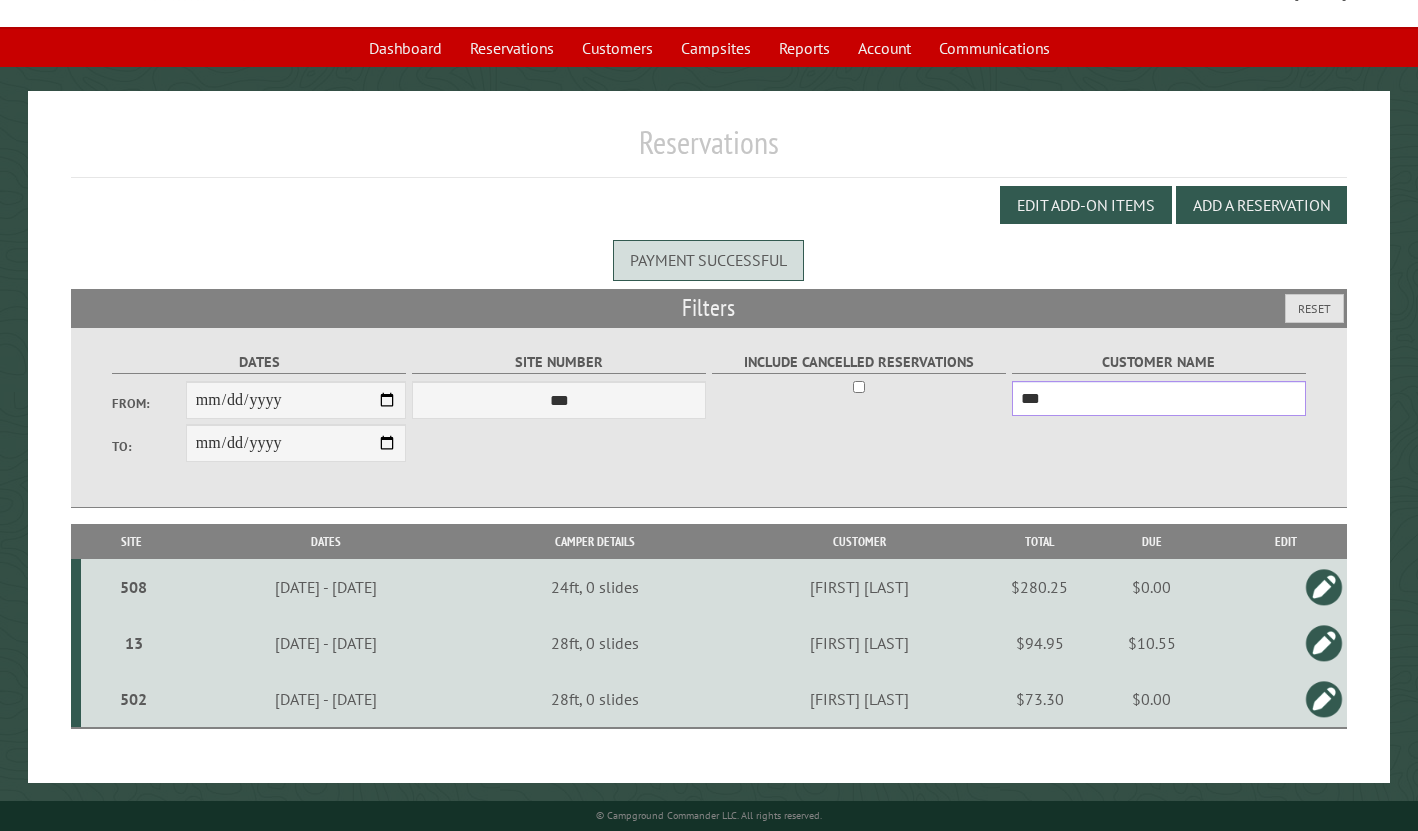 scroll, scrollTop: 112, scrollLeft: 0, axis: vertical 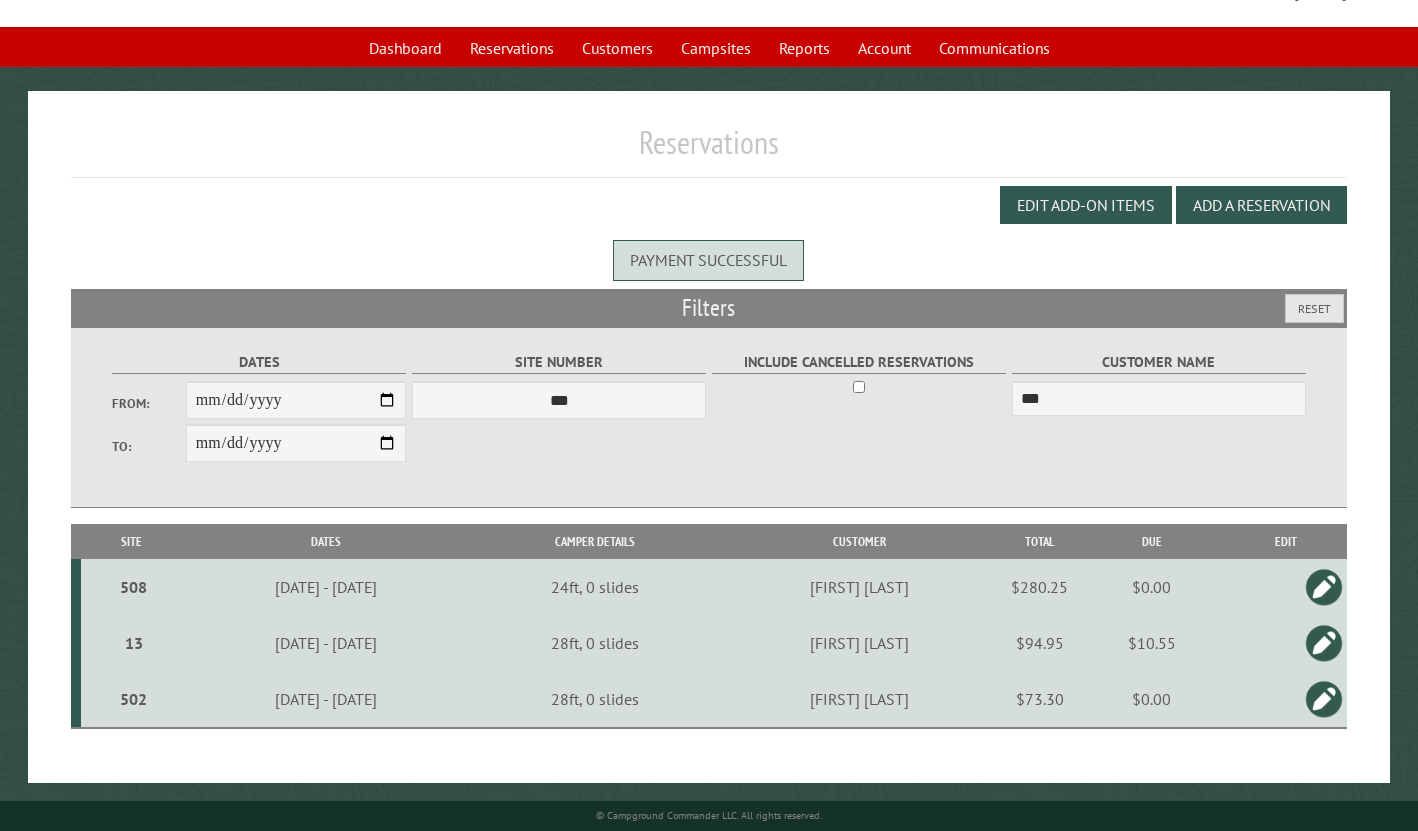 click on "$10.55" at bounding box center (1152, 643) 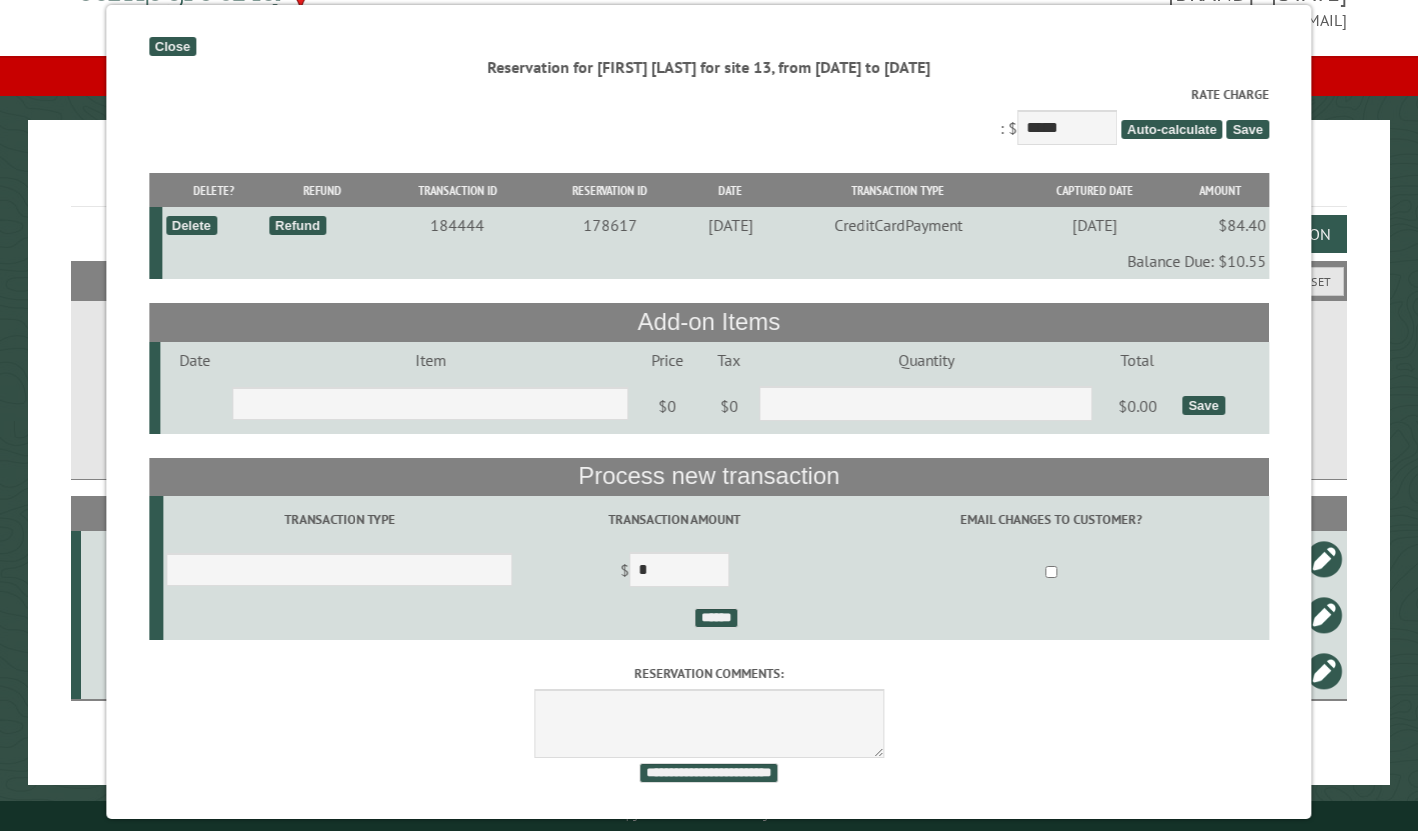 click on "Close" at bounding box center [172, 46] 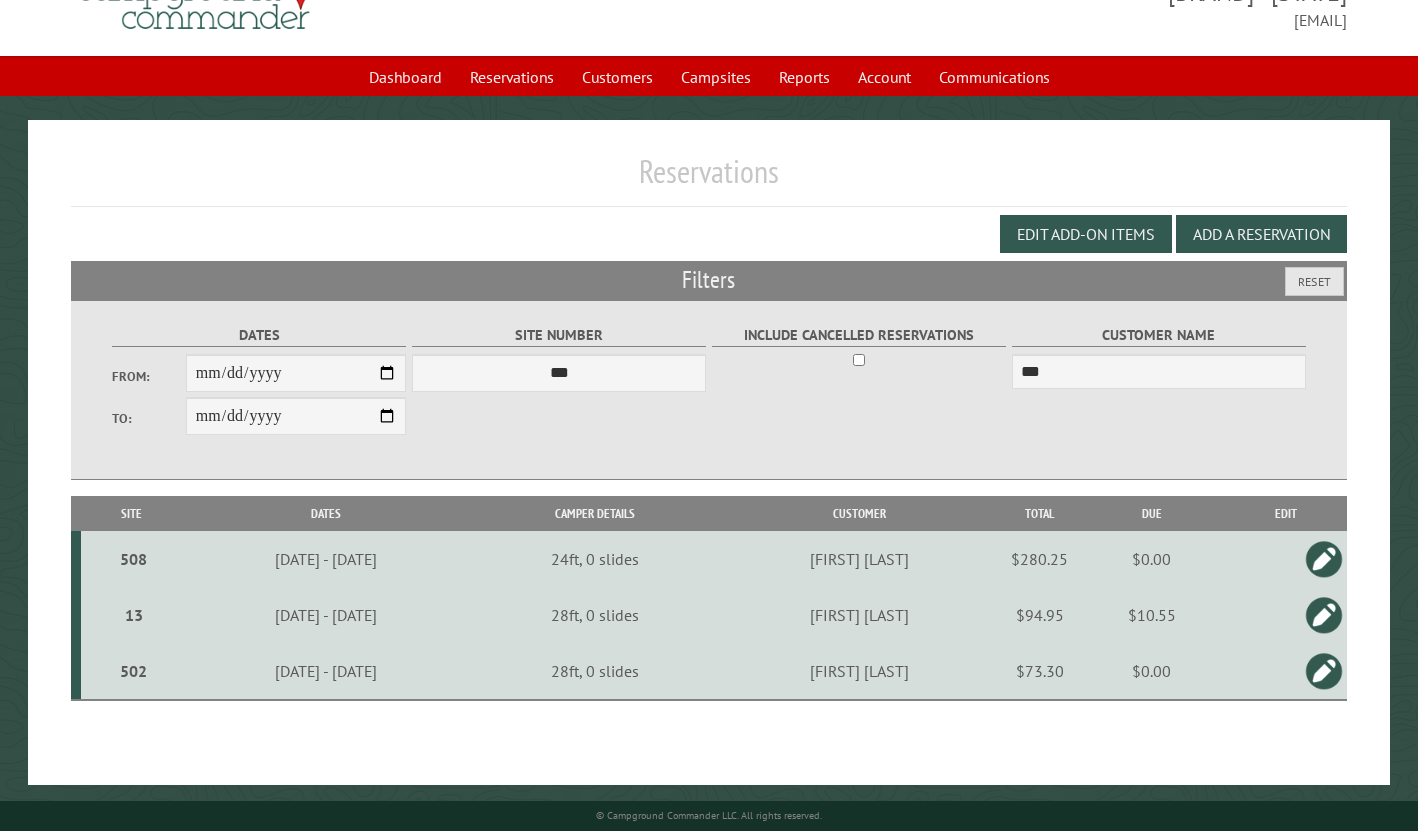 click on "$10.55" at bounding box center [1152, 615] 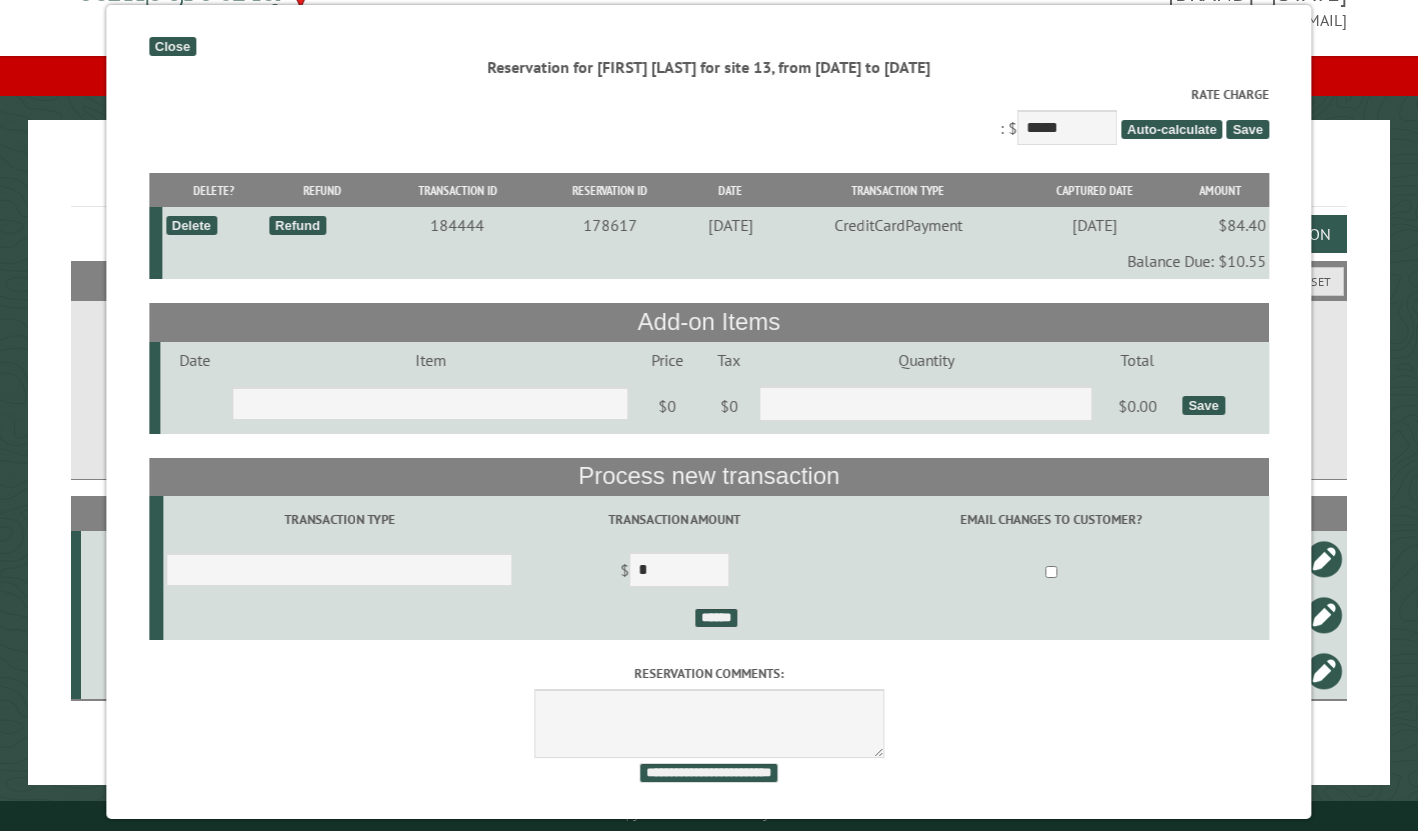 click on "Reservation for Lisa VanSomeren for site 13,
from 7/18/2025 to 7/20/2025" at bounding box center [709, 67] 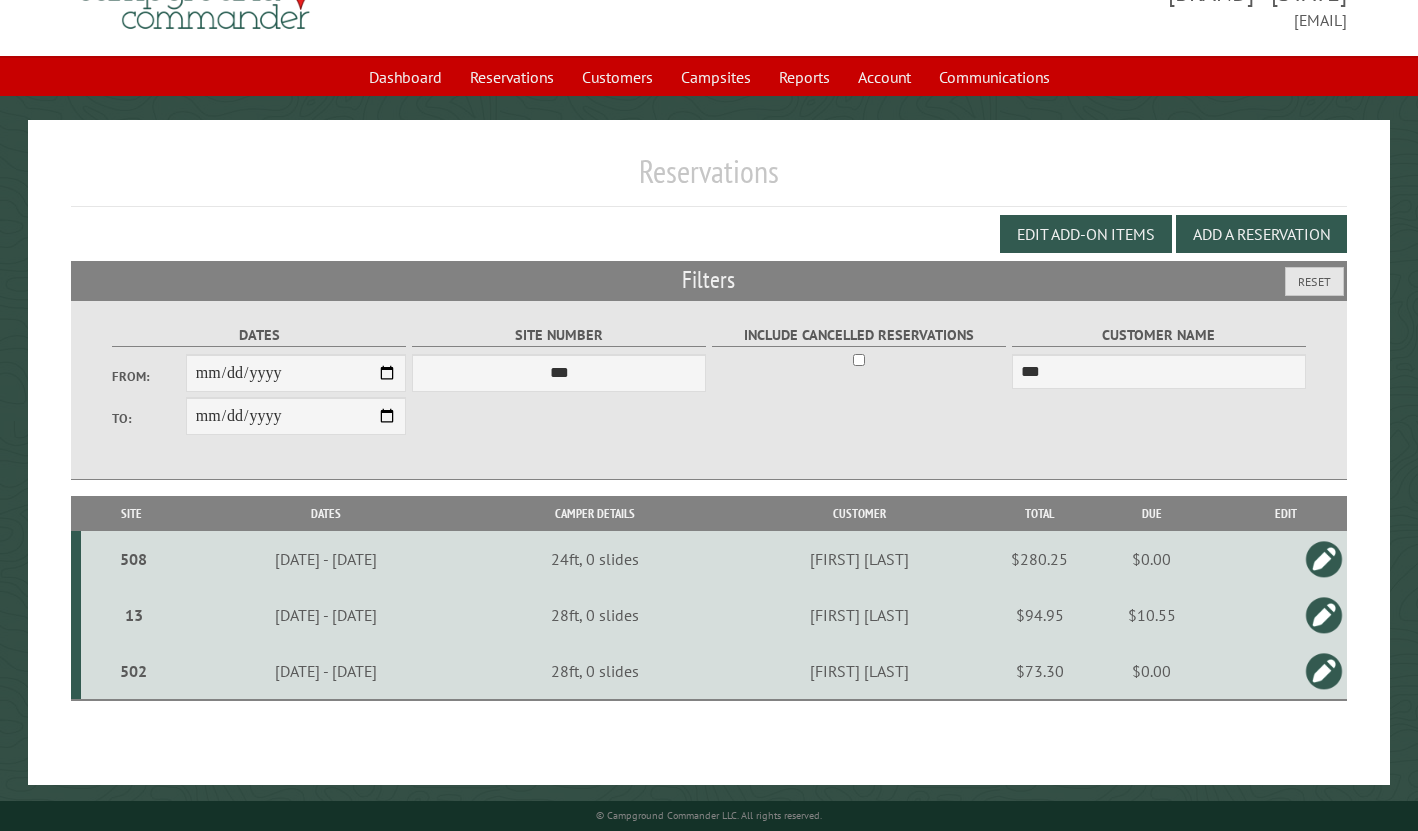 click on "13" at bounding box center (134, 615) 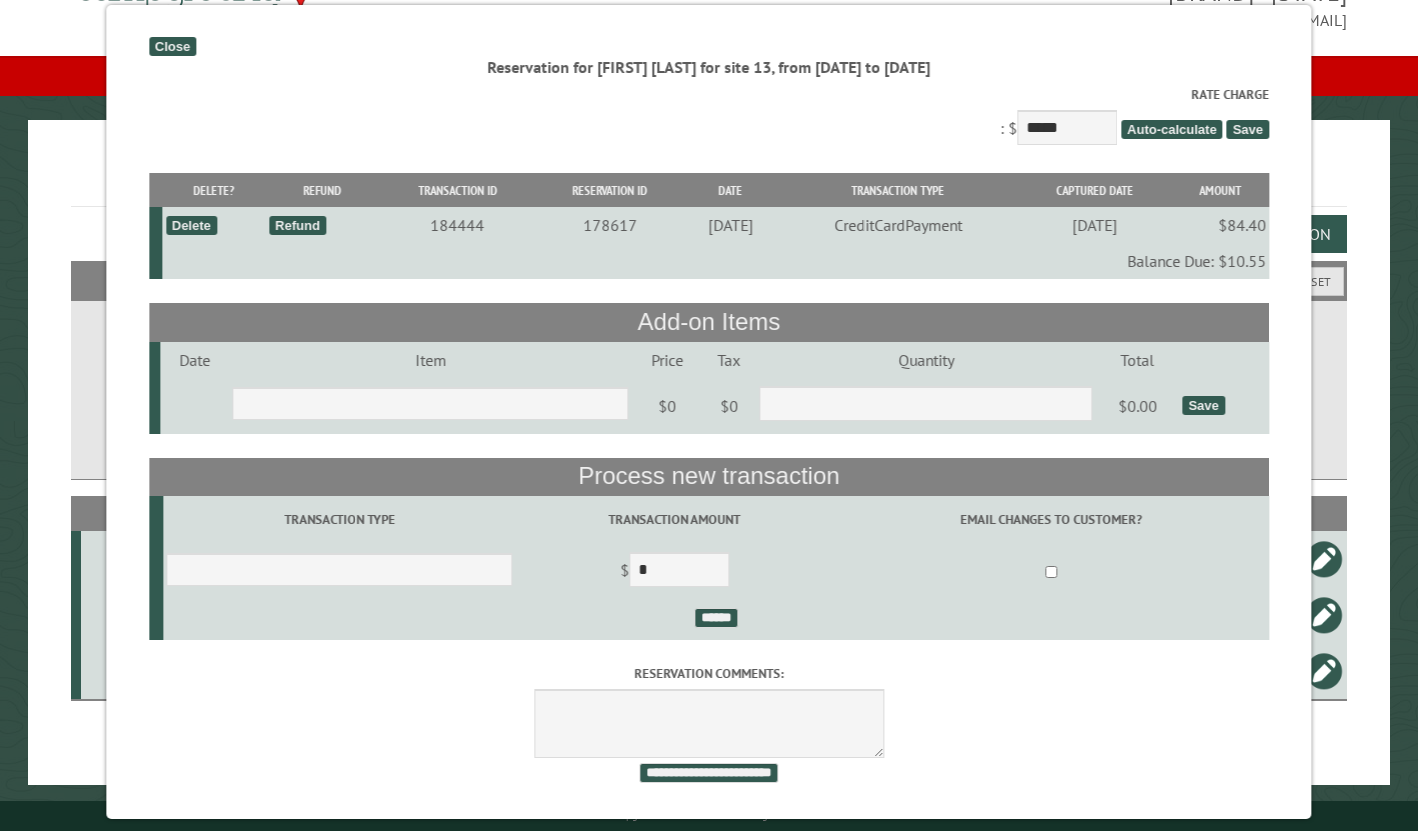 click on "Close" at bounding box center [172, 46] 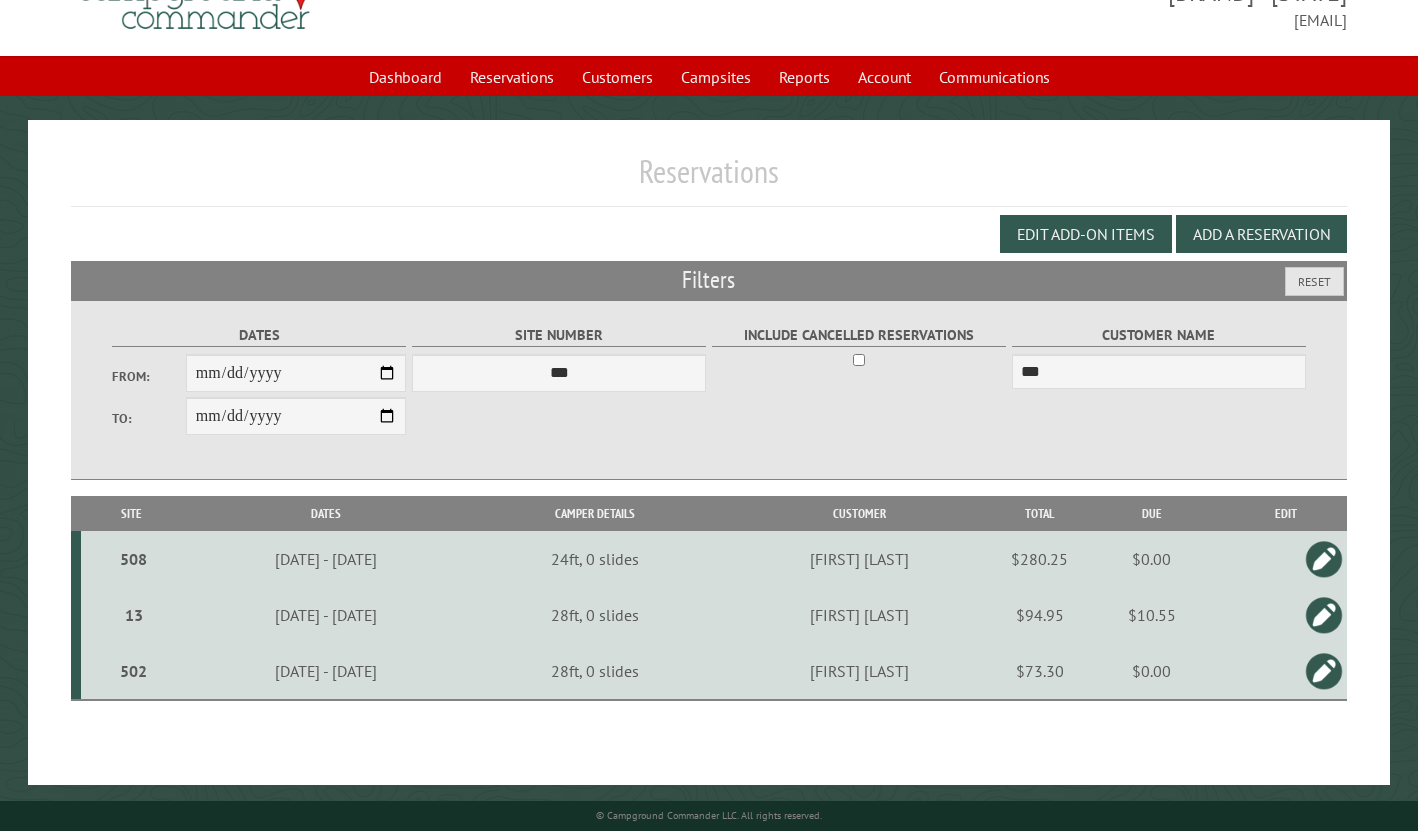 click at bounding box center (1324, 615) 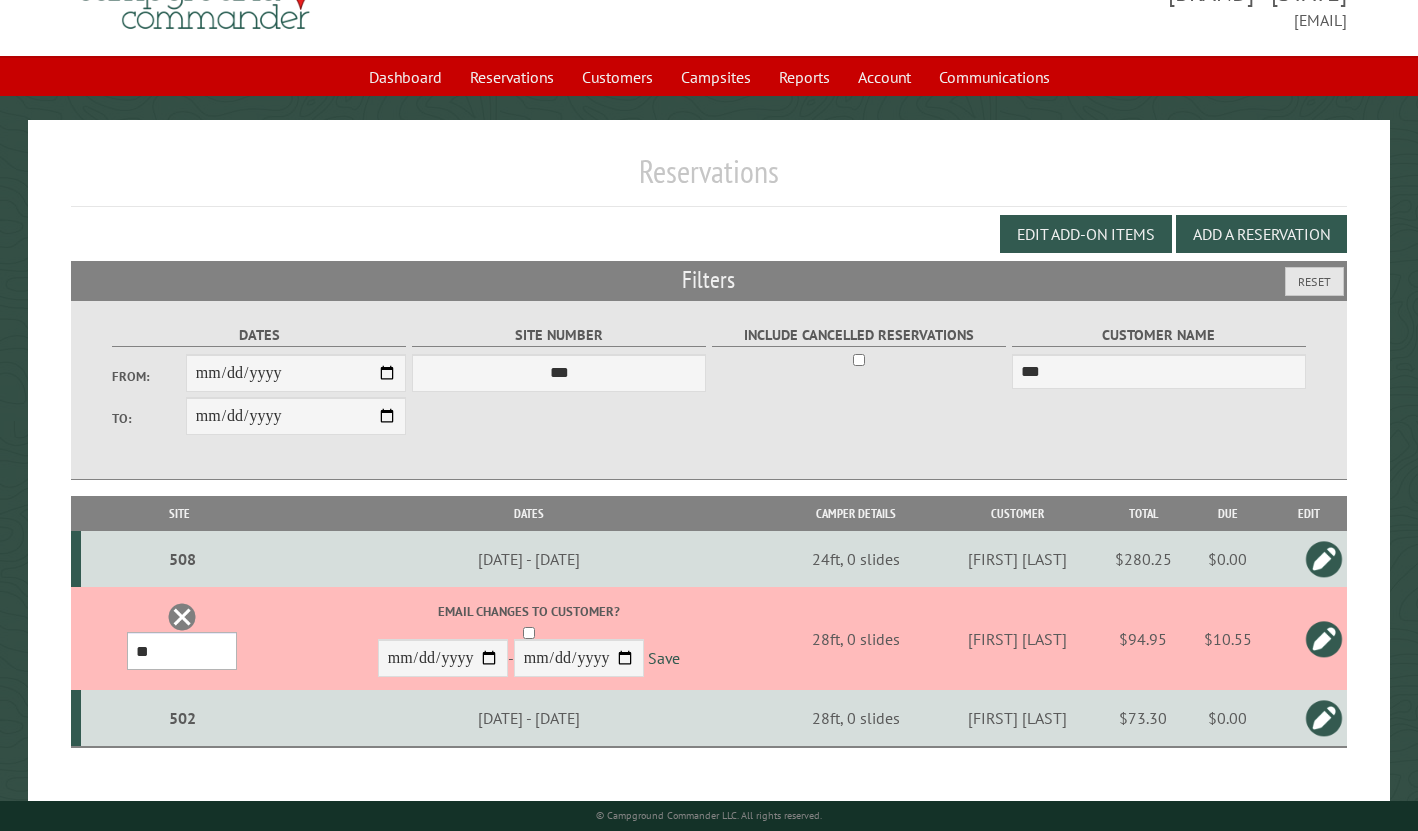 select on "*****" 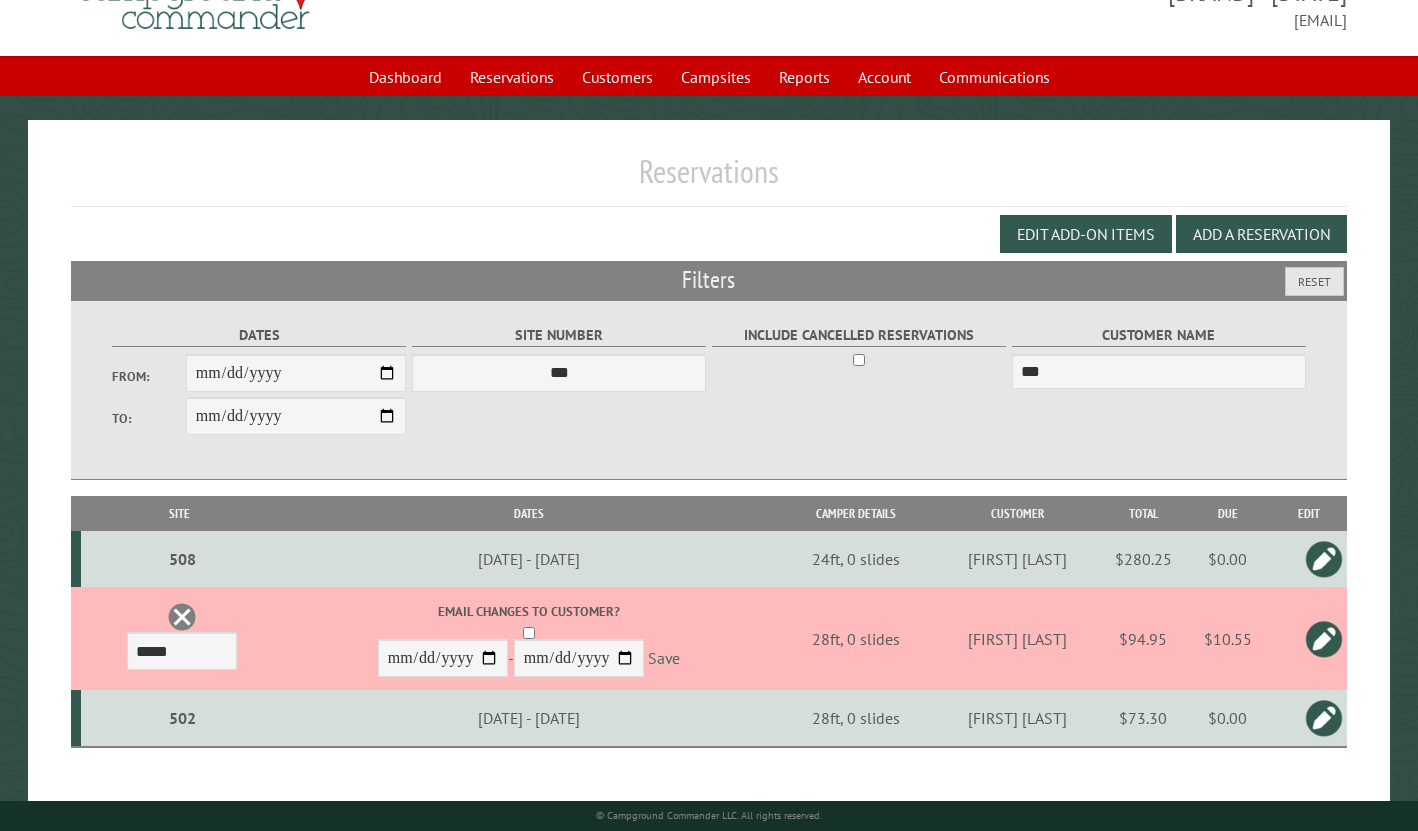 click on "Save" at bounding box center [664, 659] 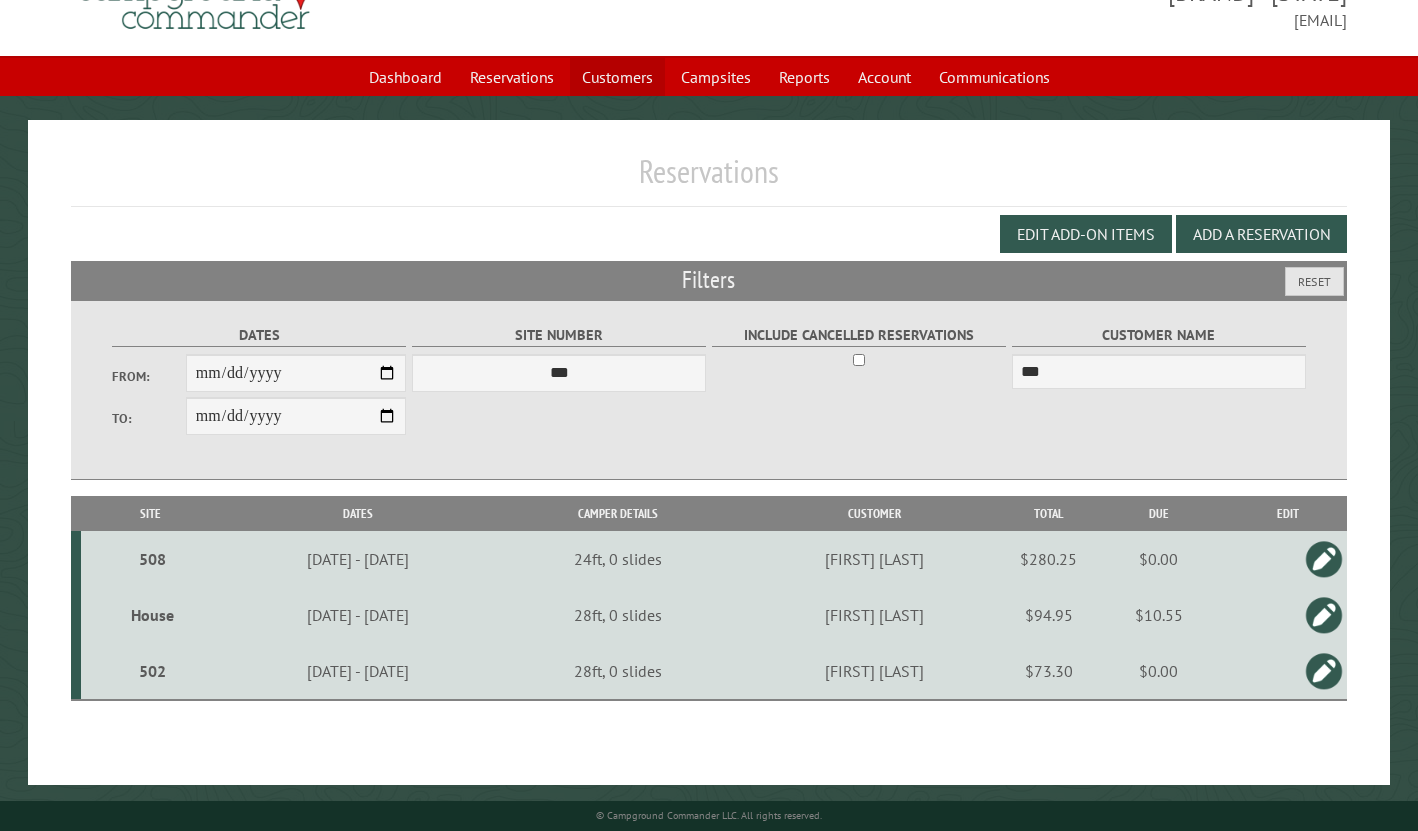 click on "Customers" at bounding box center [617, 77] 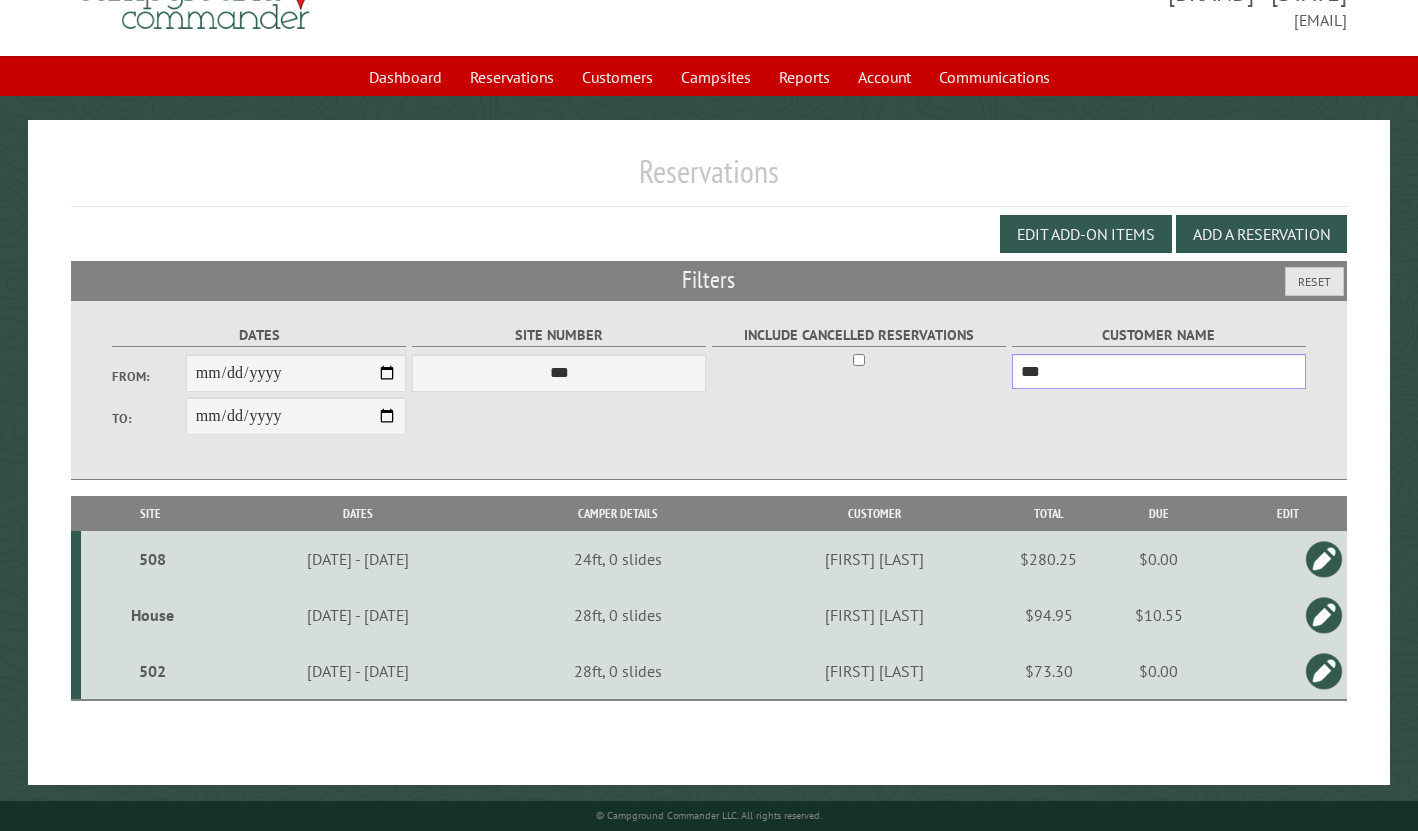 click on "***" at bounding box center [1159, 371] 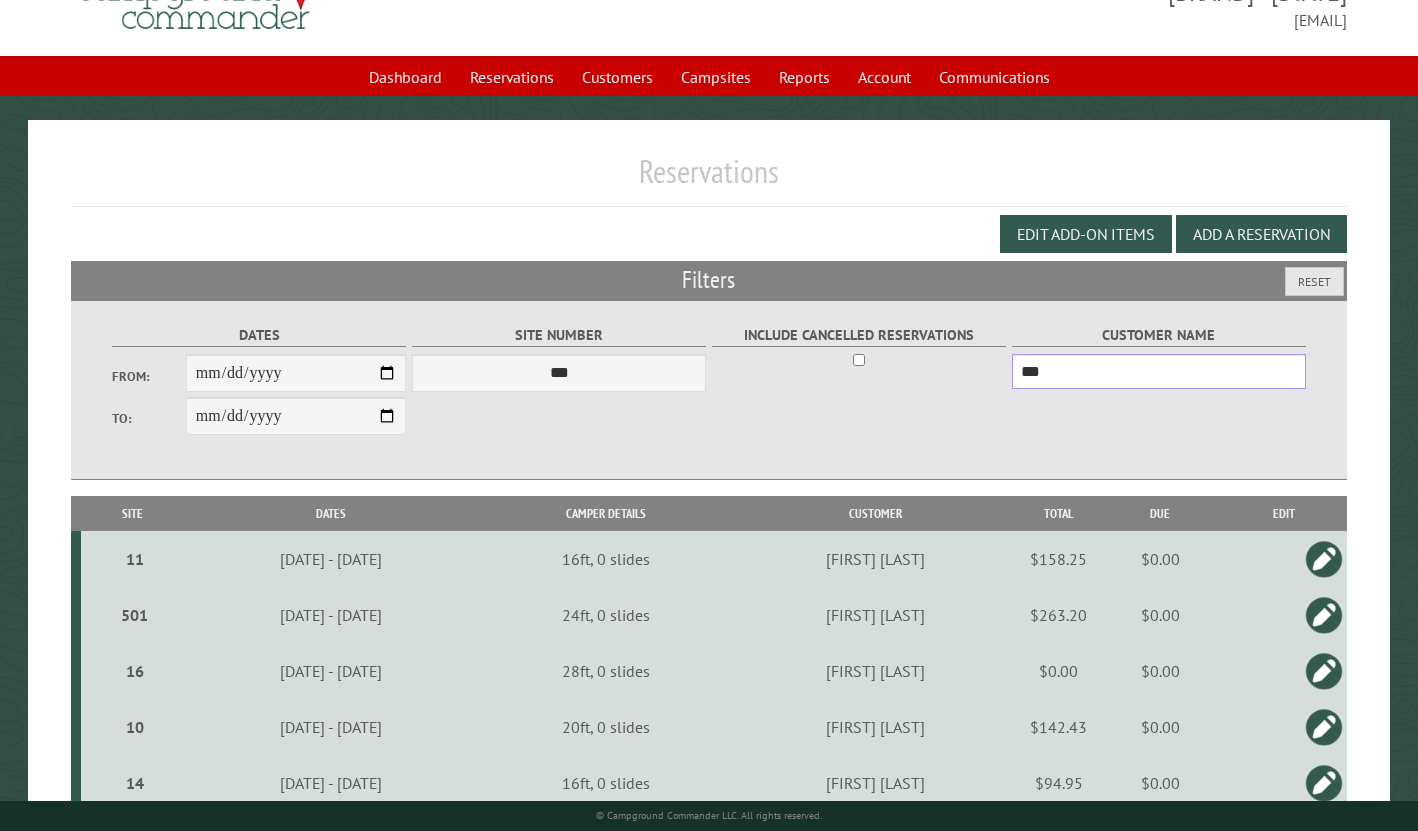 type on "***" 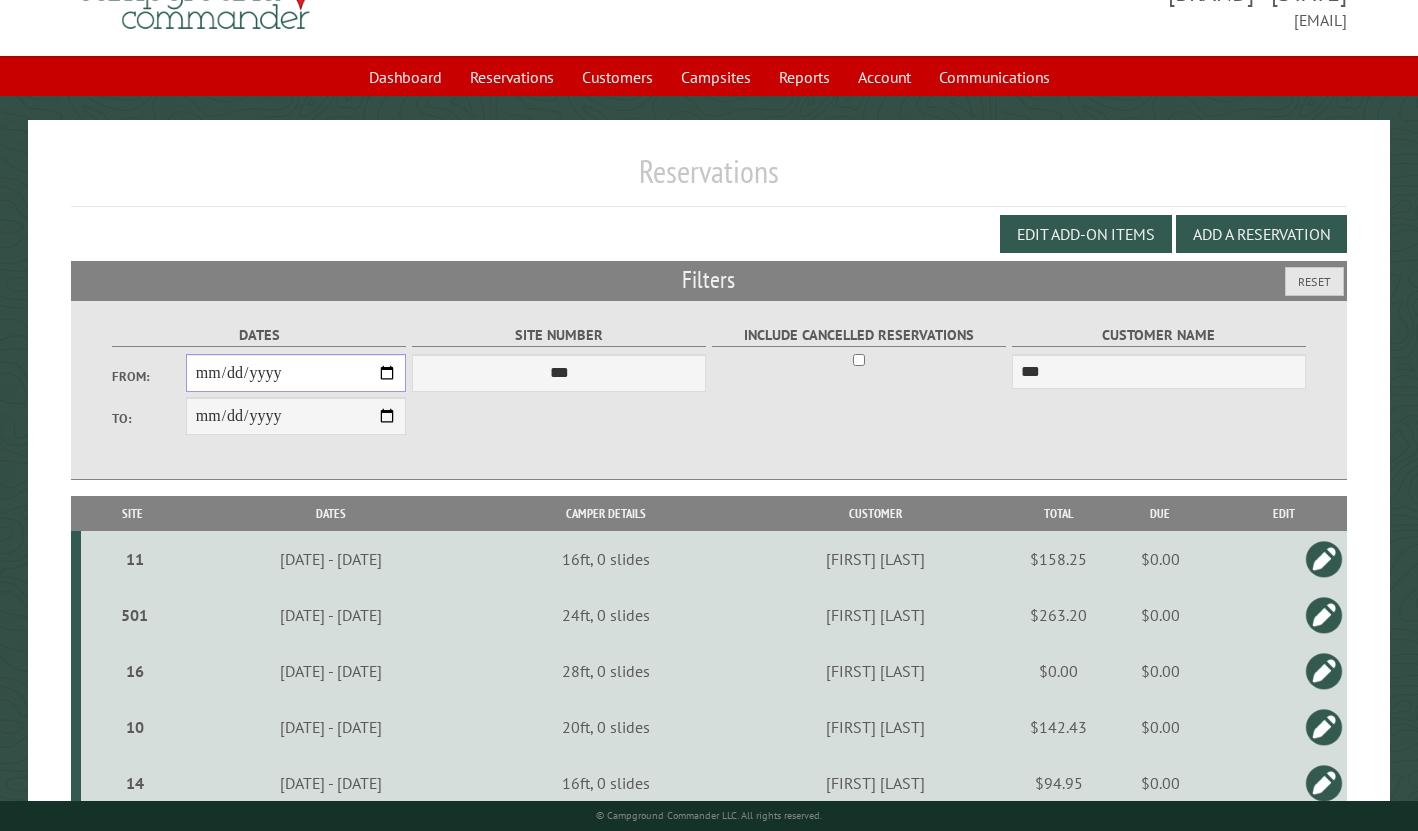 click on "**********" at bounding box center (296, 373) 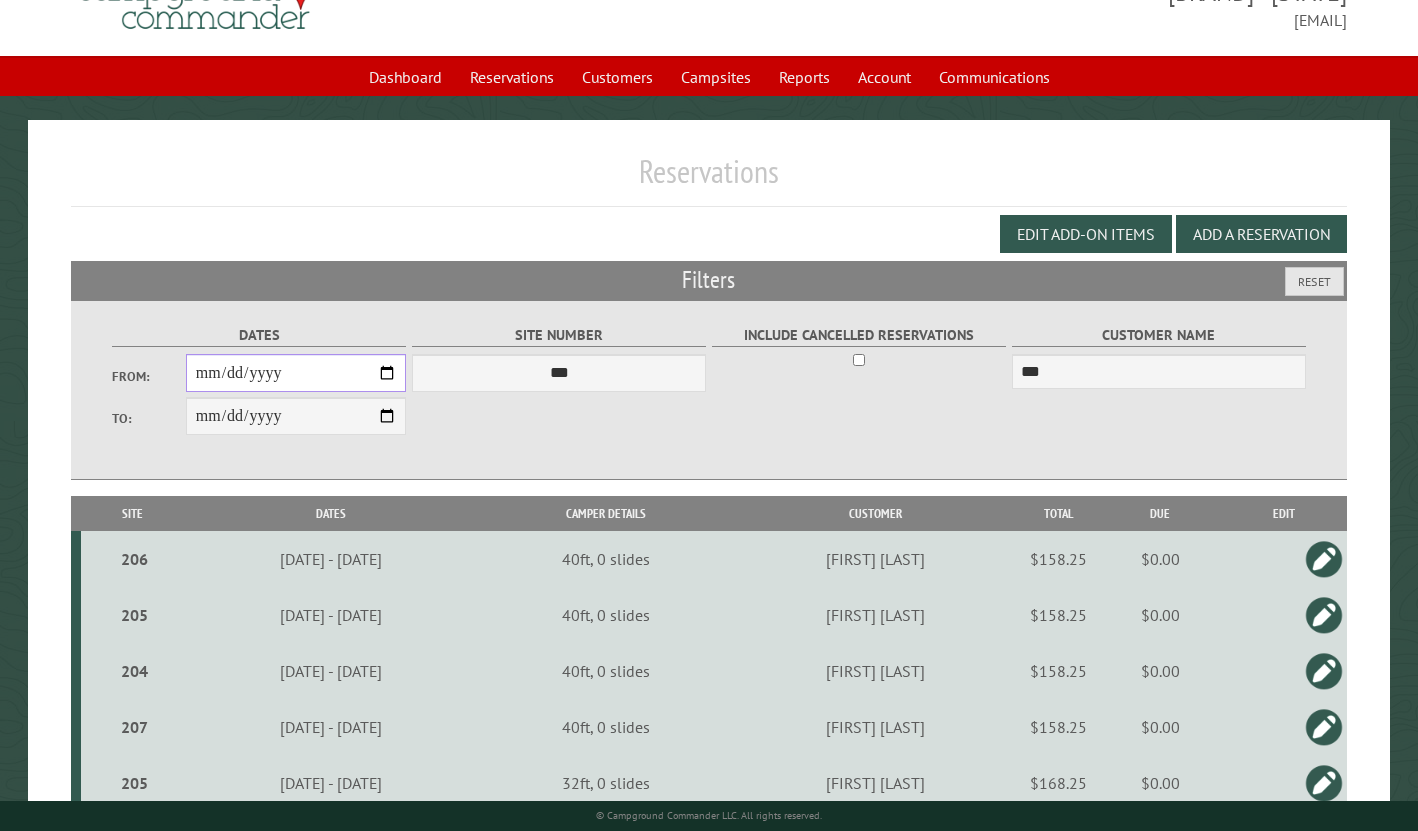 type on "**********" 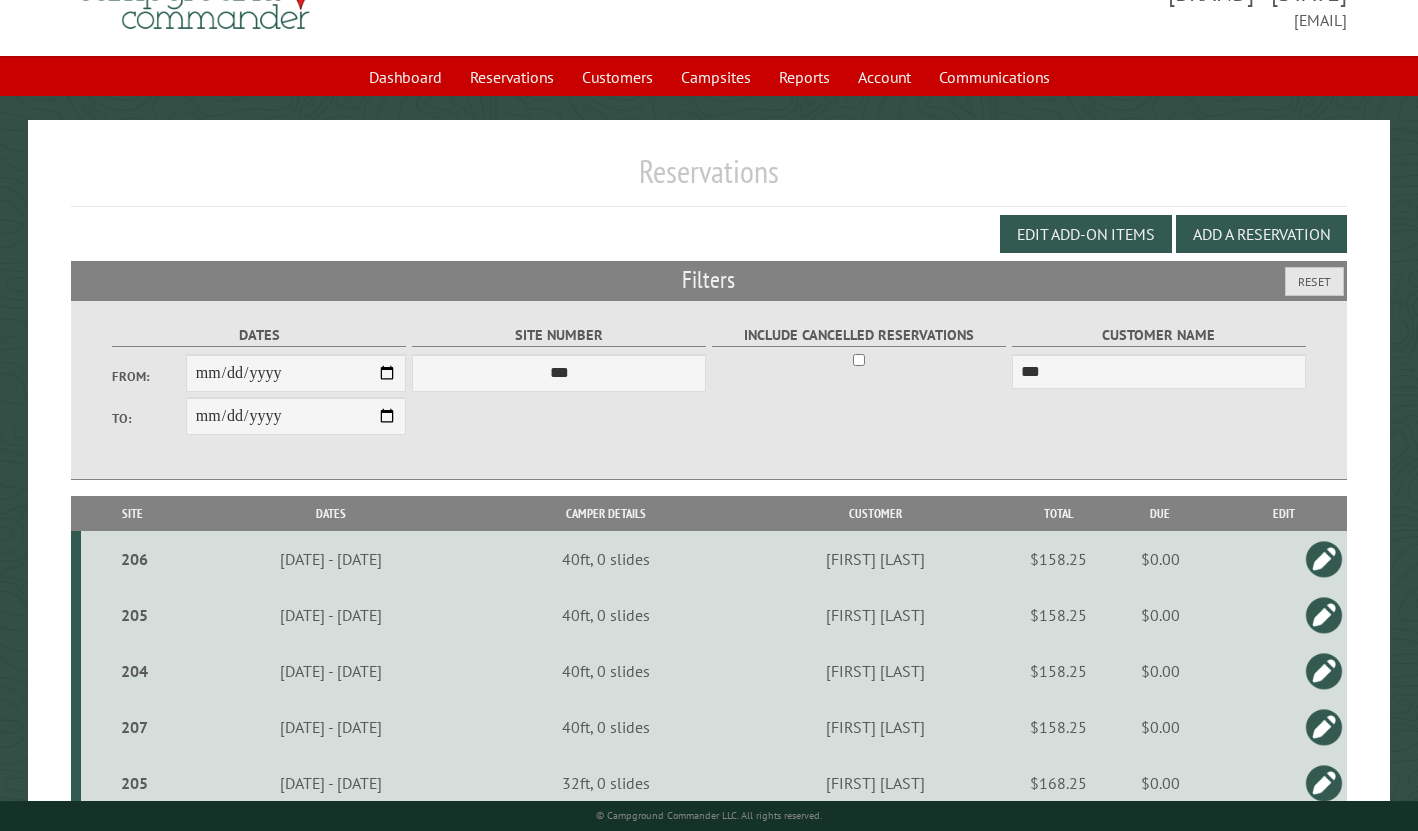 click on "**********" at bounding box center (709, 390) 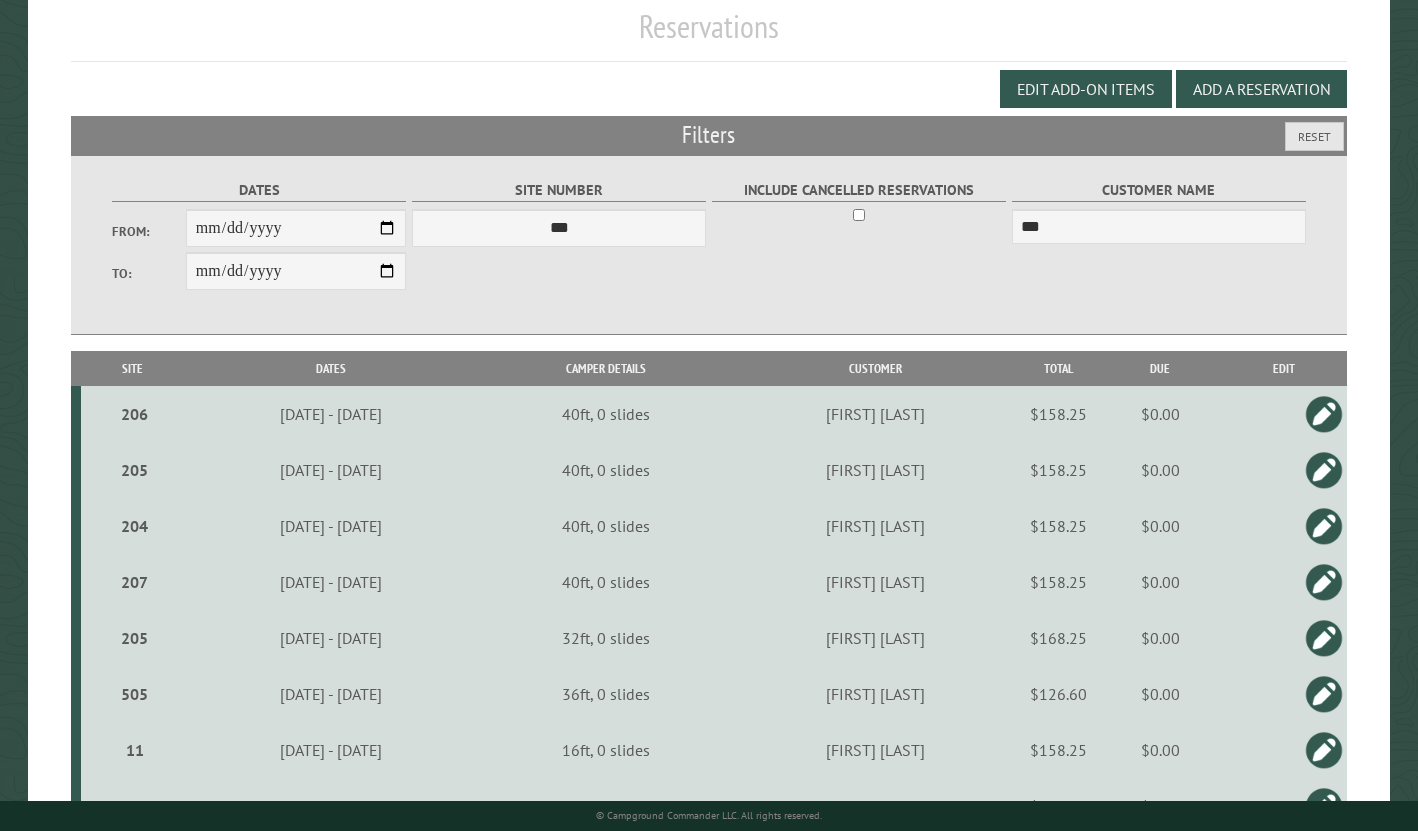 scroll, scrollTop: 225, scrollLeft: 0, axis: vertical 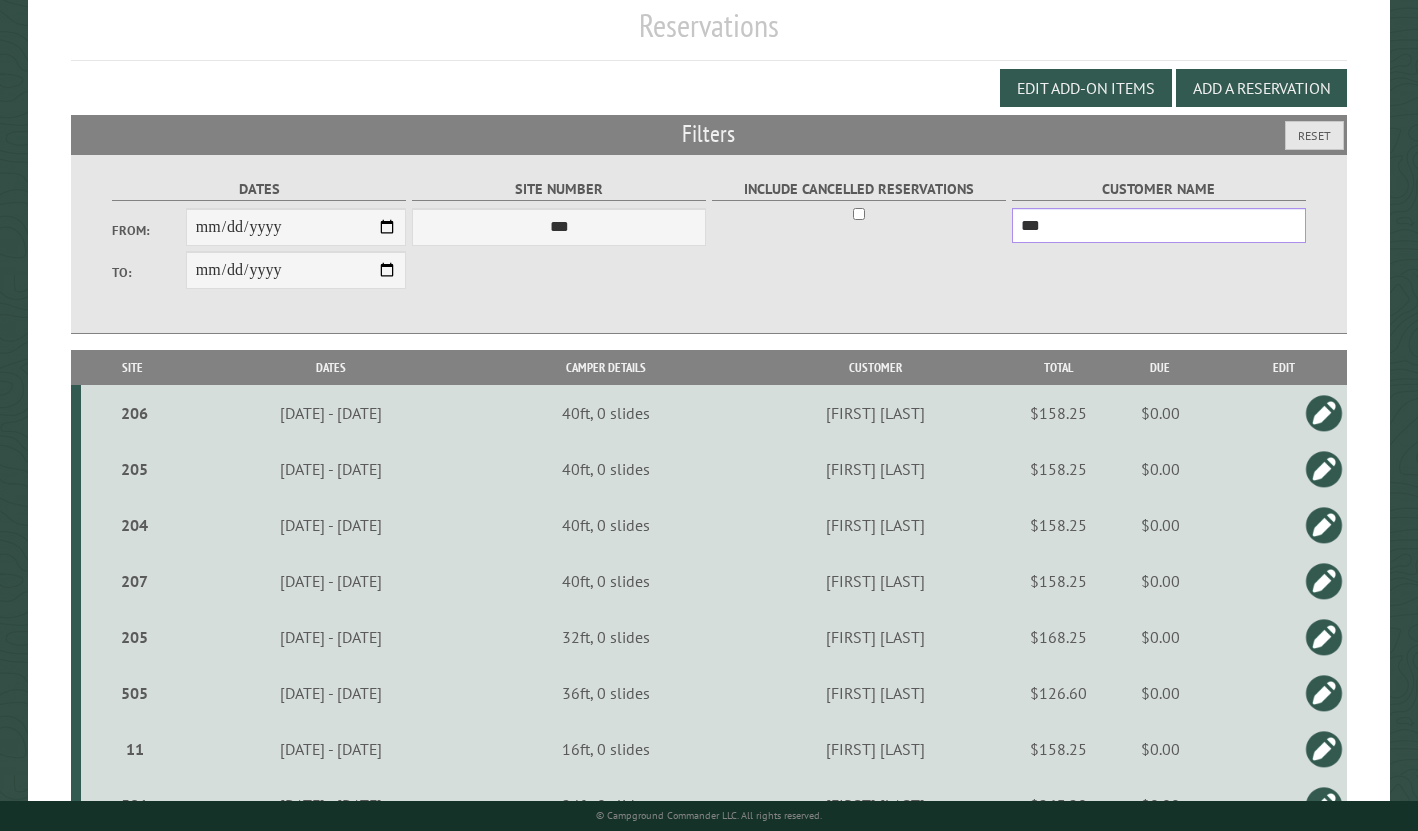drag, startPoint x: 1121, startPoint y: 217, endPoint x: 439, endPoint y: 136, distance: 686.7933 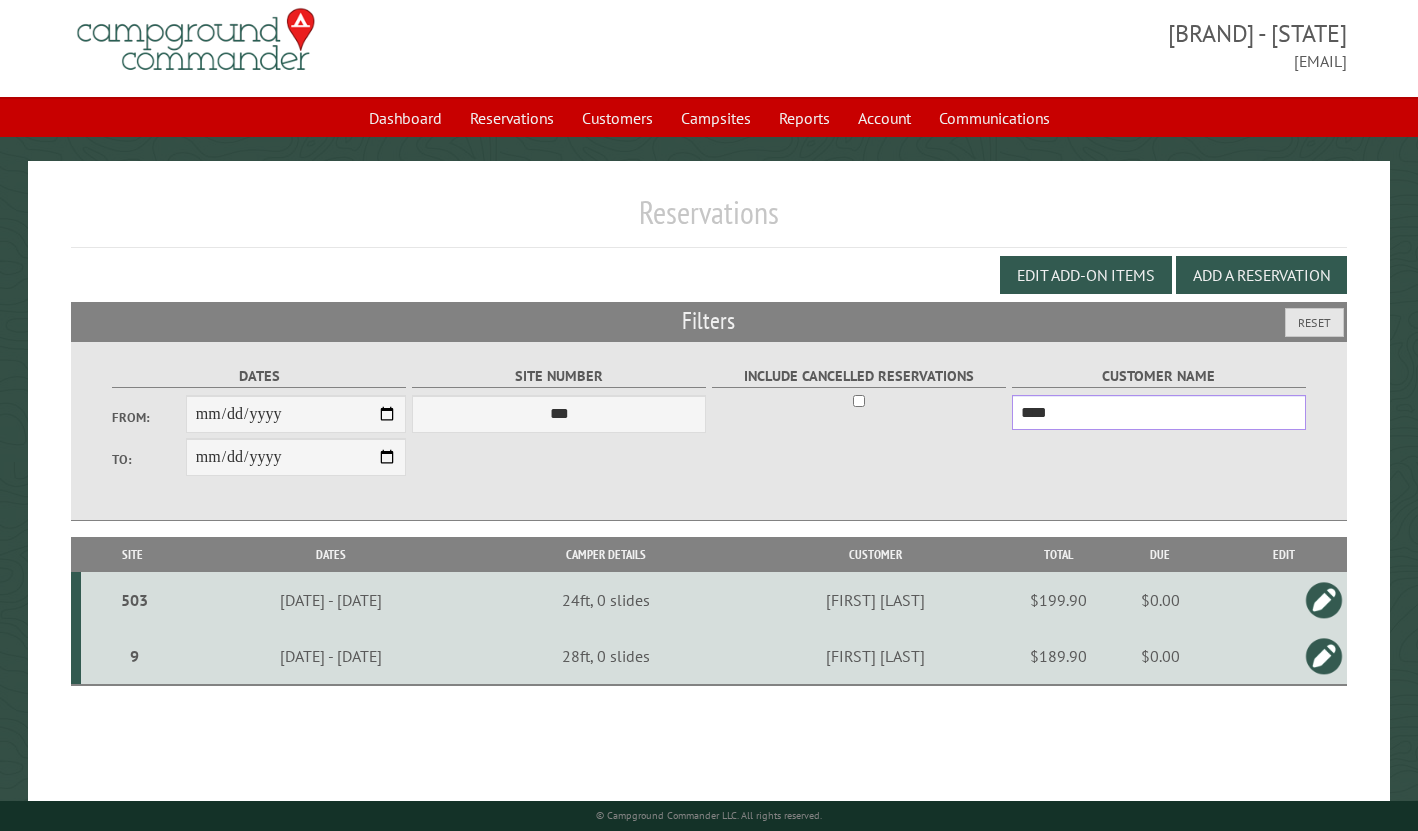 scroll, scrollTop: 11, scrollLeft: 0, axis: vertical 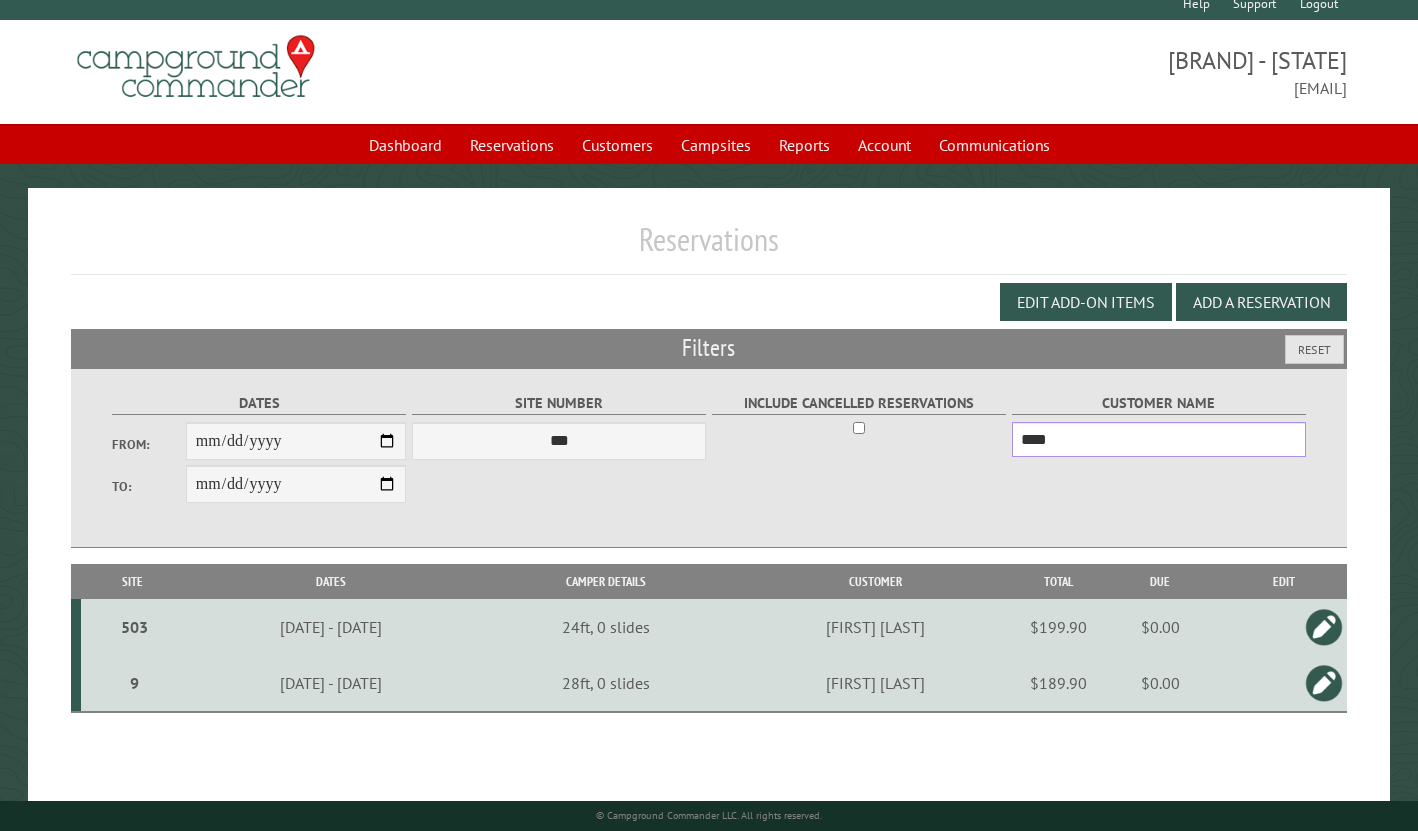 type on "****" 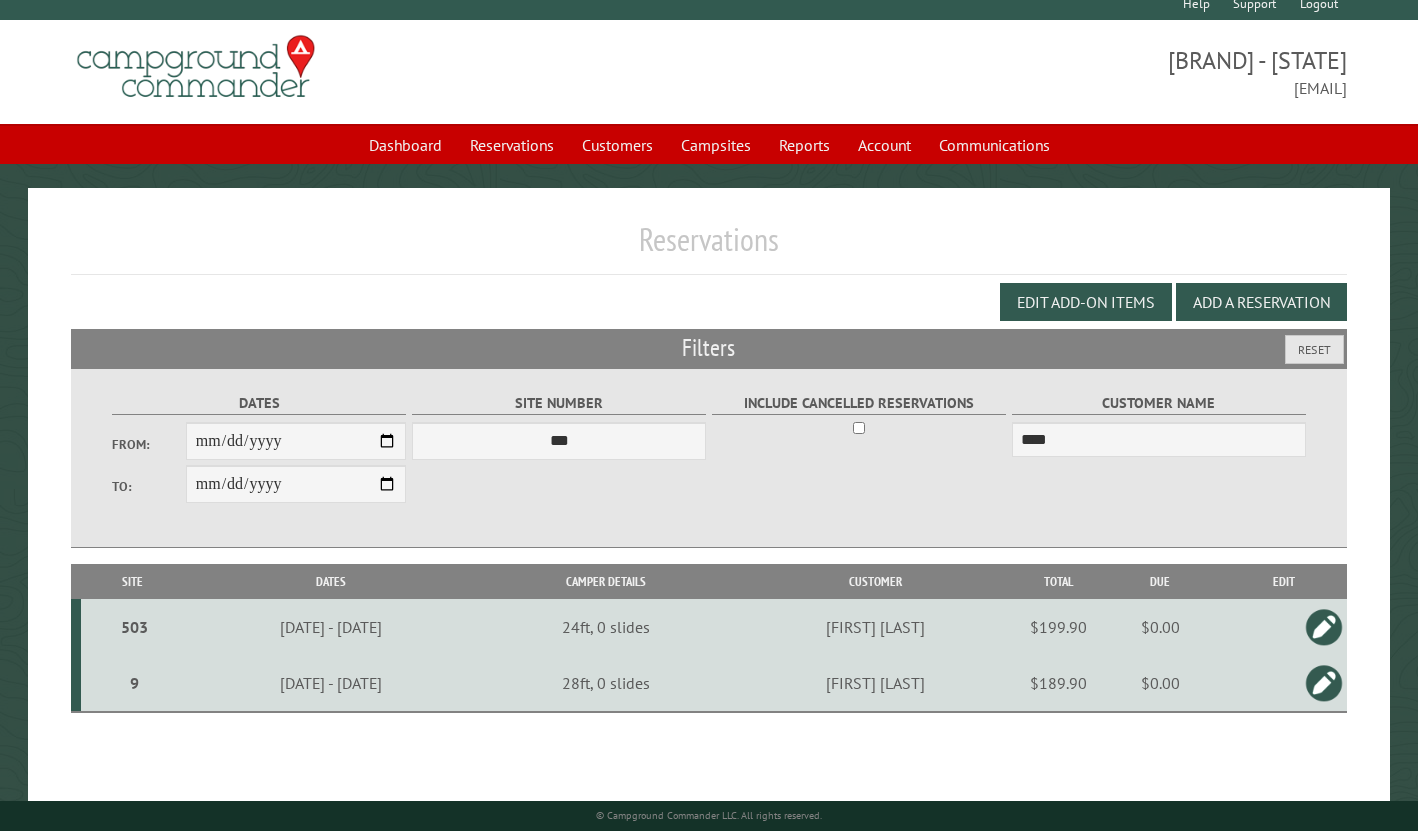 click on "$199.90" at bounding box center [1059, 627] 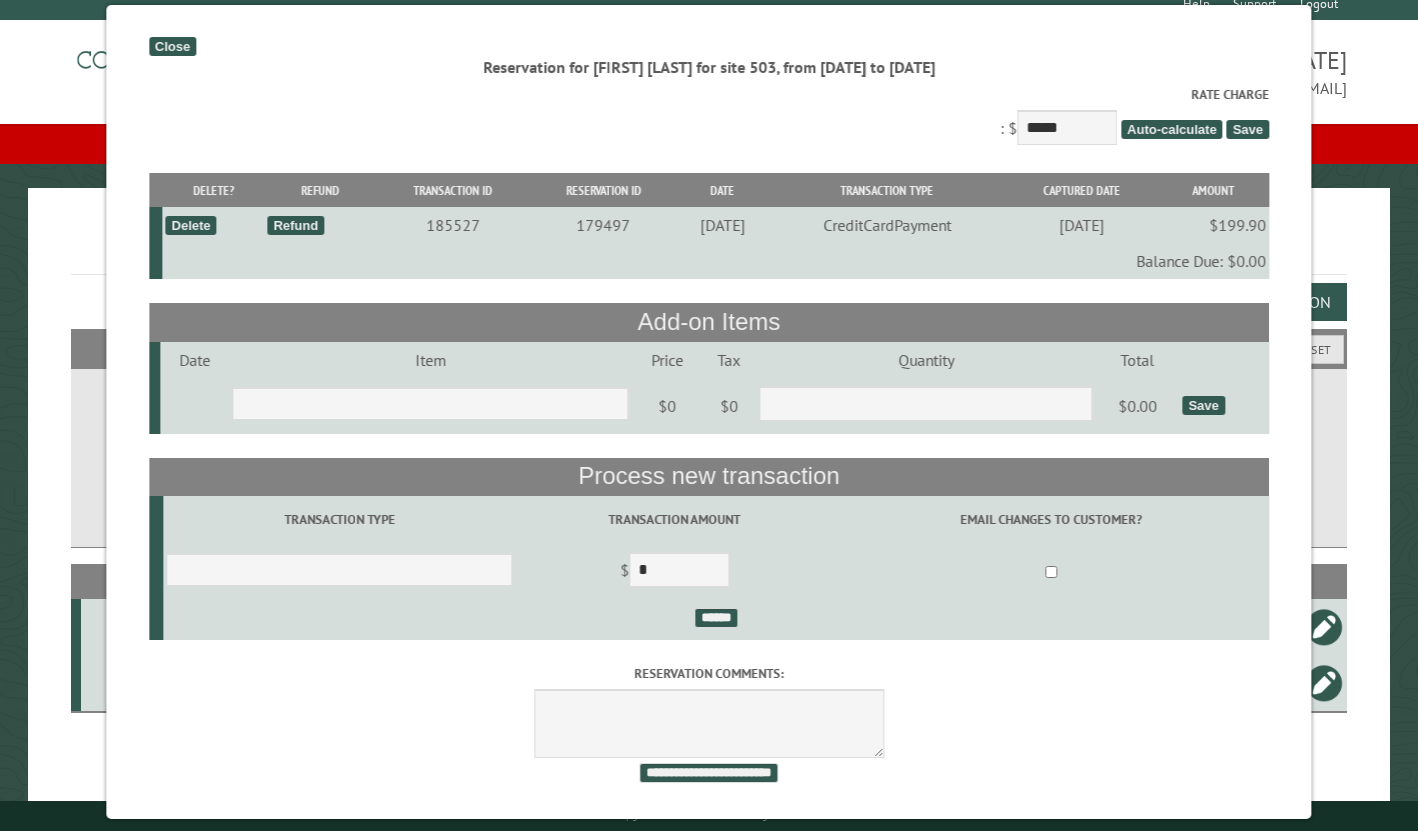 scroll, scrollTop: 11, scrollLeft: 0, axis: vertical 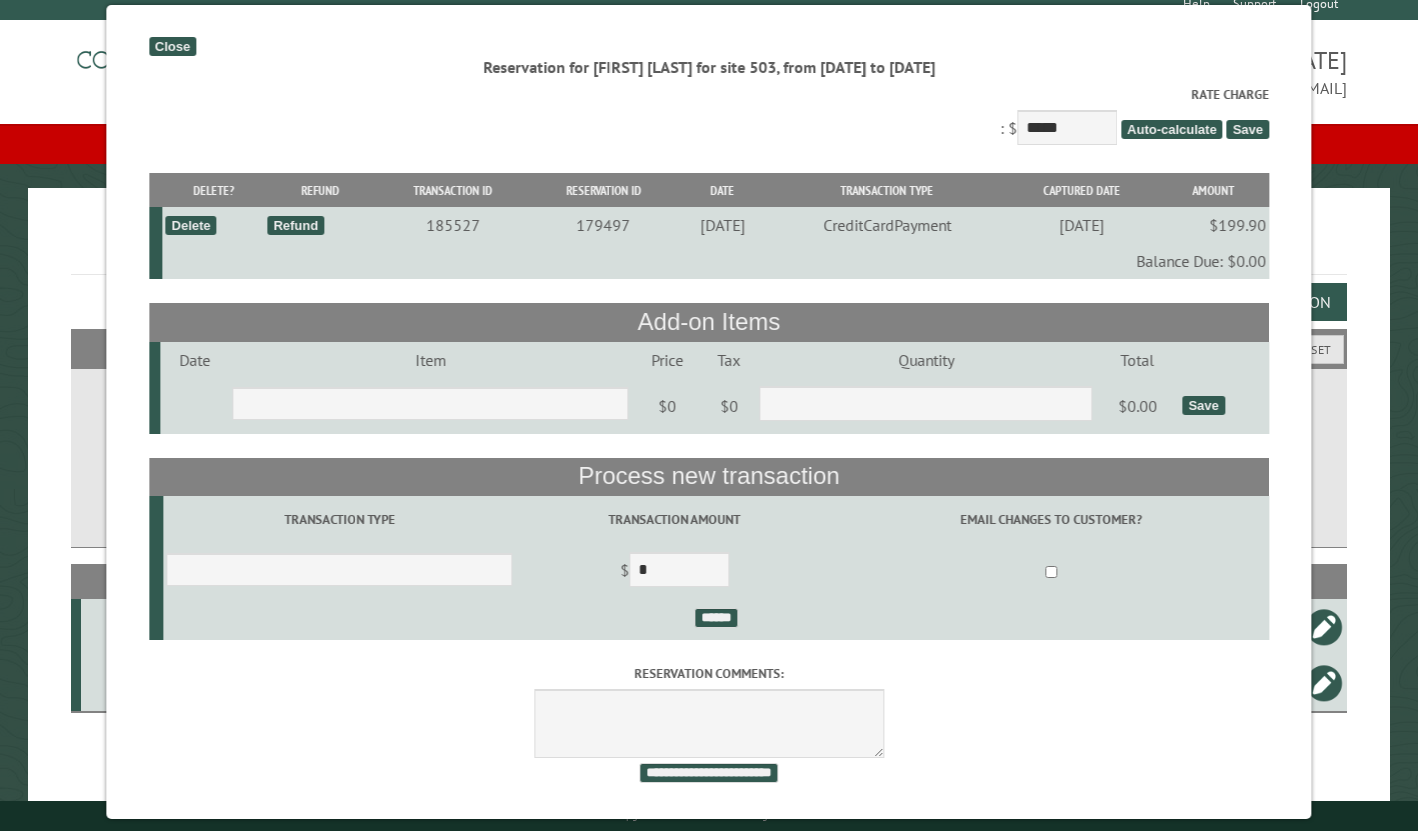 click on "Close" at bounding box center [172, 46] 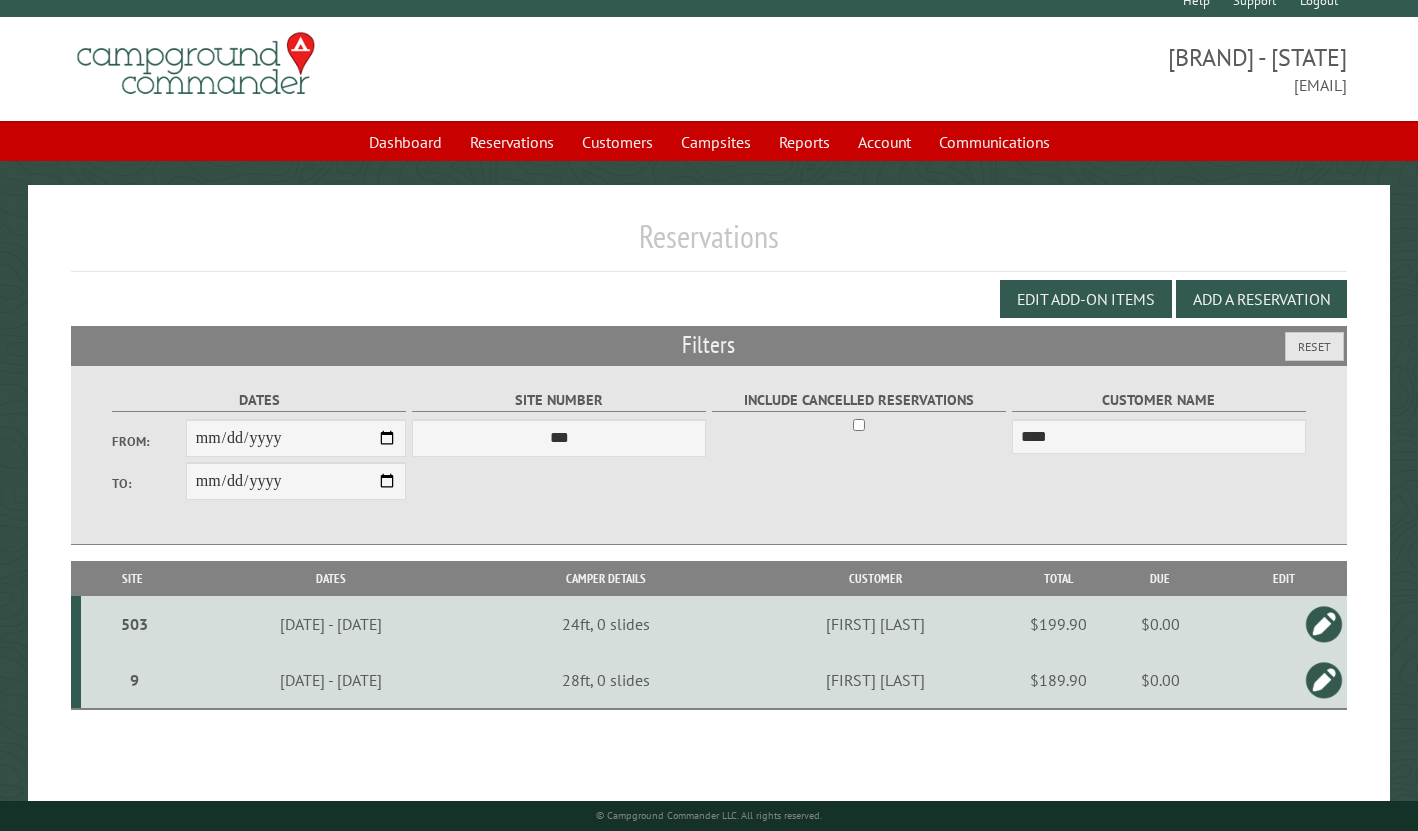 scroll, scrollTop: 17, scrollLeft: 1, axis: both 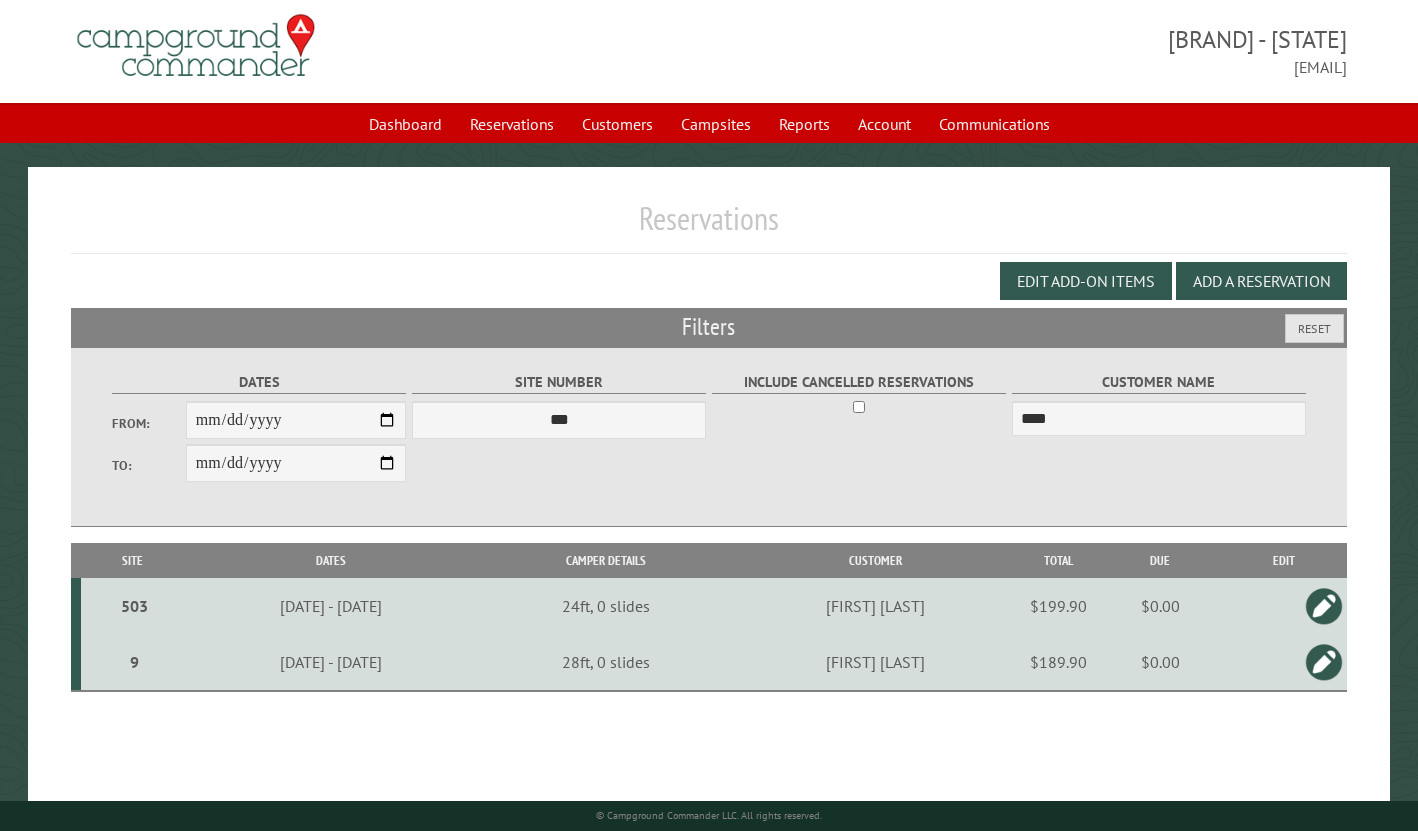 click at bounding box center [1324, 606] 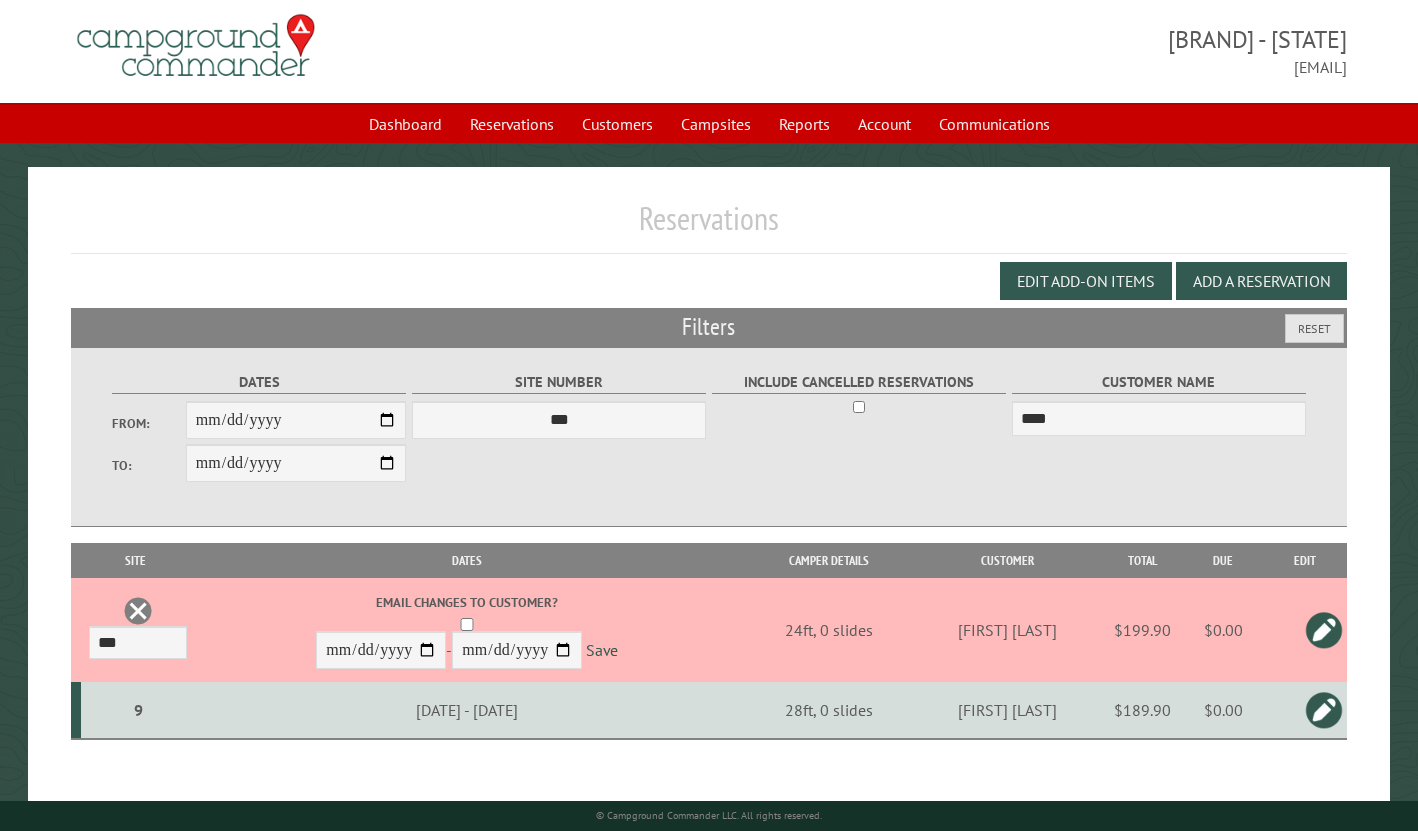 scroll, scrollTop: 29, scrollLeft: 0, axis: vertical 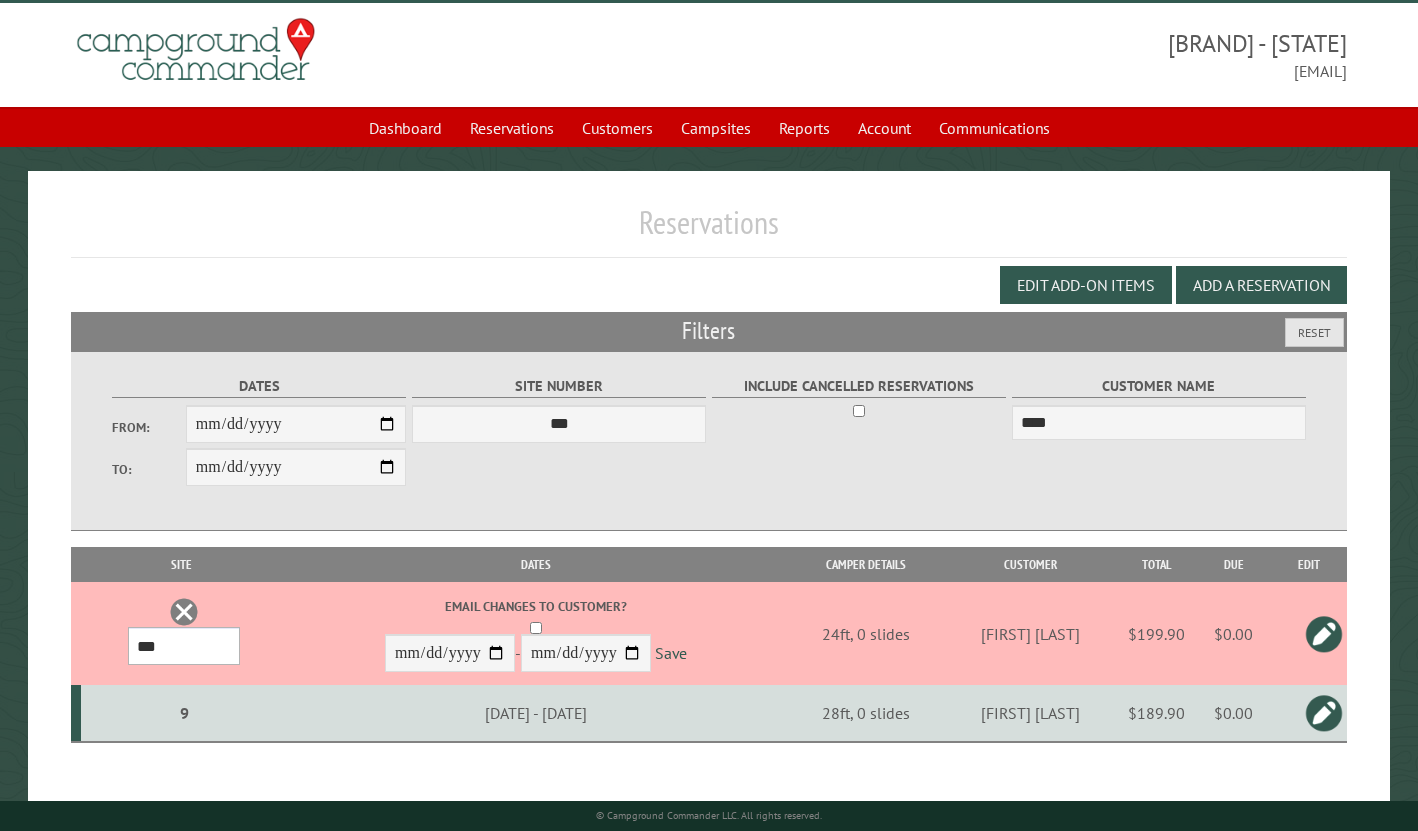 select on "*****" 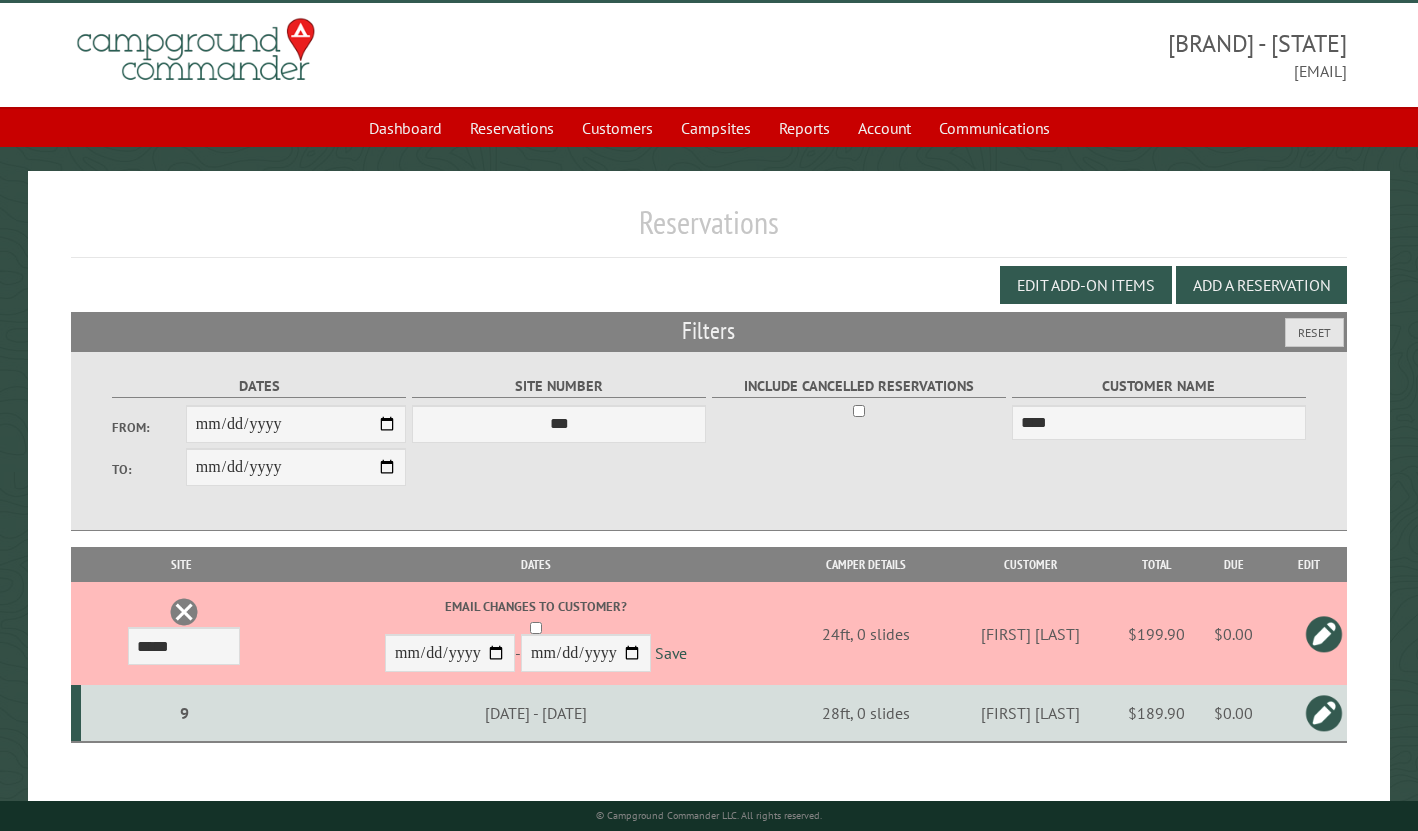 click at bounding box center [1324, 634] 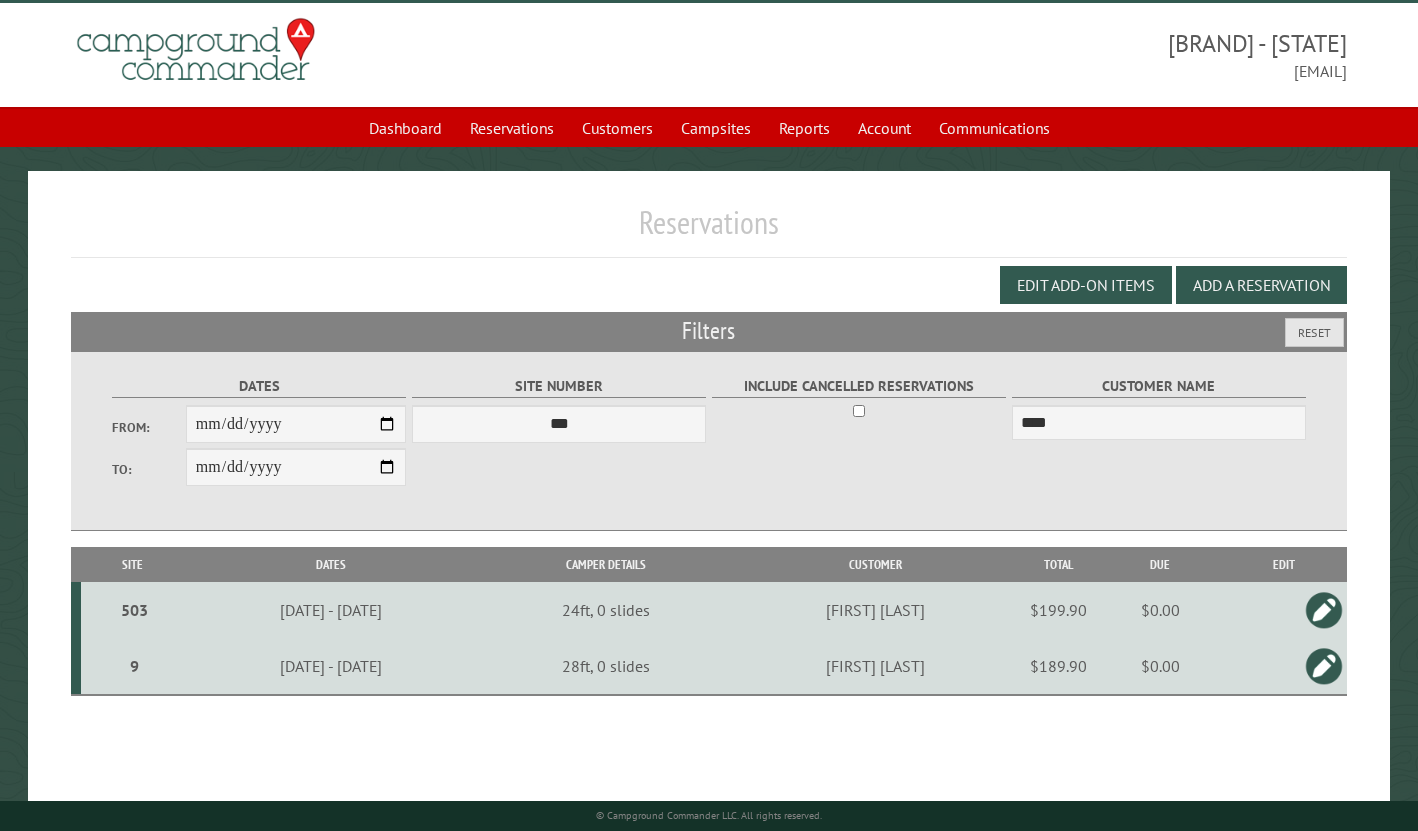 click on "$0.00" at bounding box center (1160, 610) 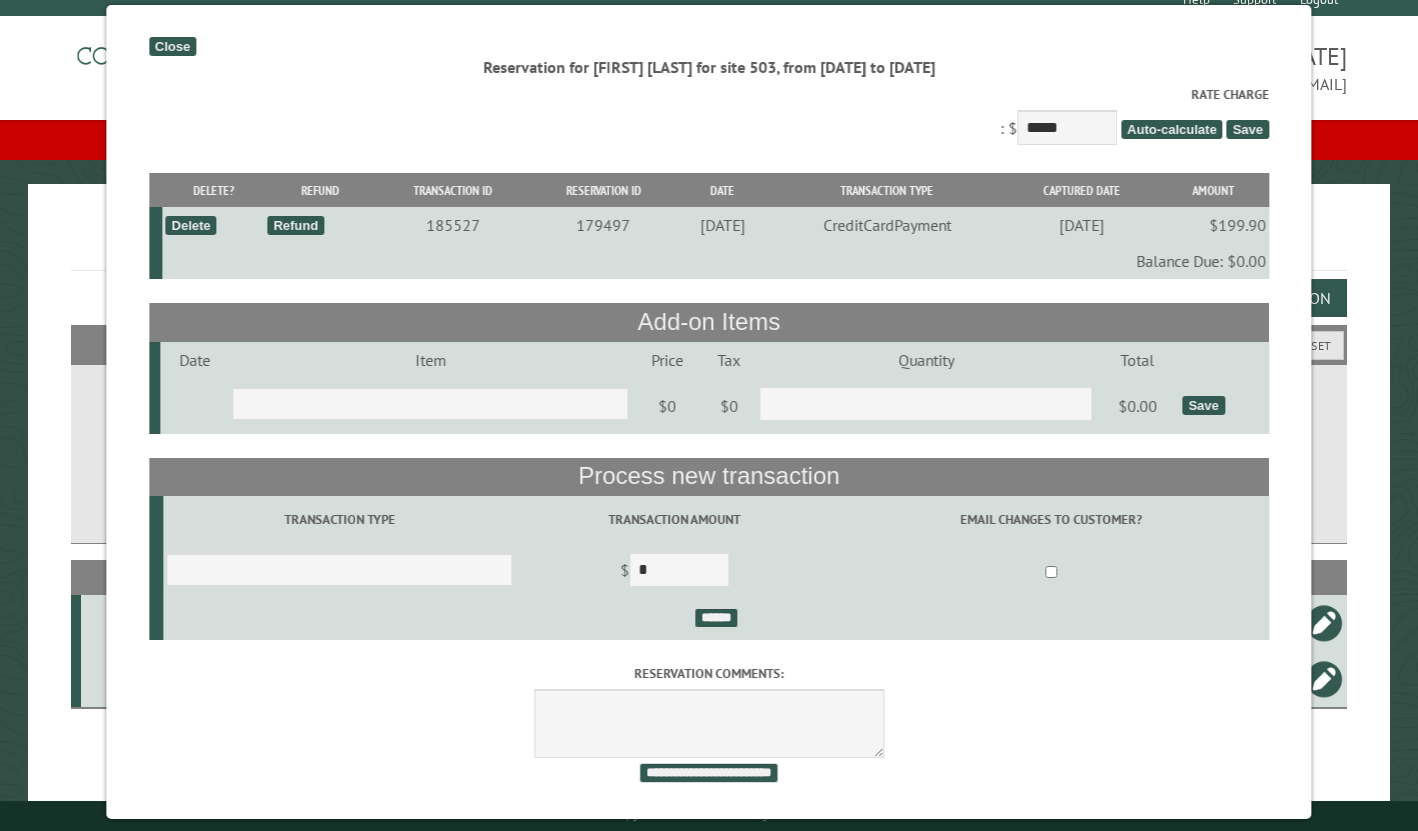 scroll, scrollTop: 14, scrollLeft: 0, axis: vertical 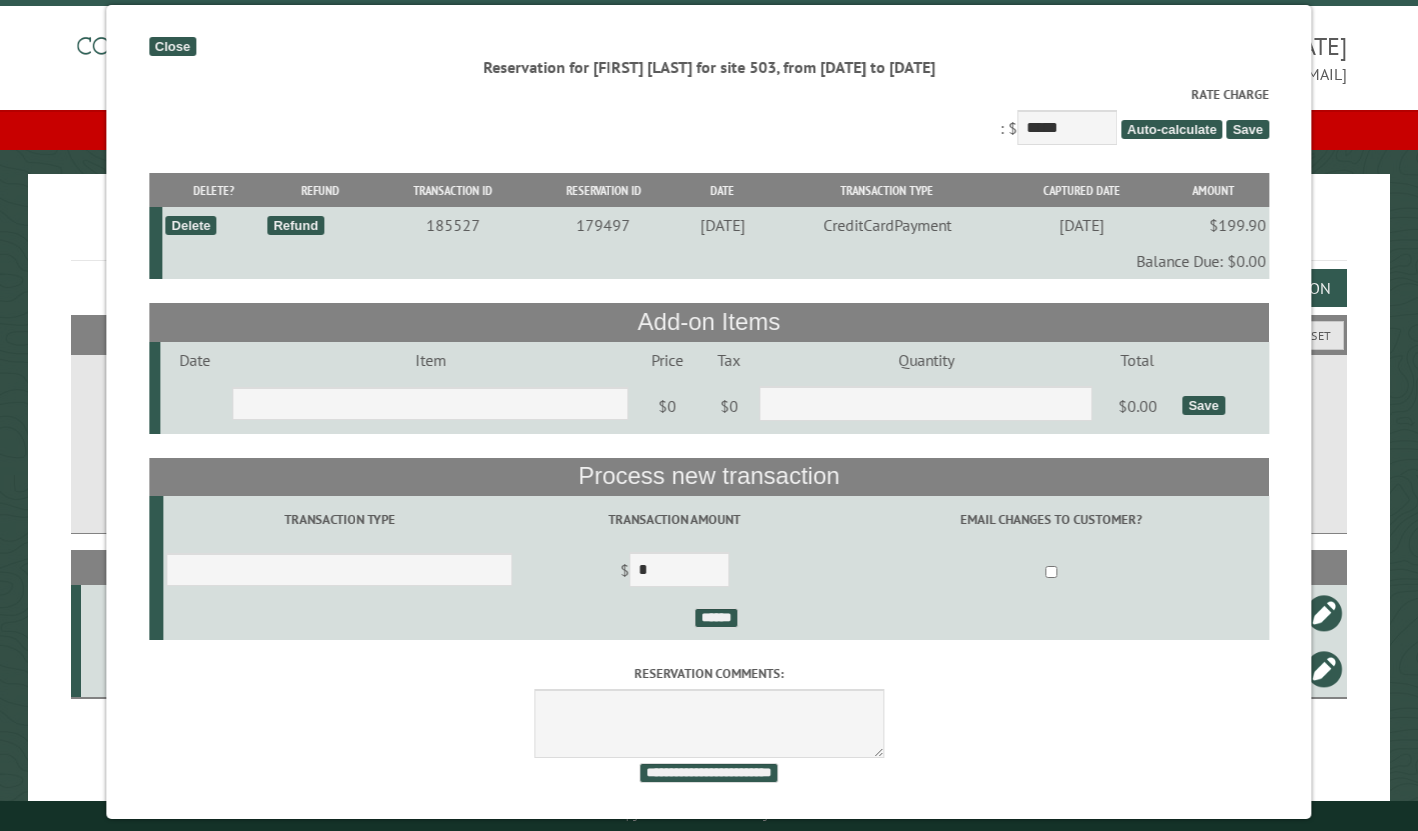 click on "Close" at bounding box center [172, 46] 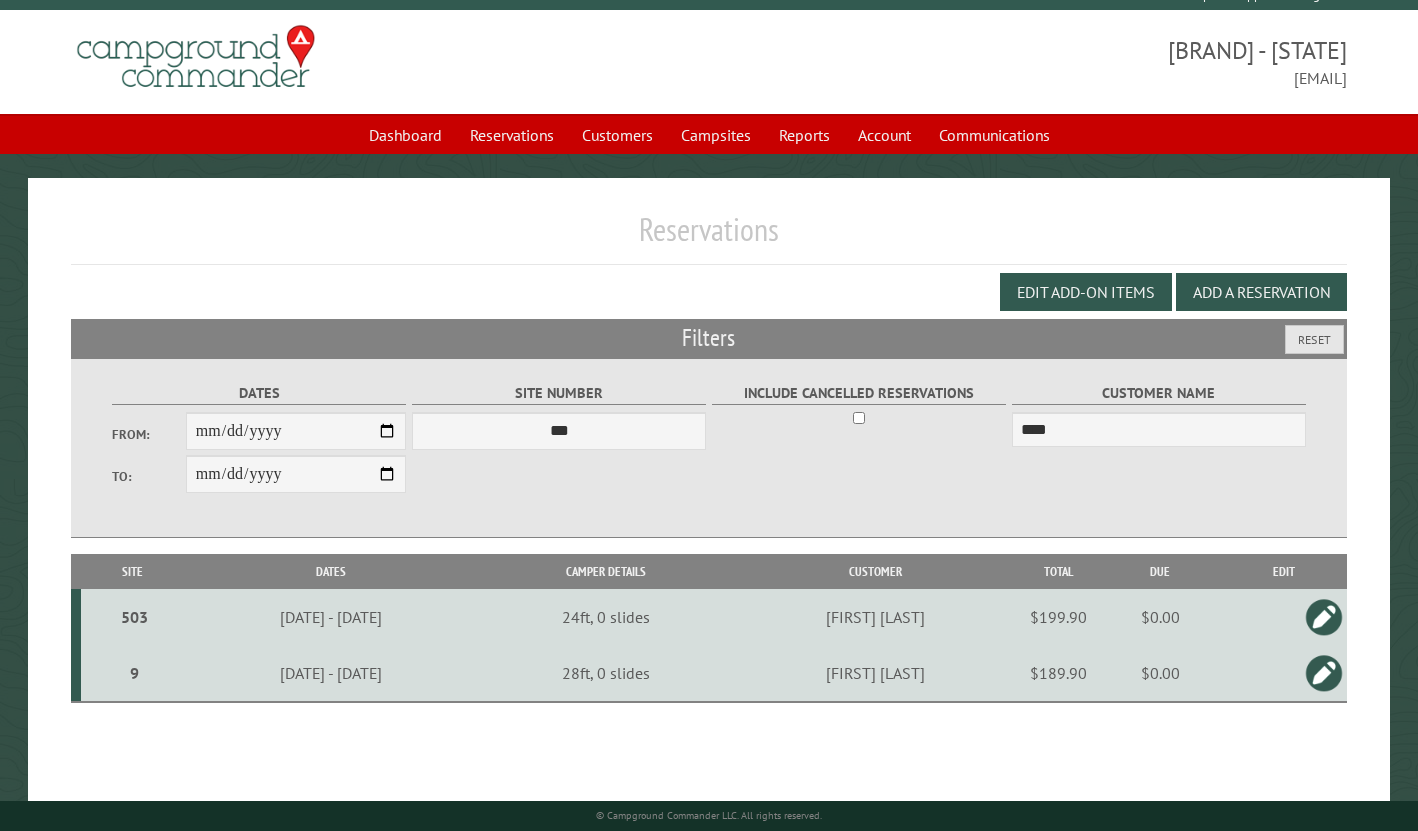 scroll, scrollTop: 26, scrollLeft: 0, axis: vertical 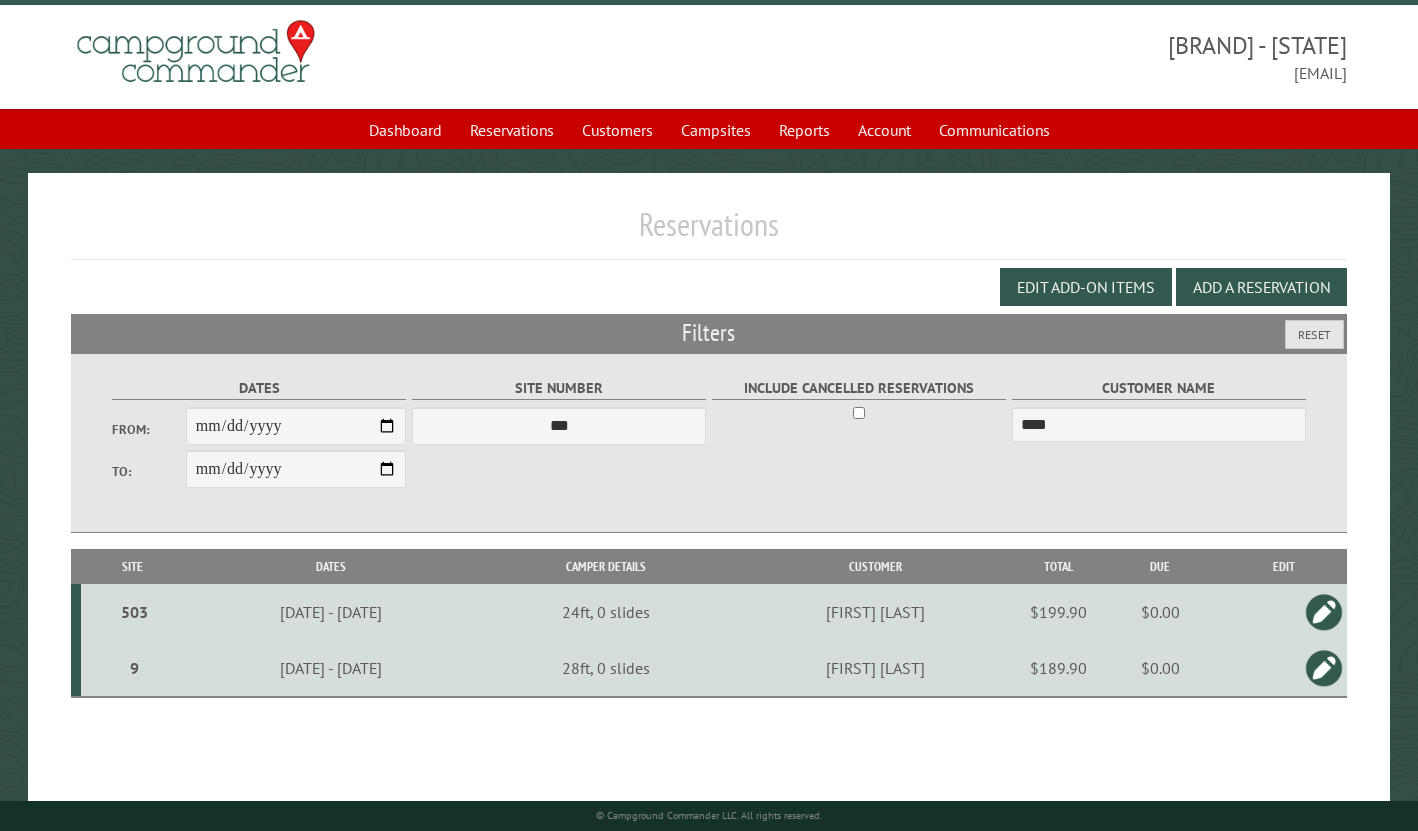 click at bounding box center [1324, 612] 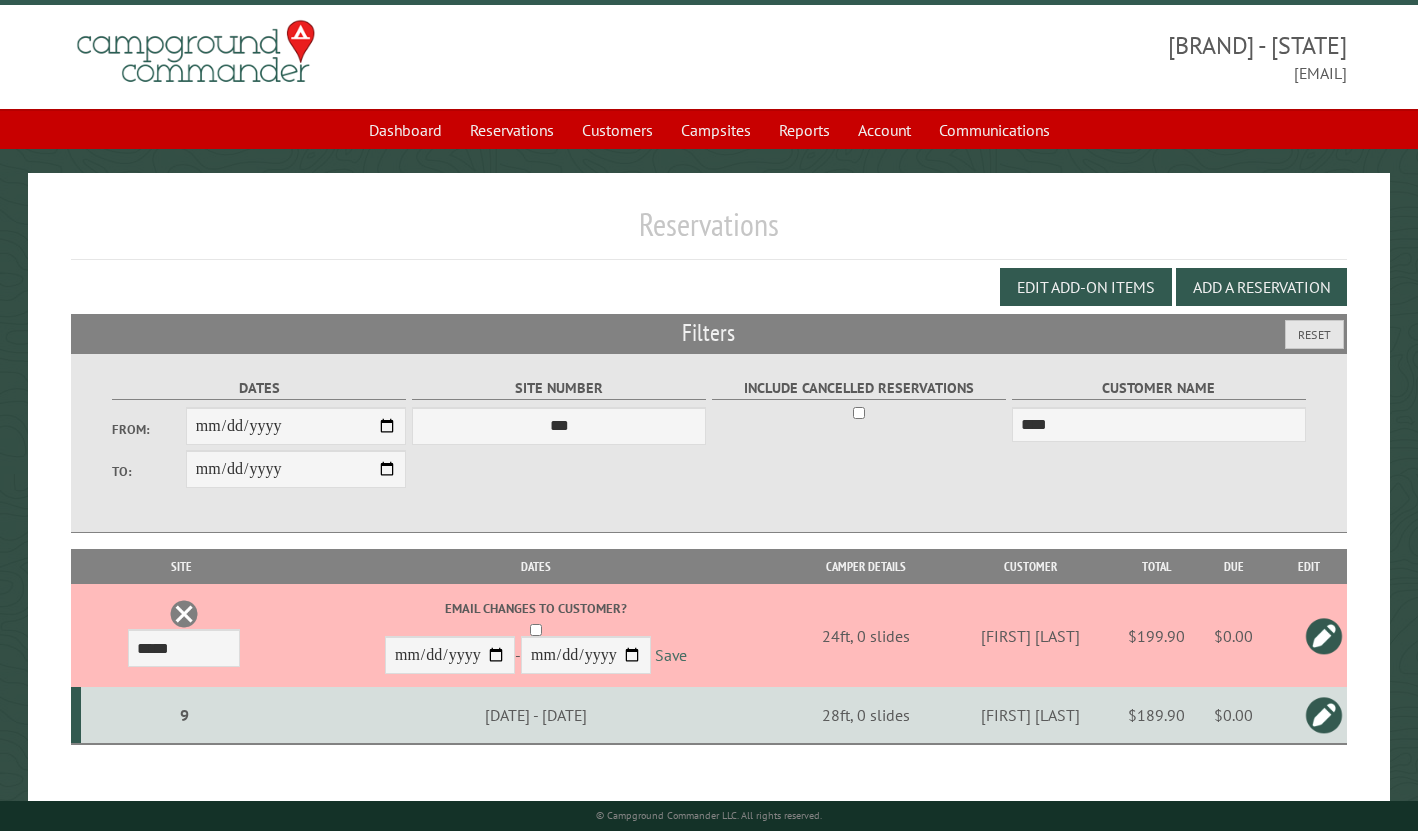 click on "Save" at bounding box center [671, 656] 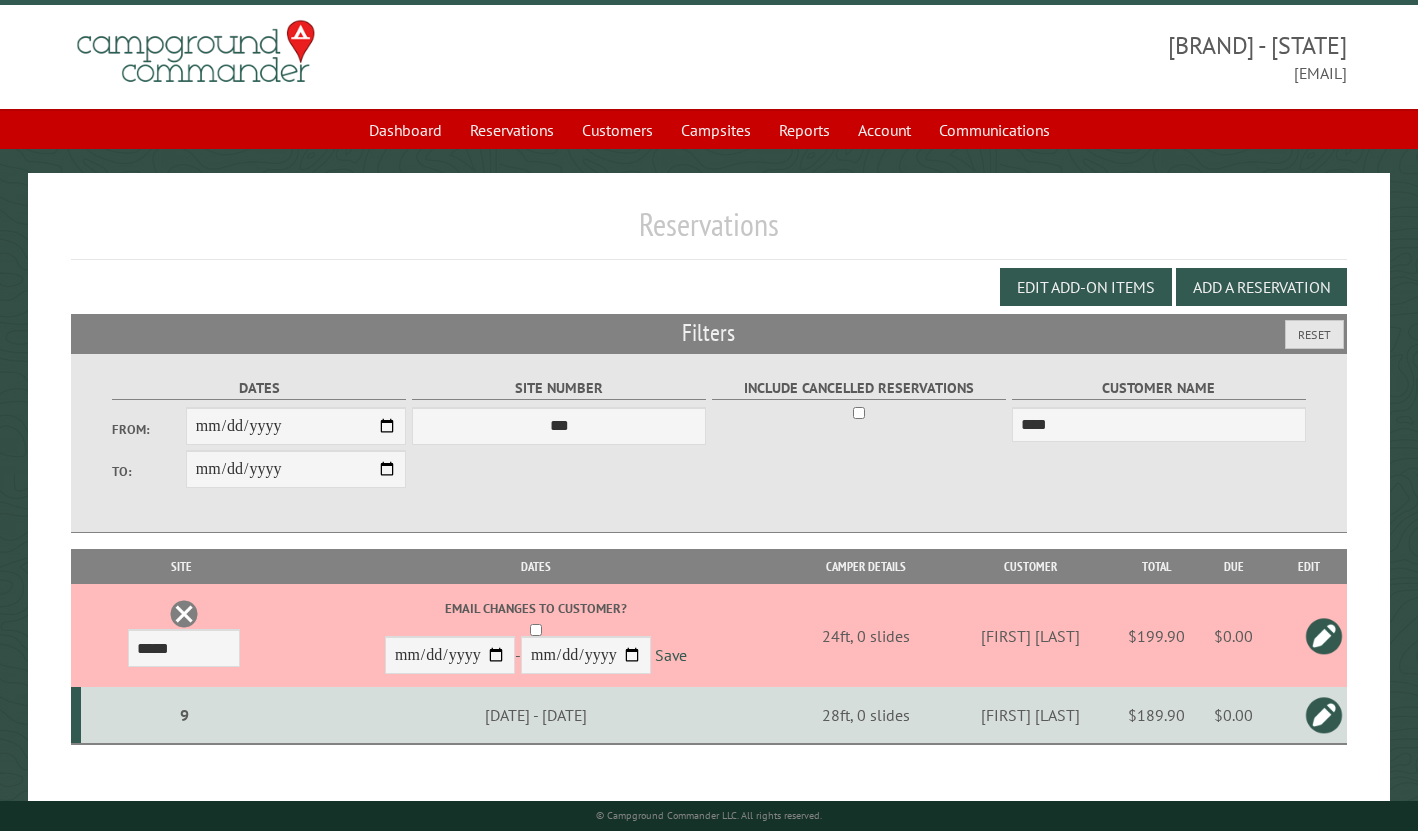 click at bounding box center (1324, 636) 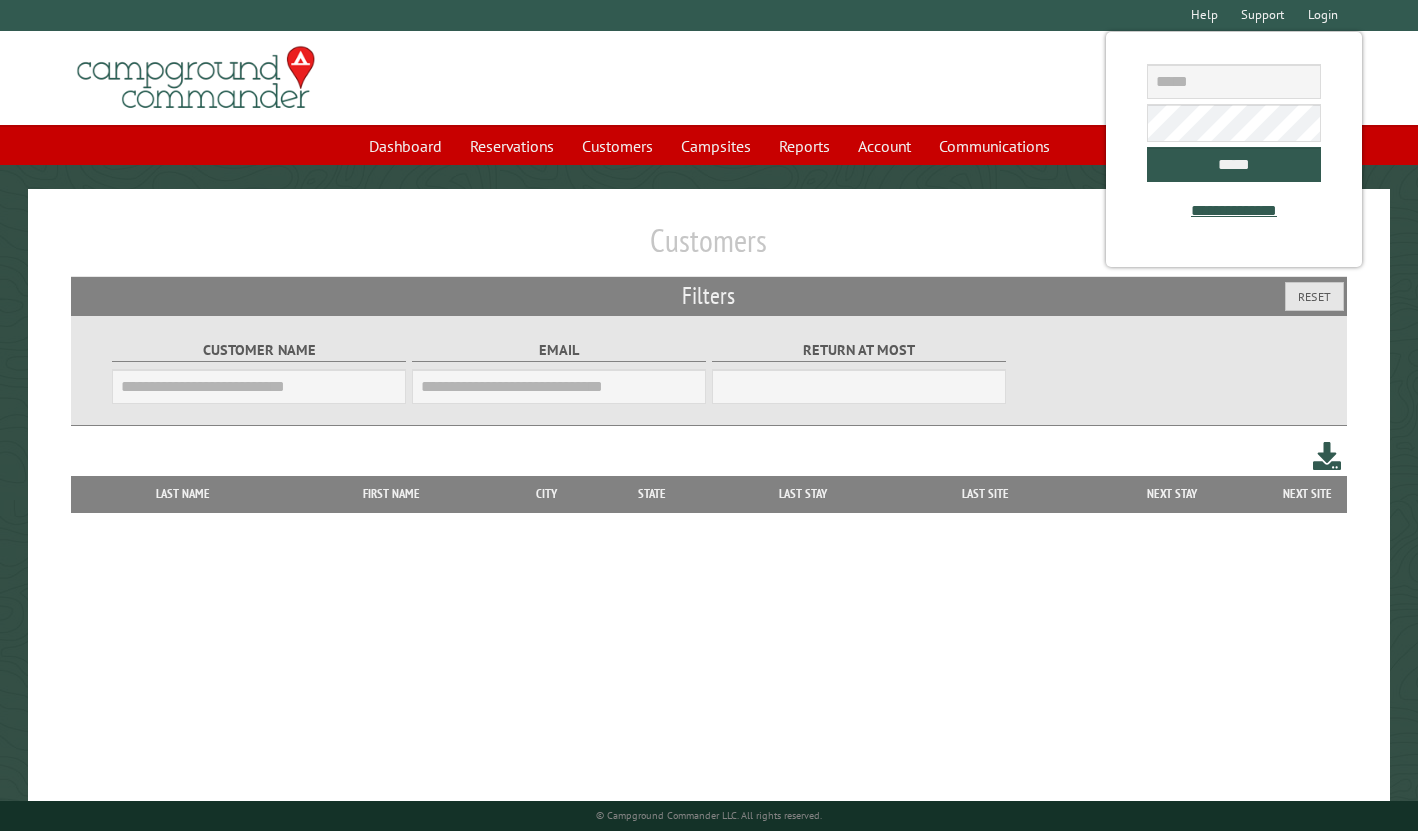 scroll, scrollTop: 0, scrollLeft: 0, axis: both 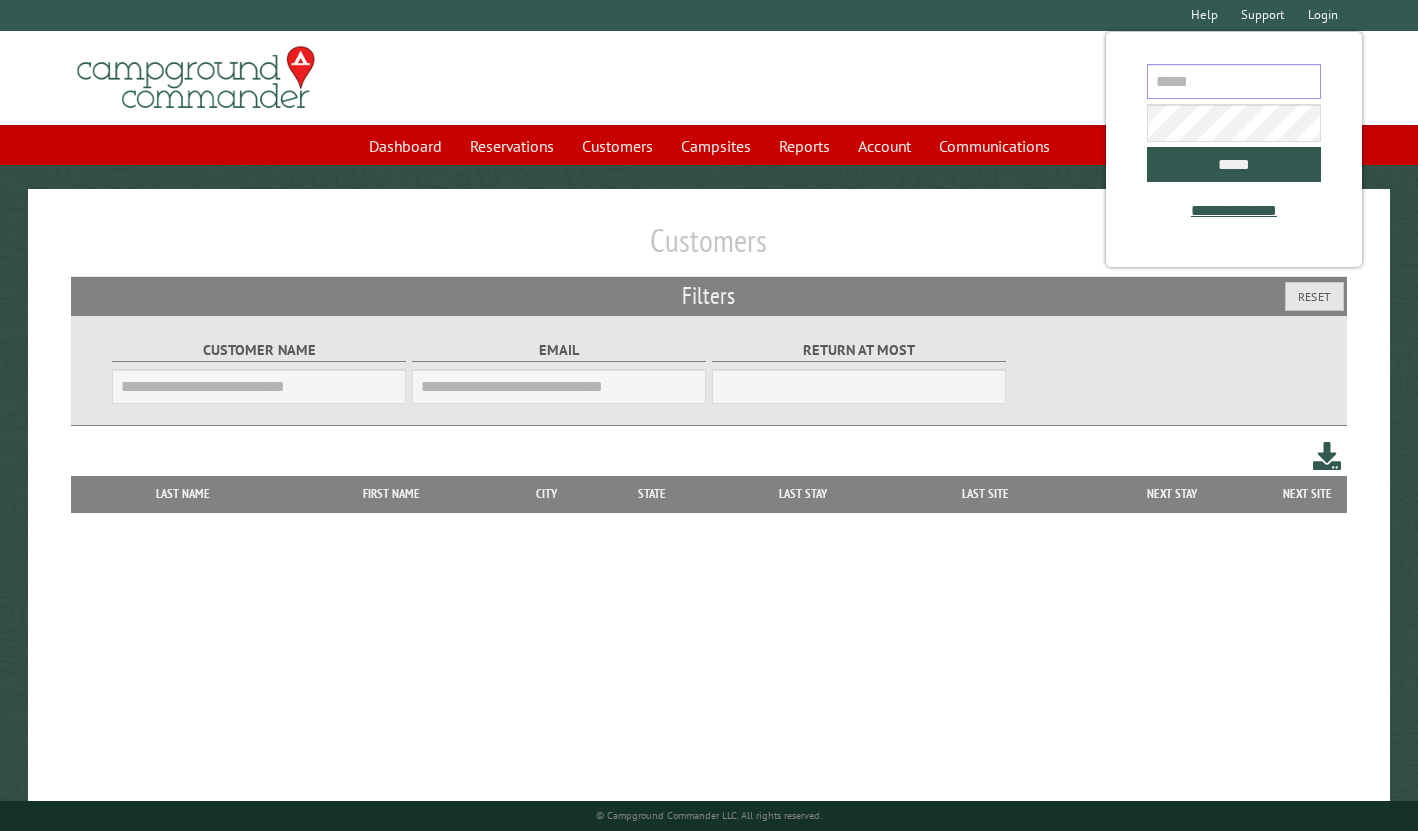 type on "**********" 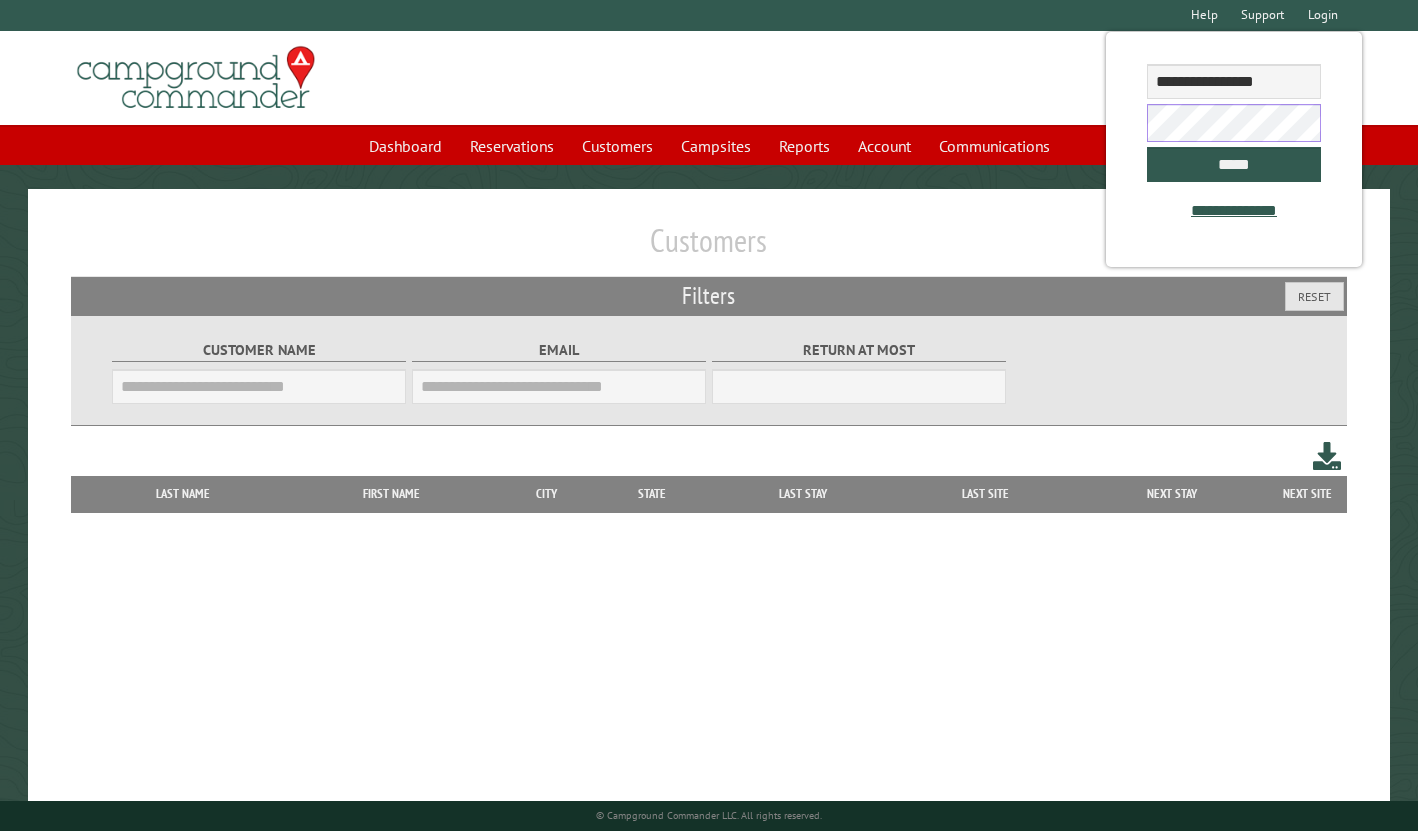 click on "*****" at bounding box center (1233, 164) 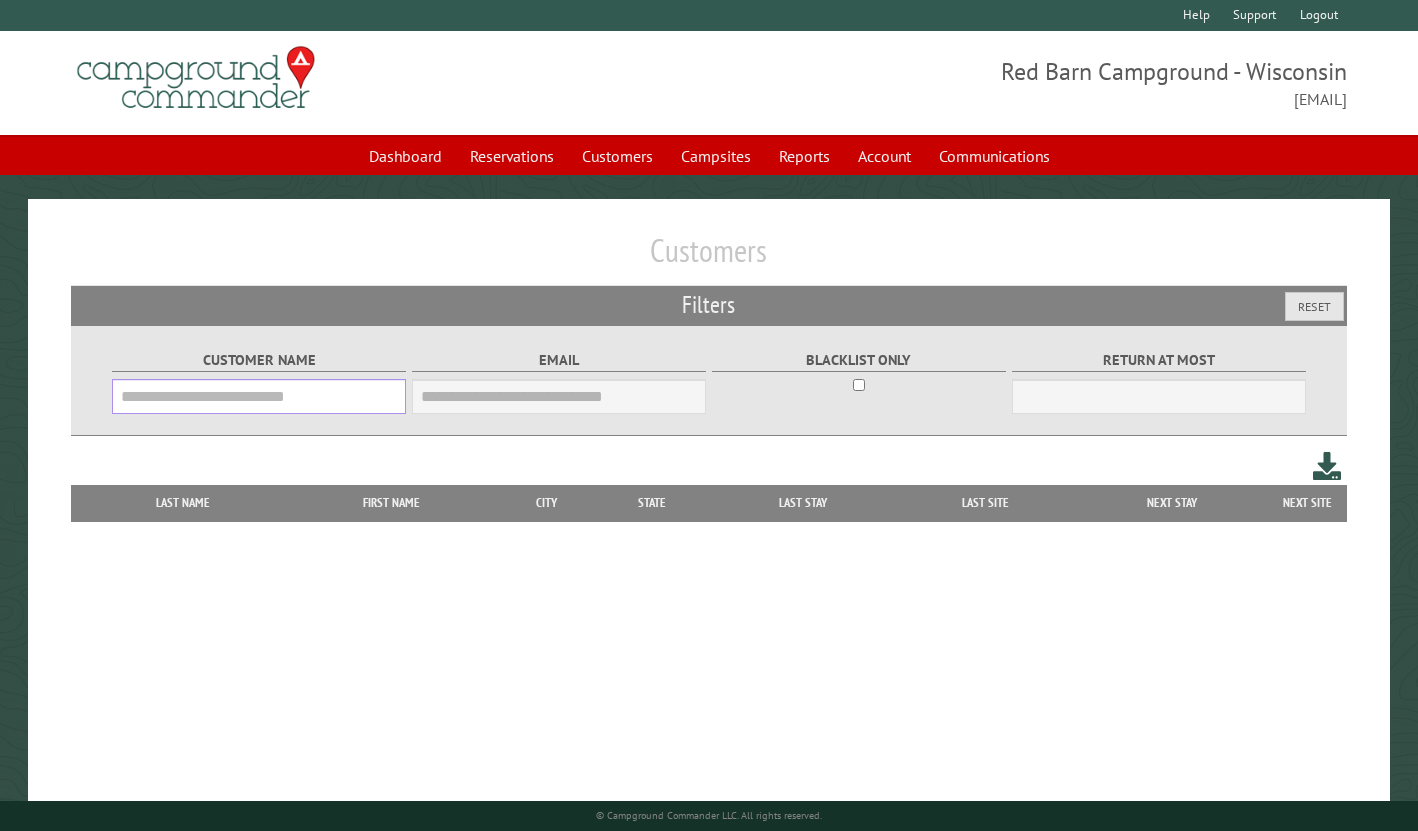 click on "Customer Name" at bounding box center [259, 396] 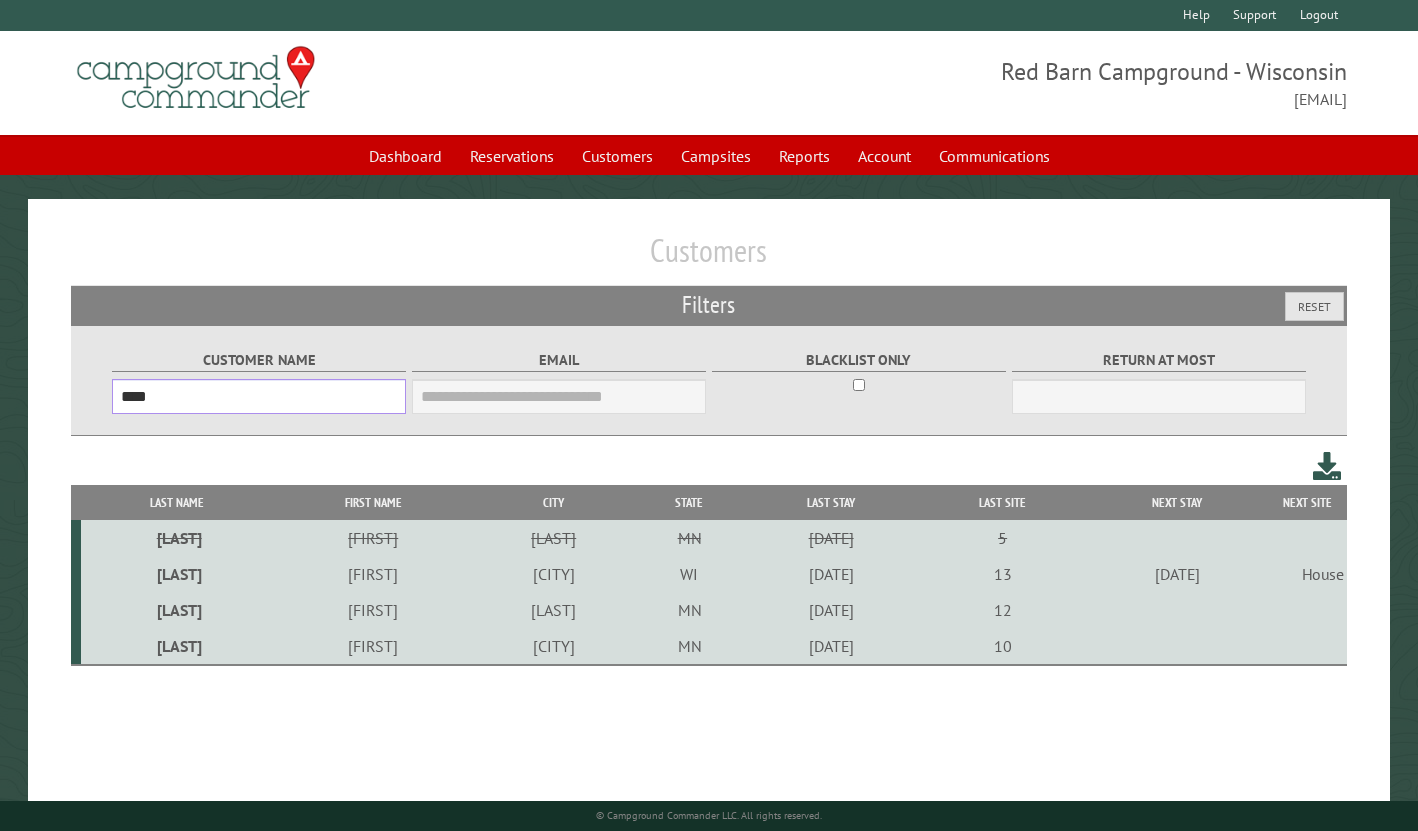 type on "****" 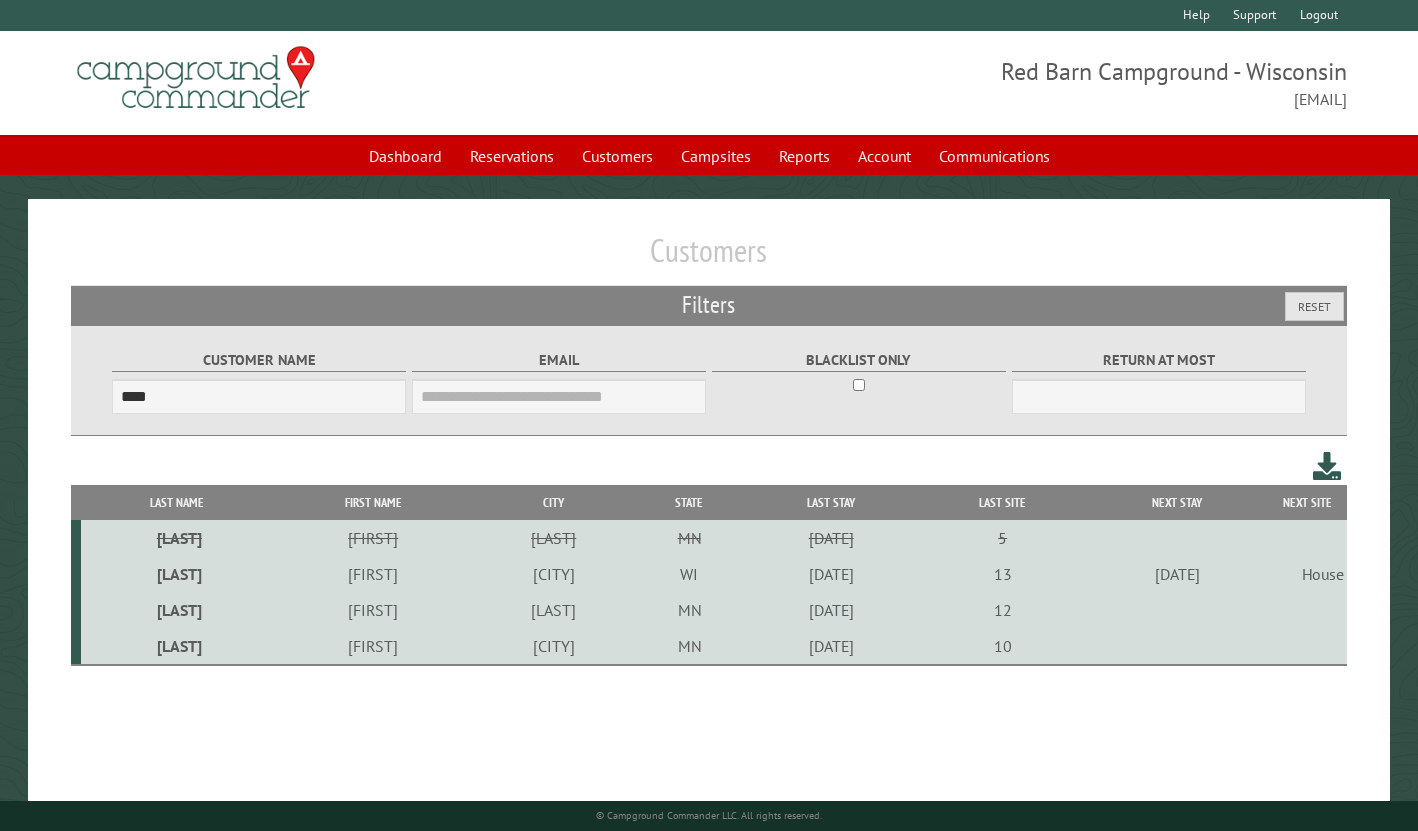 click on "[DATE]" at bounding box center (831, 574) 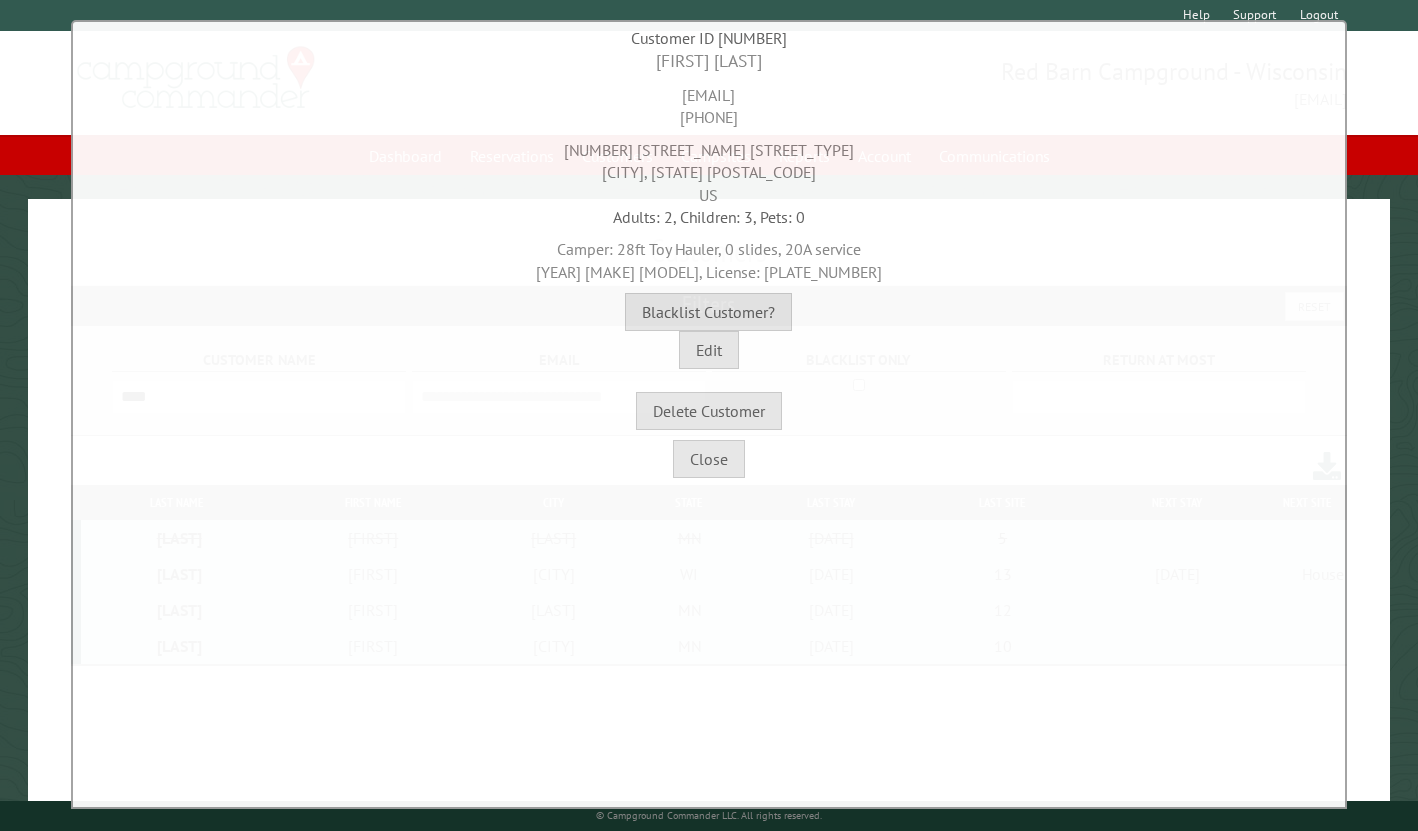 drag, startPoint x: 816, startPoint y: 97, endPoint x: 596, endPoint y: 85, distance: 220.32703 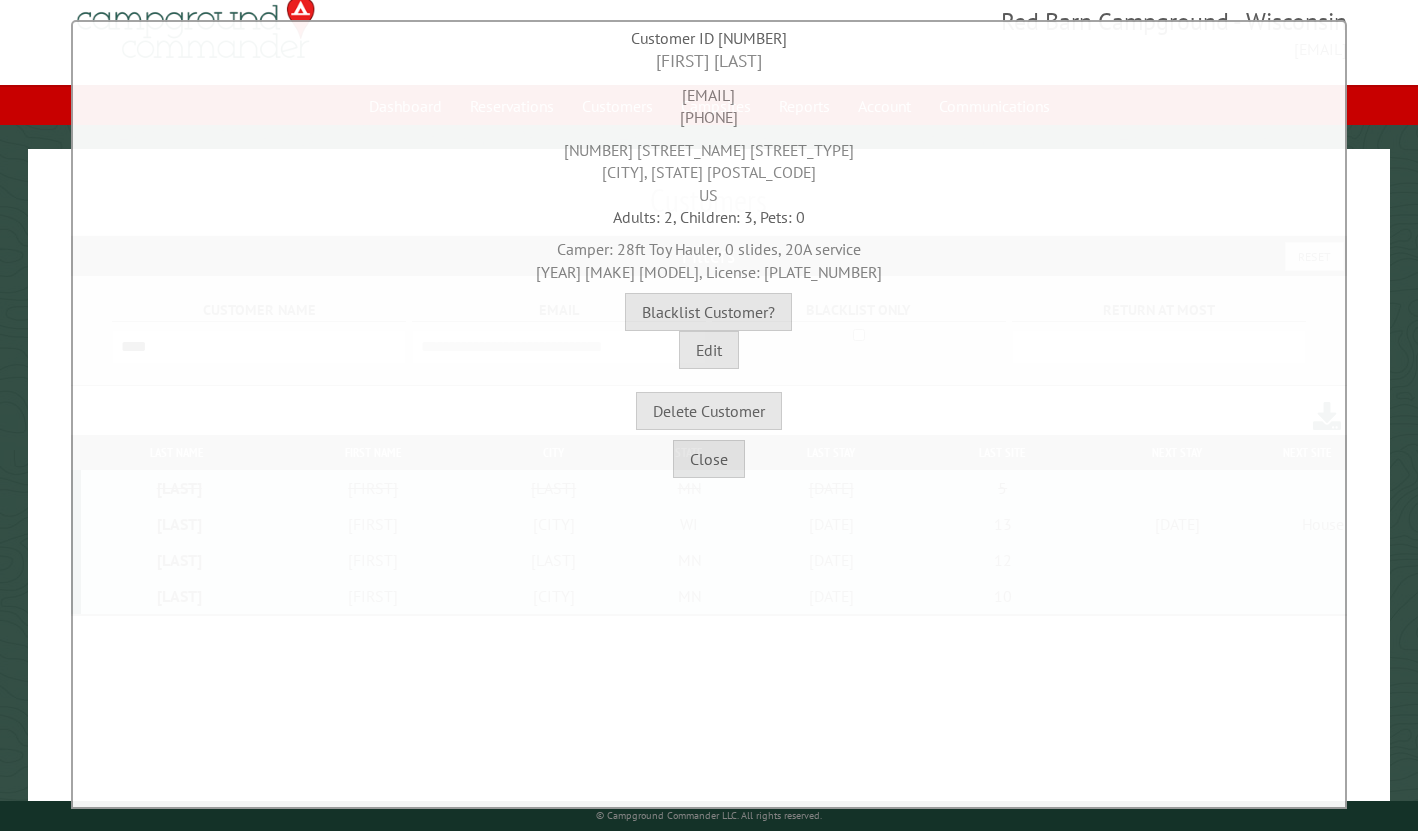 scroll, scrollTop: 58, scrollLeft: 0, axis: vertical 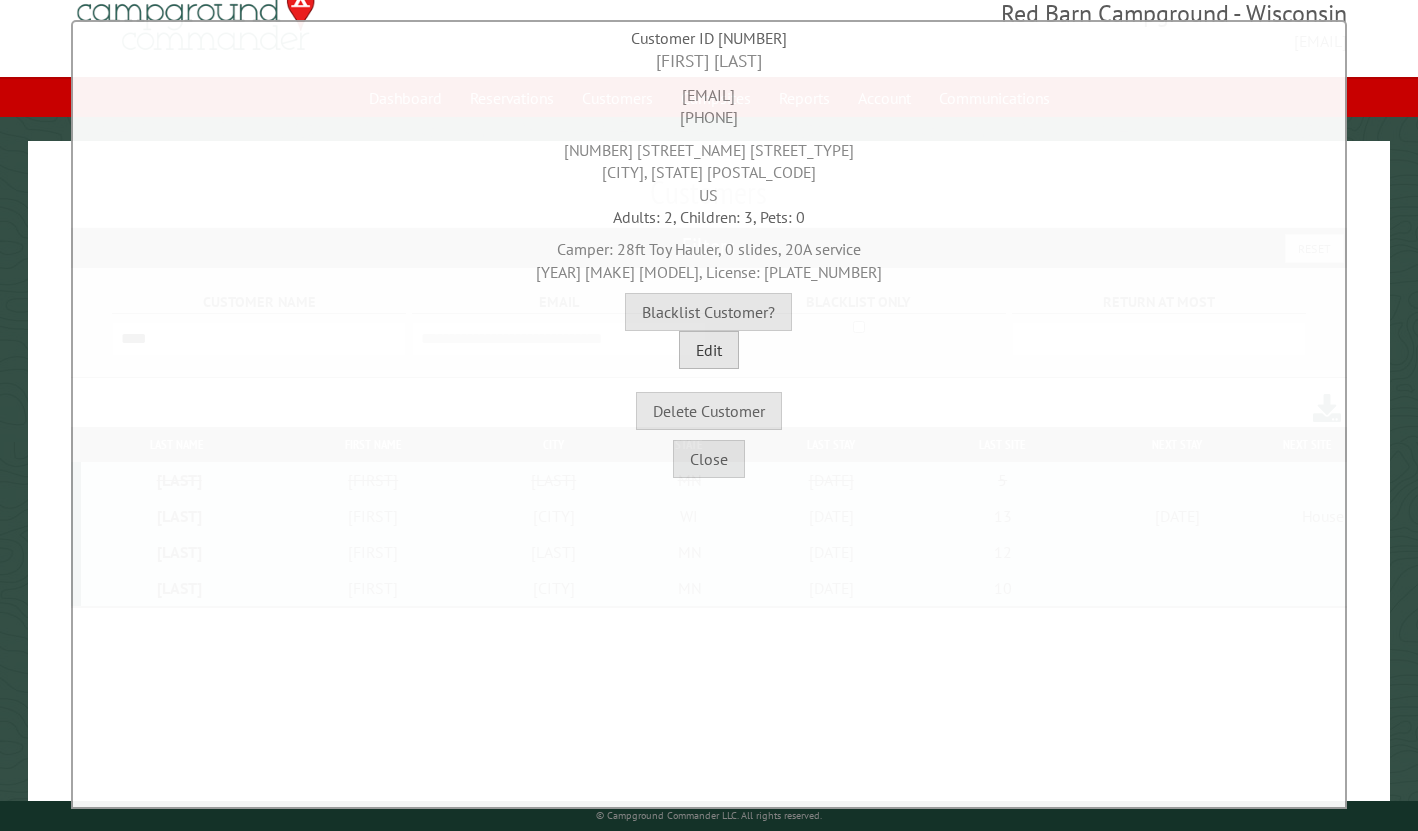click on "Edit" at bounding box center [709, 350] 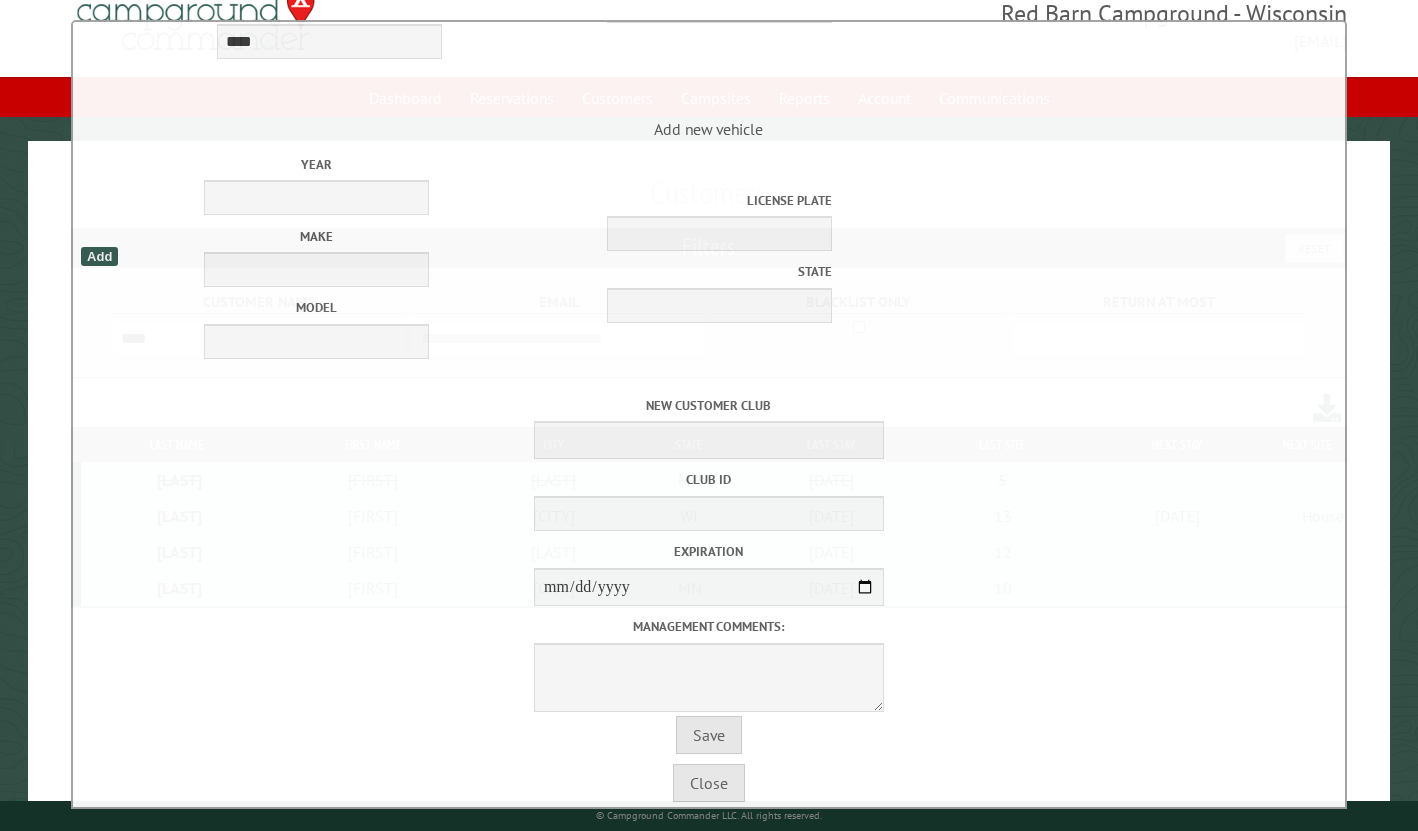 scroll, scrollTop: 706, scrollLeft: 0, axis: vertical 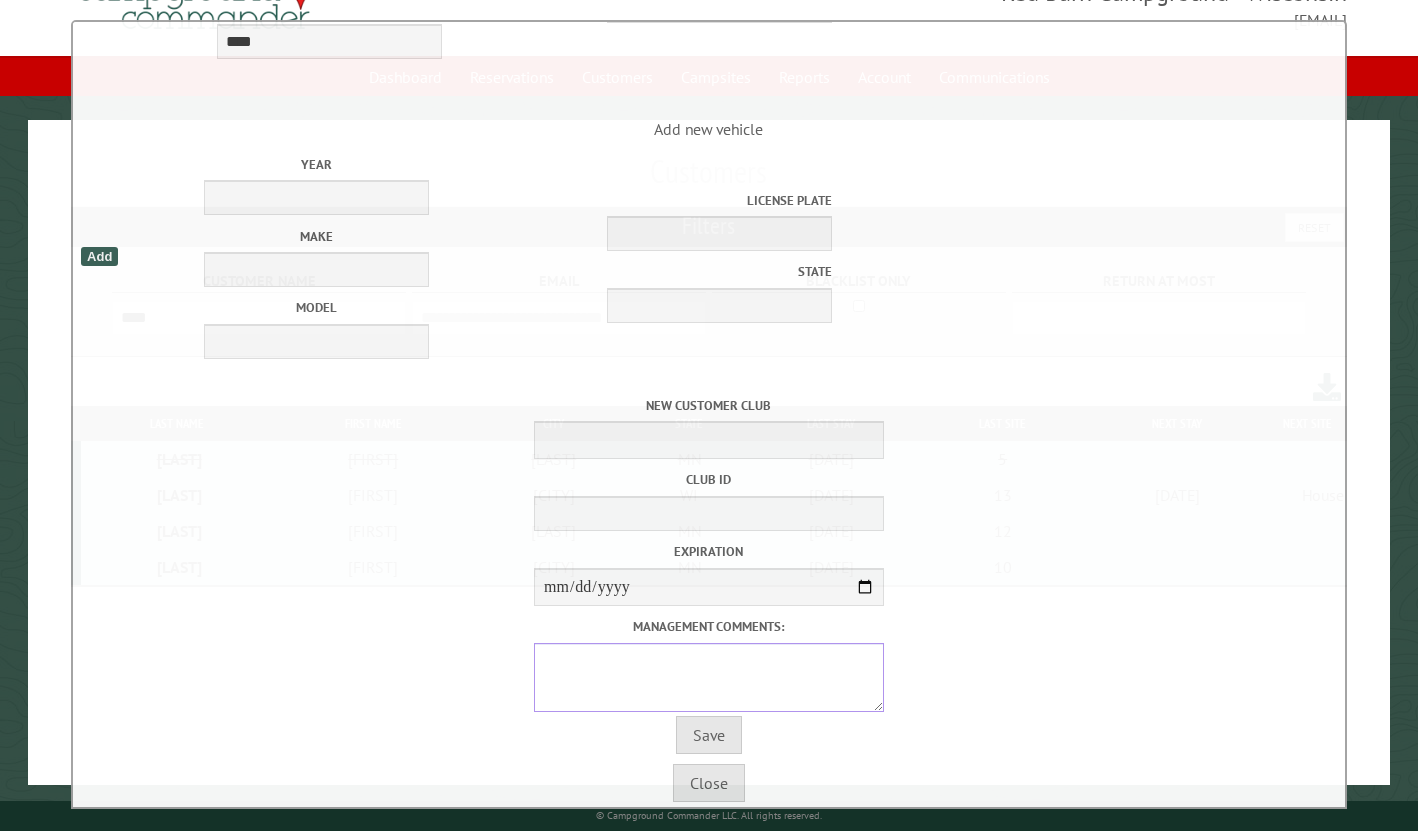 drag, startPoint x: 790, startPoint y: 650, endPoint x: 815, endPoint y: 650, distance: 25 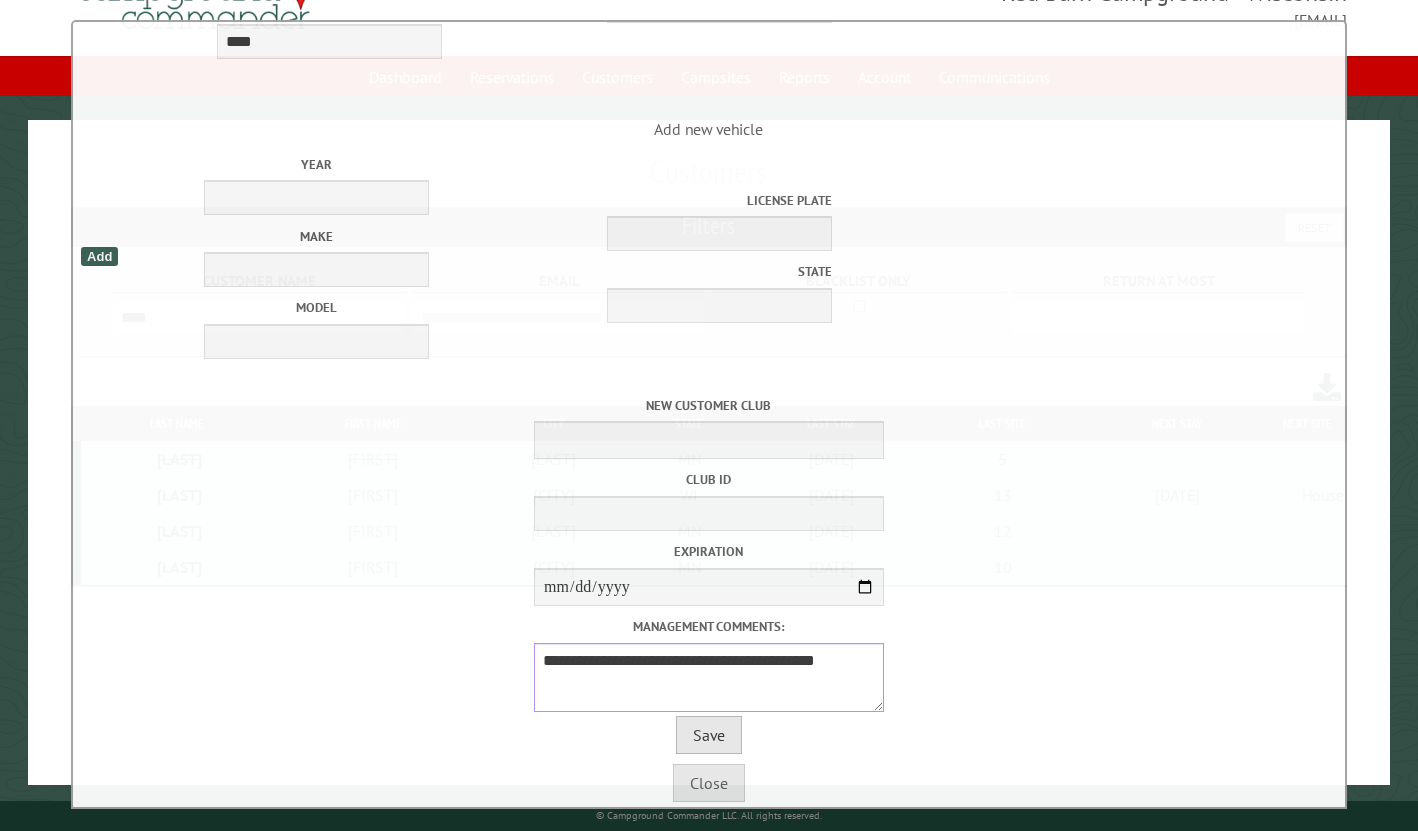 type on "**********" 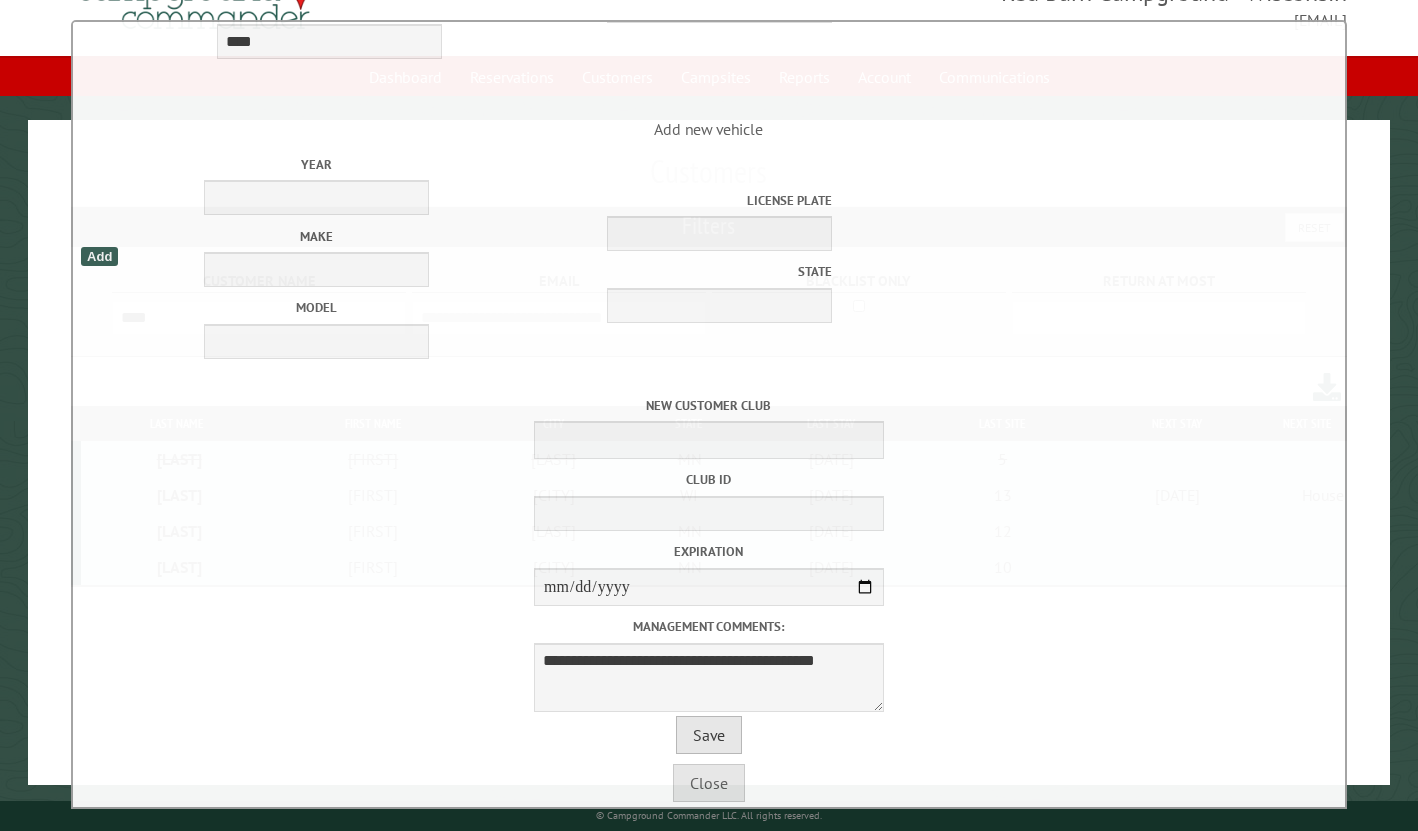 click on "Save" at bounding box center [709, 735] 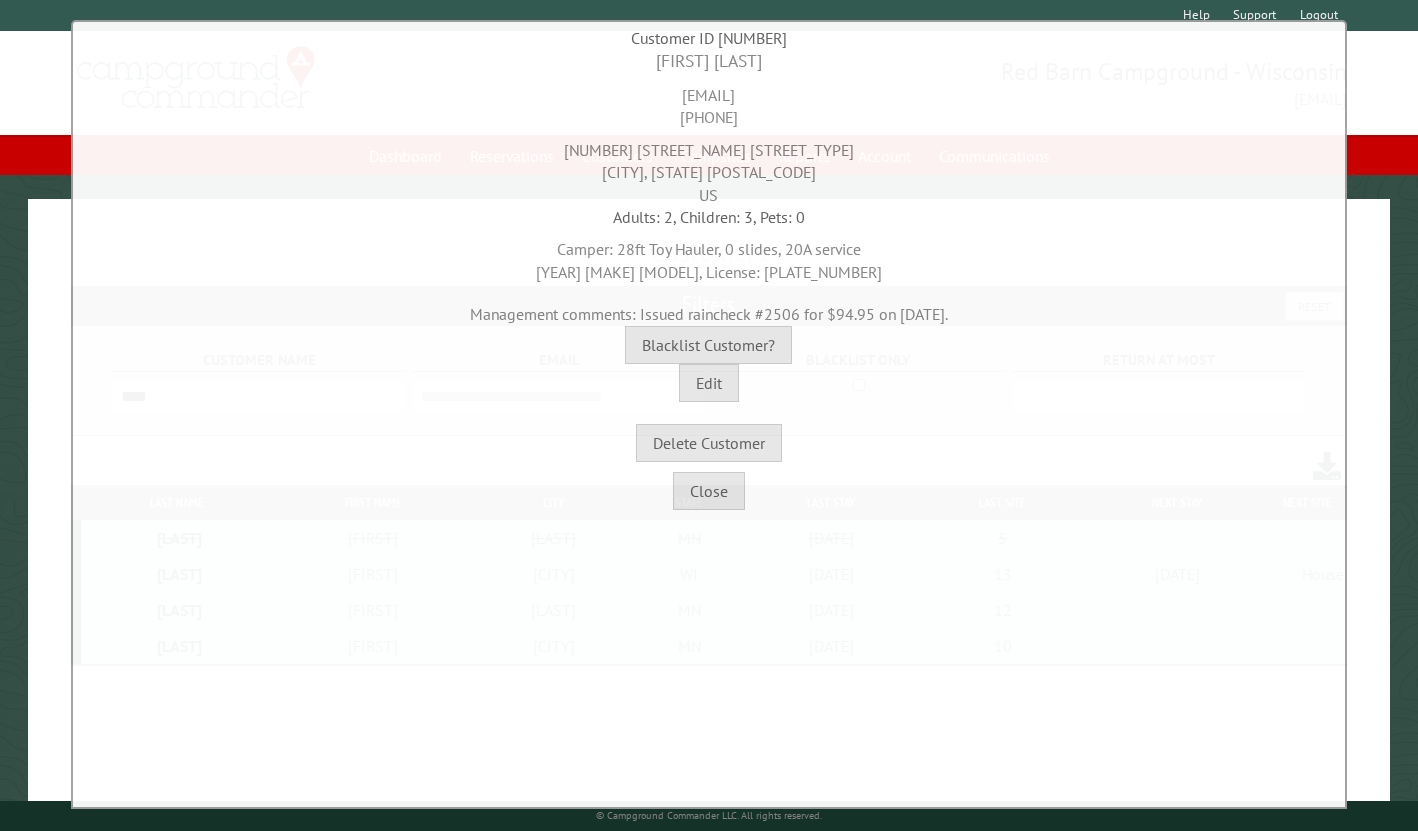 scroll, scrollTop: -8, scrollLeft: 0, axis: vertical 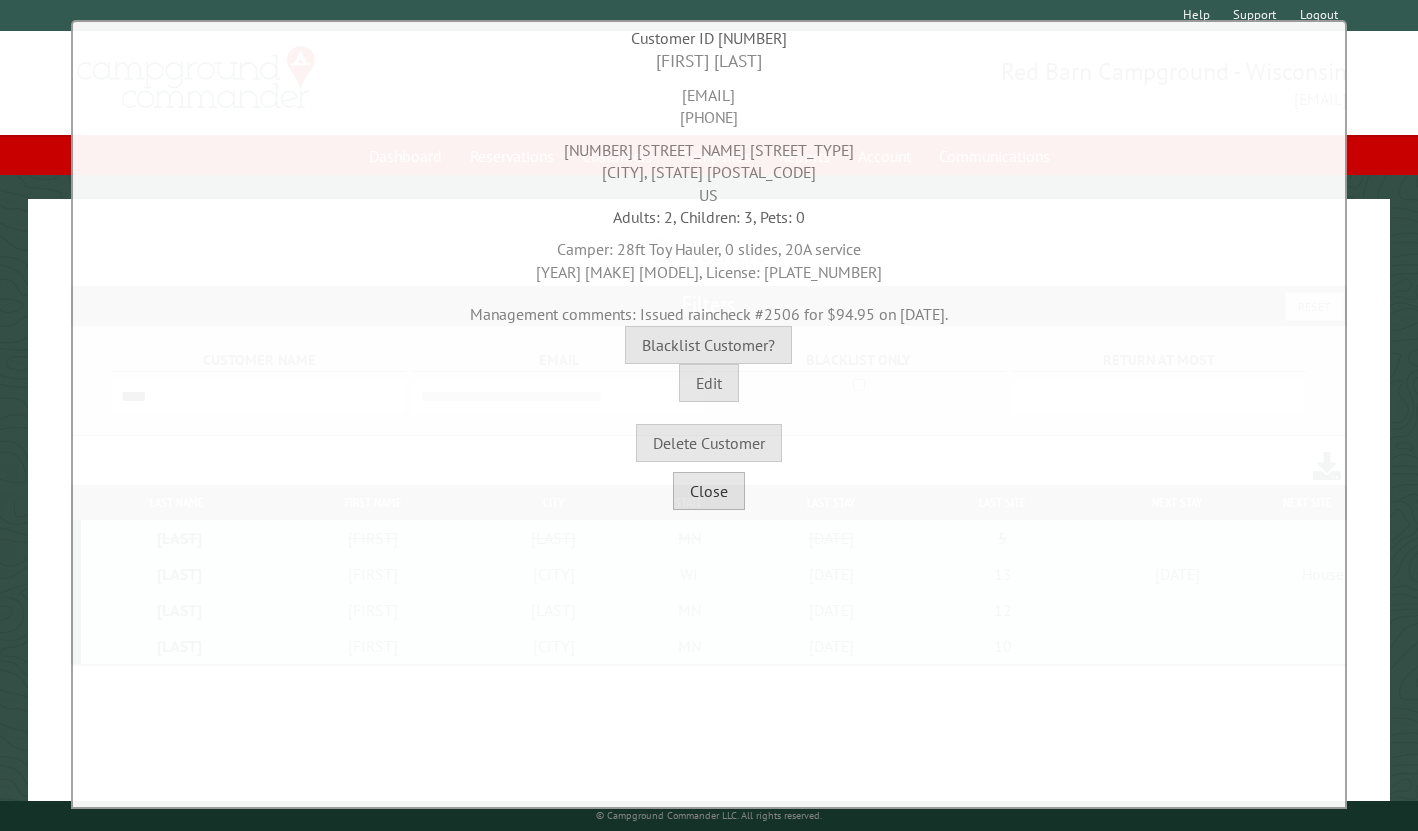 click on "Close" at bounding box center [709, 491] 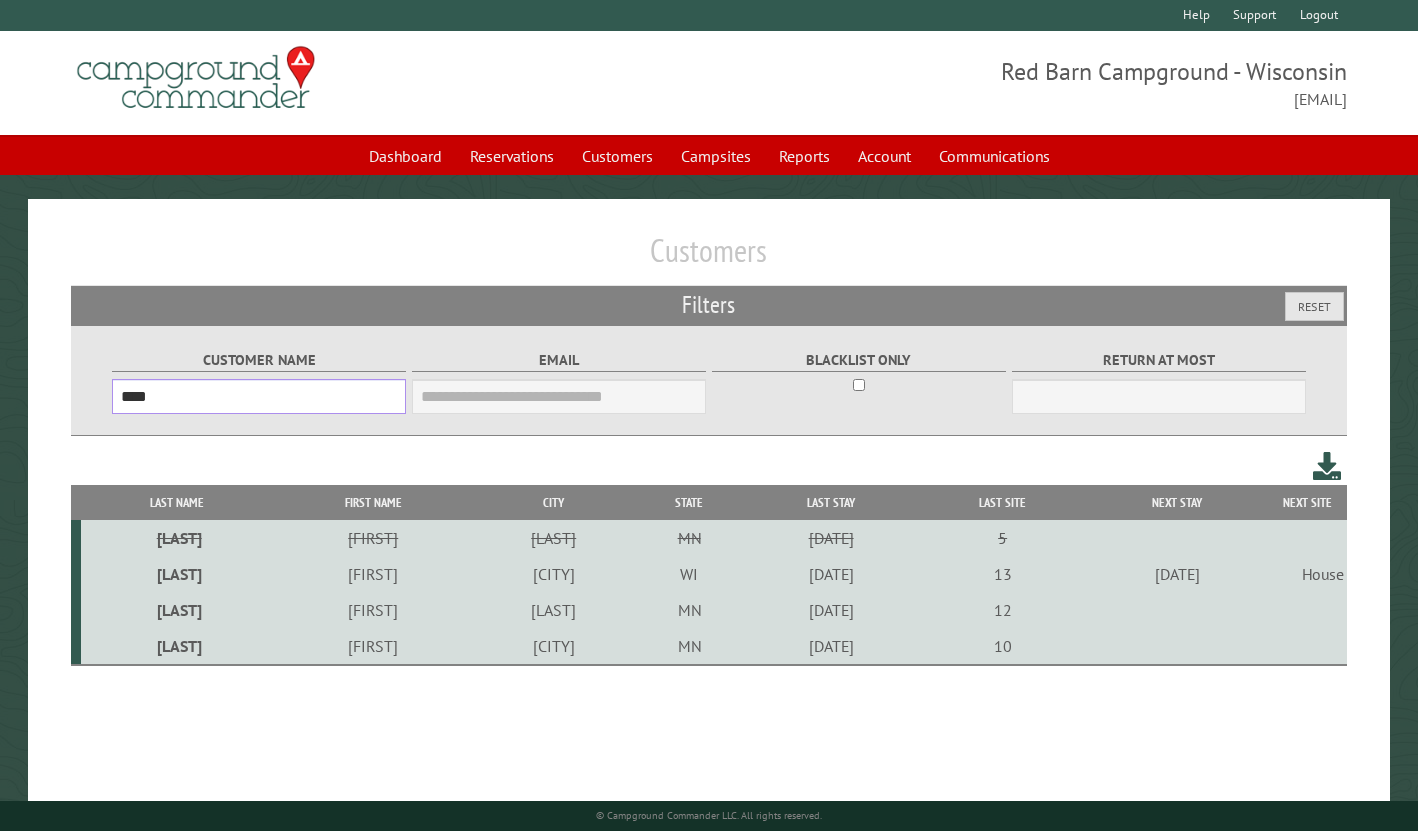 click on "****" at bounding box center (259, 396) 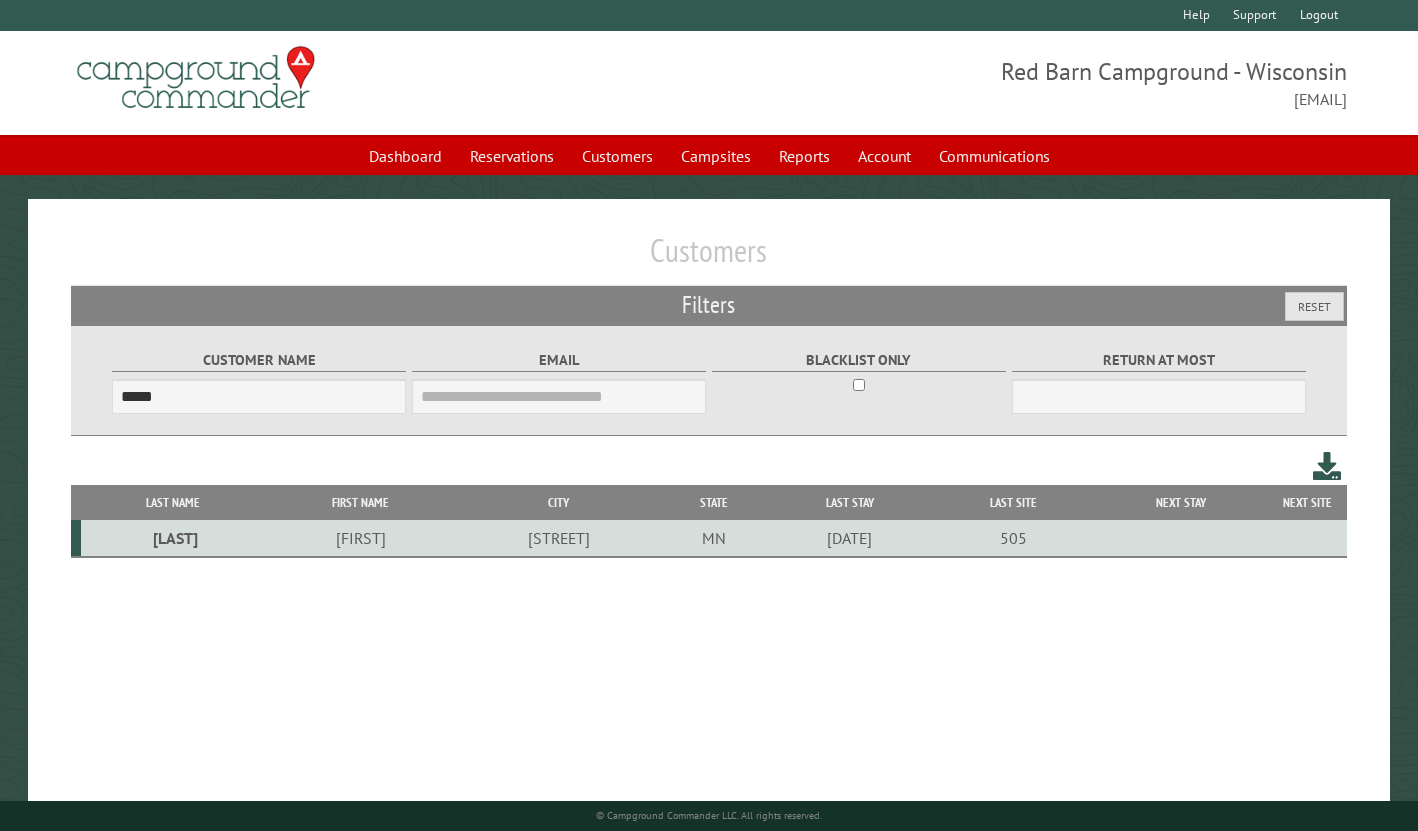 drag, startPoint x: 311, startPoint y: 406, endPoint x: 564, endPoint y: 544, distance: 288.18918 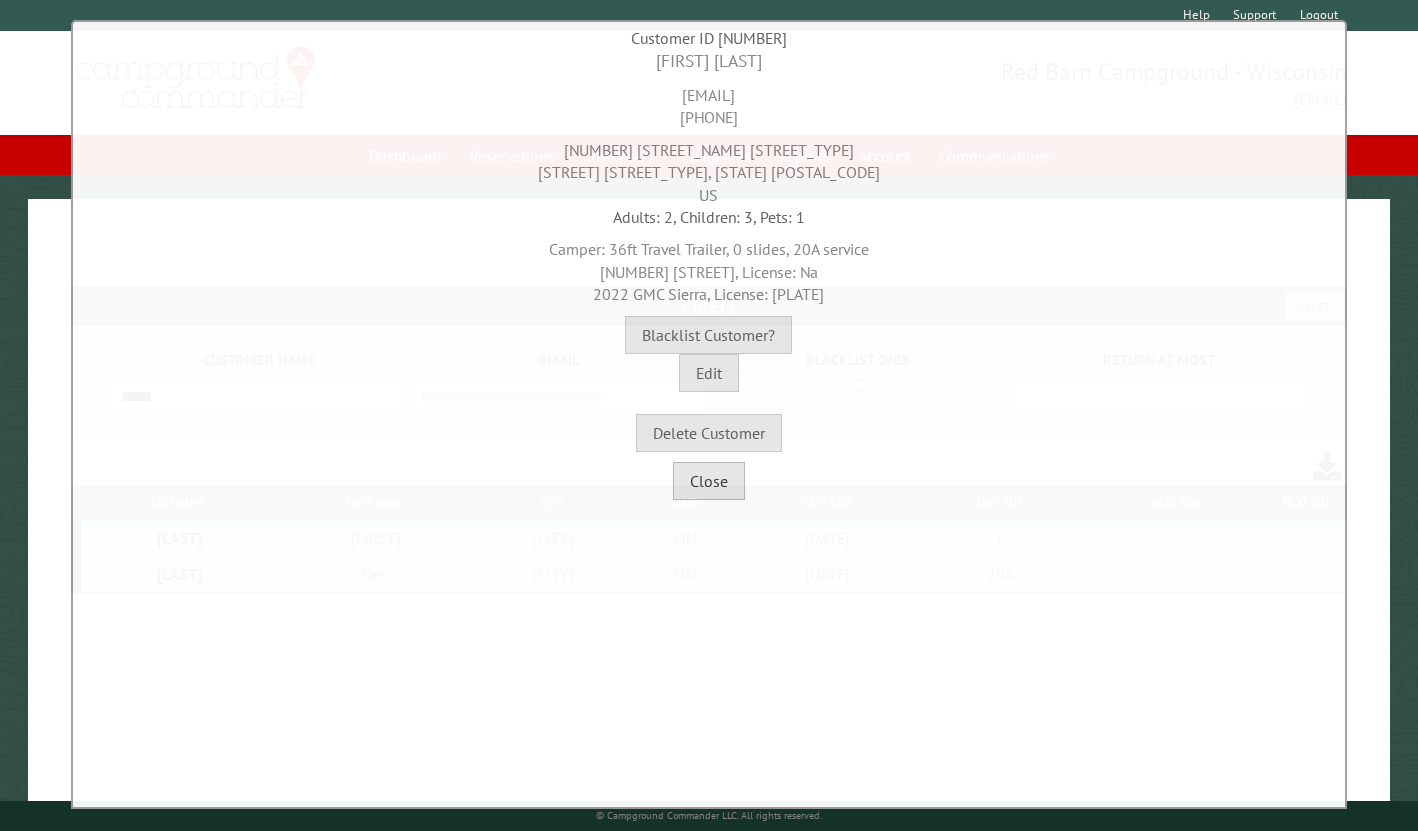 click on "Close" at bounding box center (709, 481) 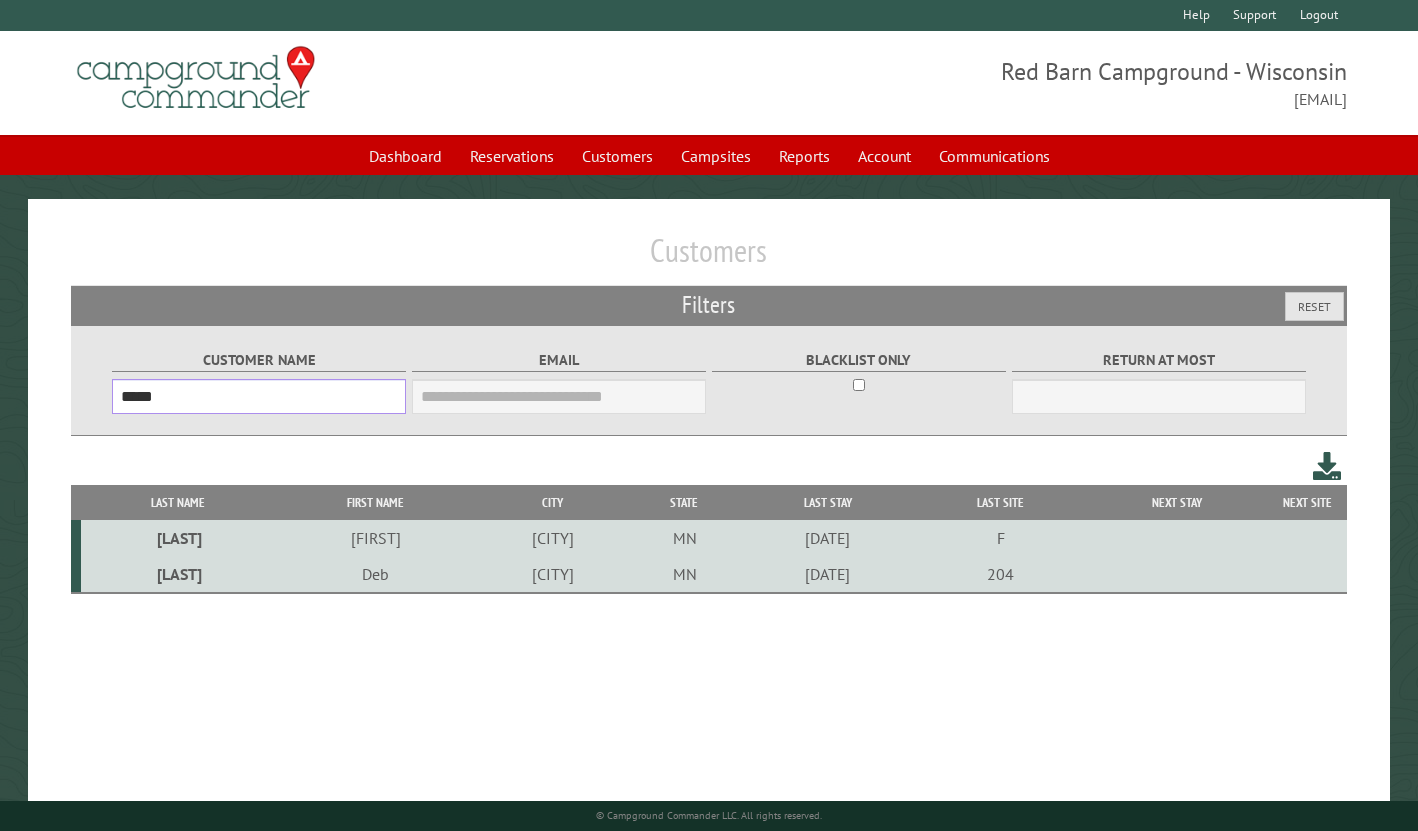 click on "*****" at bounding box center (259, 396) 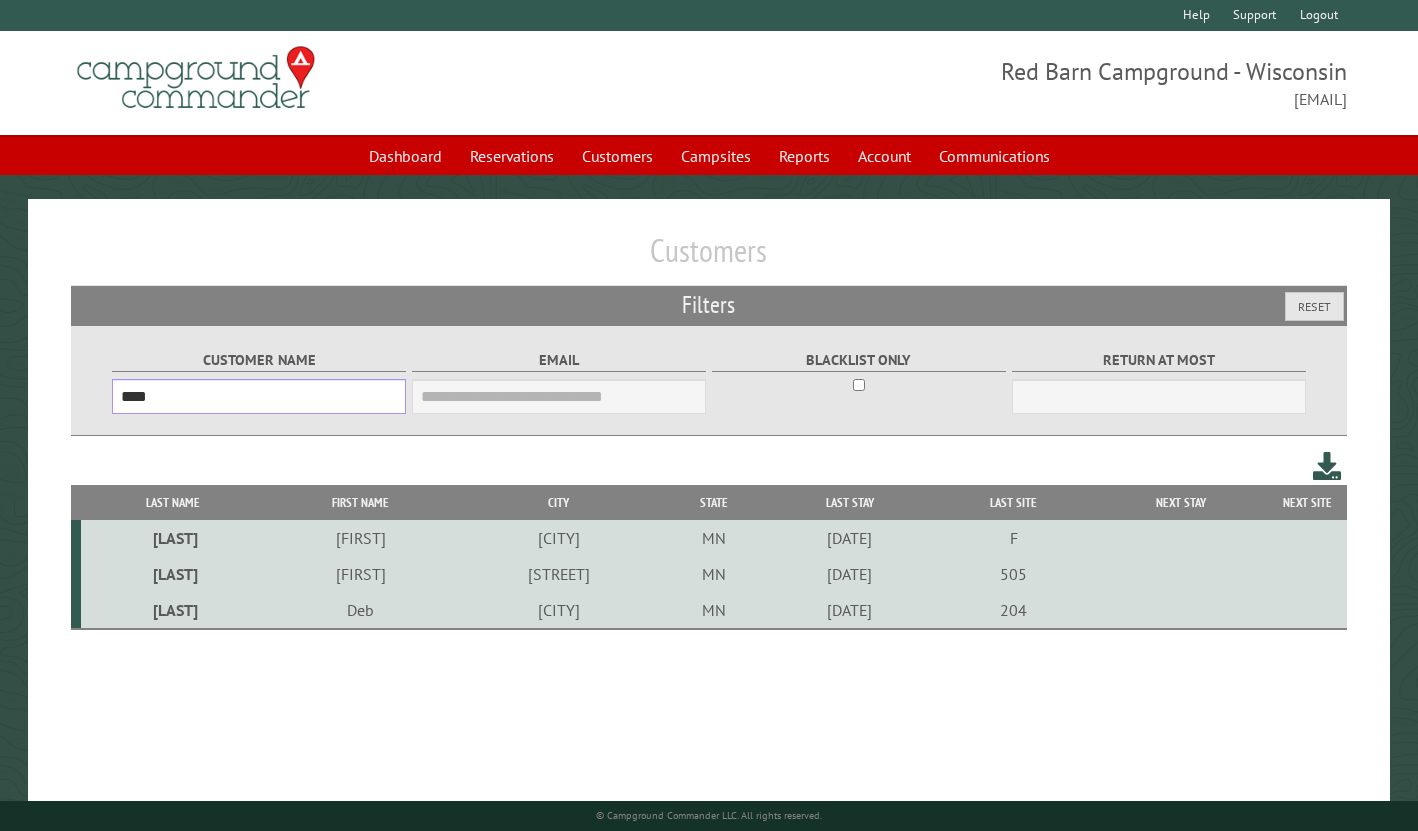 type on "****" 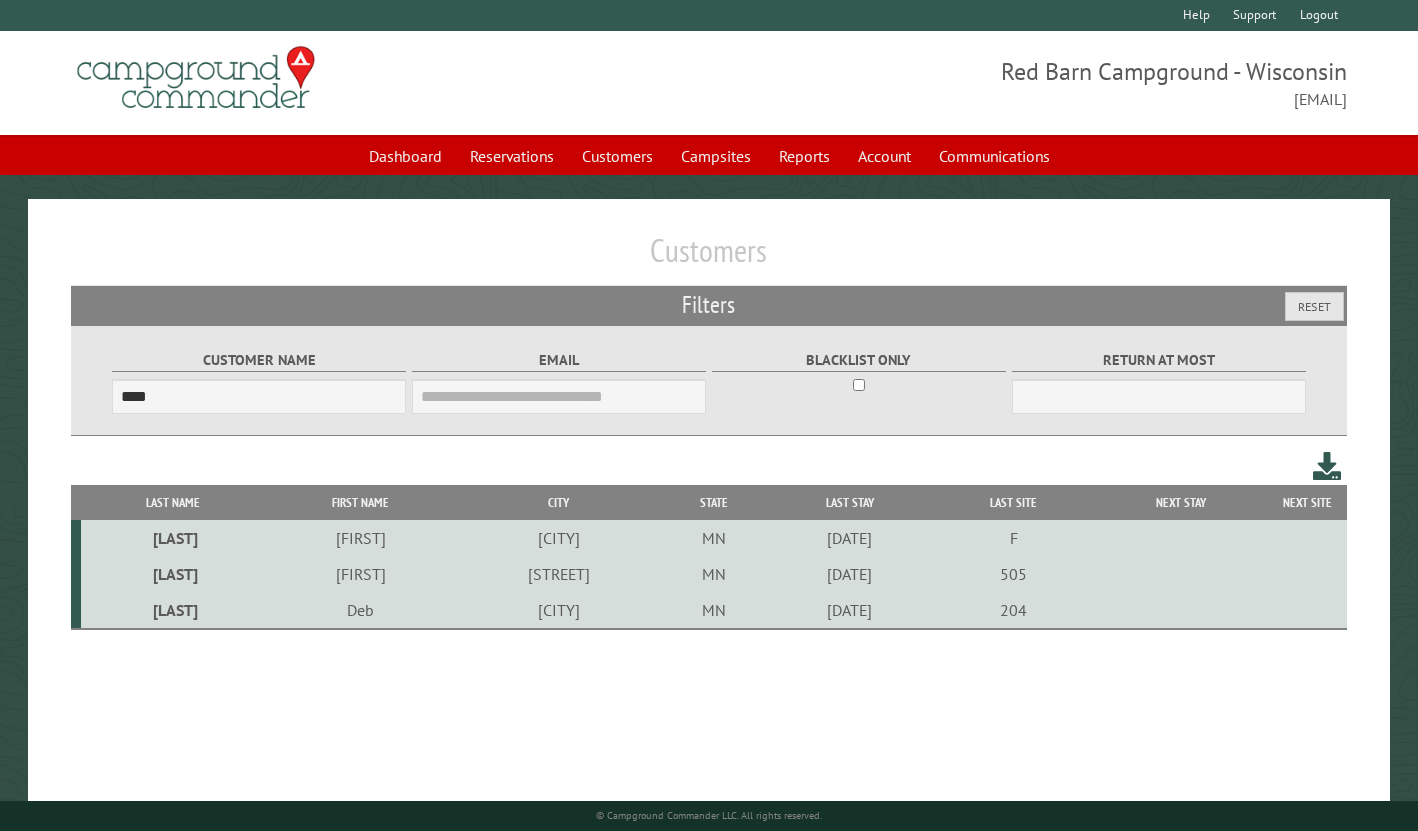 click on "[STREET]" at bounding box center [559, 574] 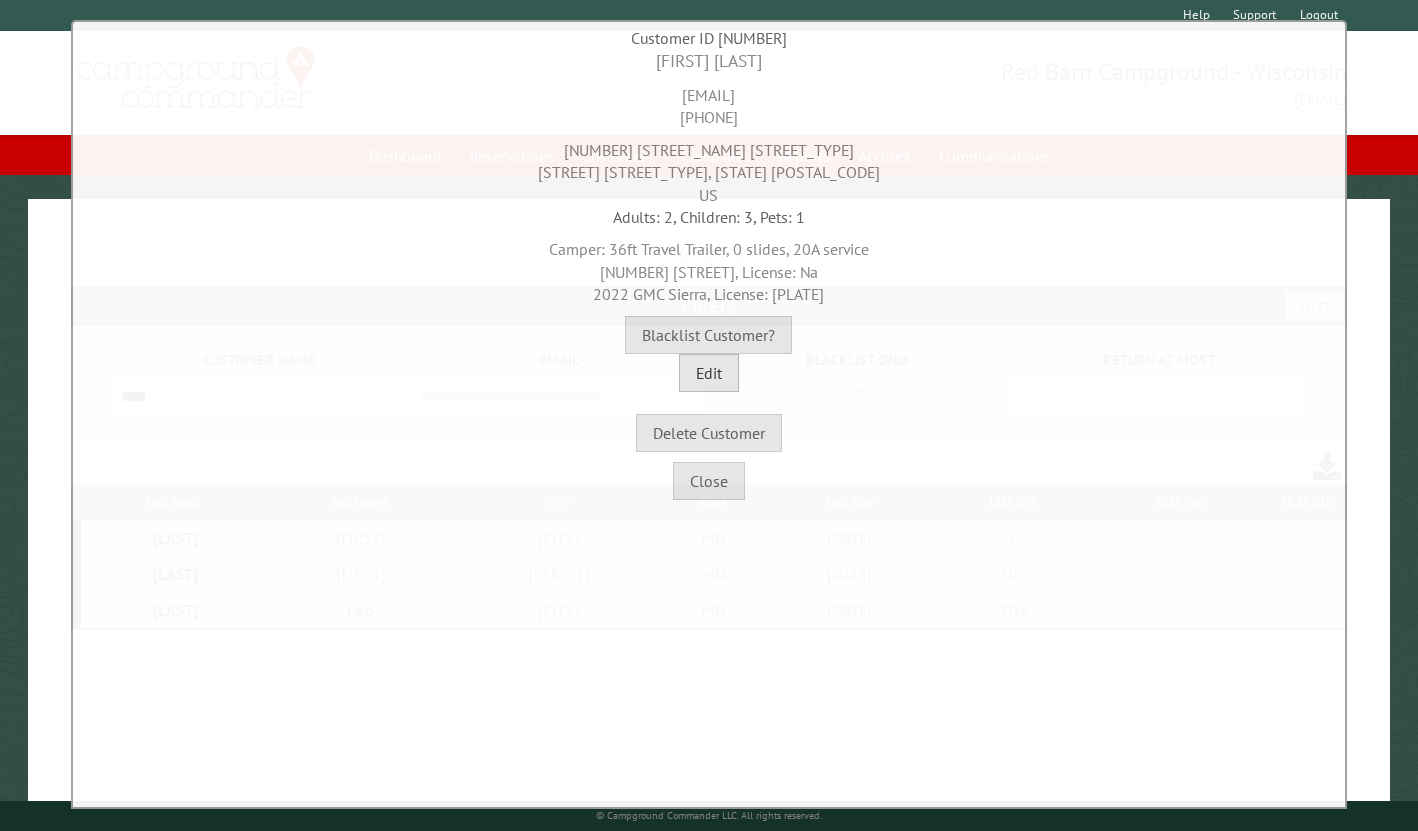 click on "Edit" at bounding box center [709, 373] 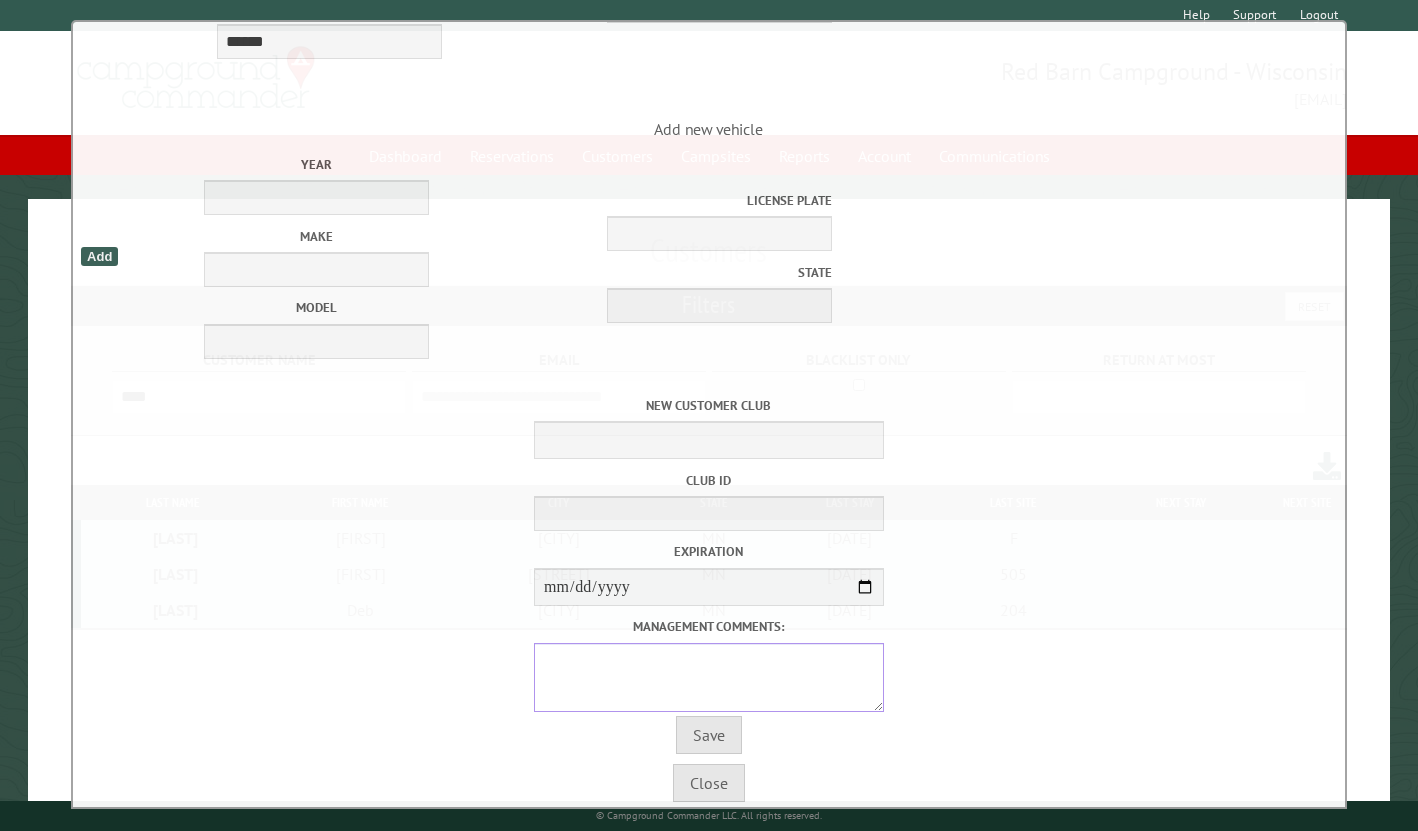 scroll, scrollTop: 1009, scrollLeft: 0, axis: vertical 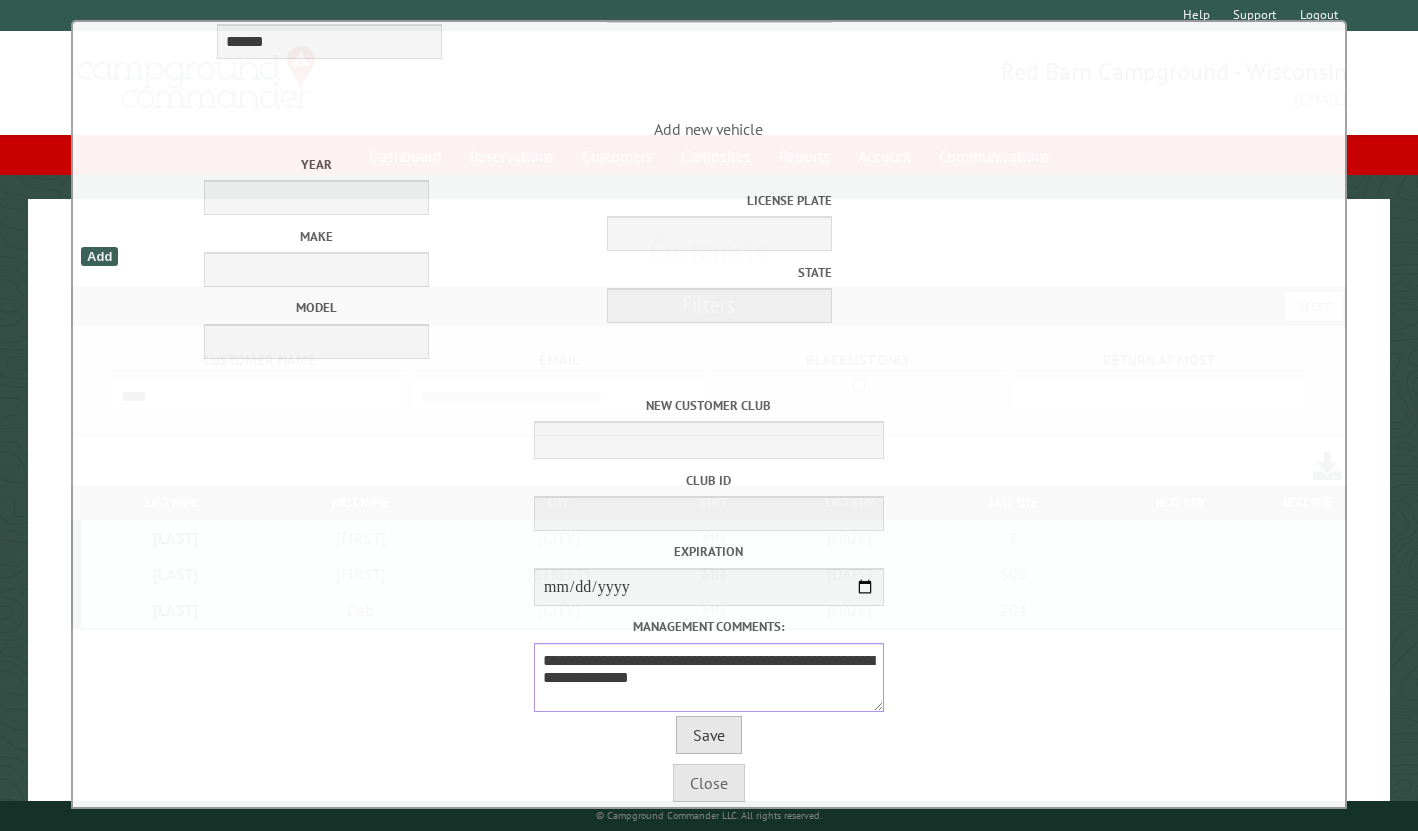 type on "**********" 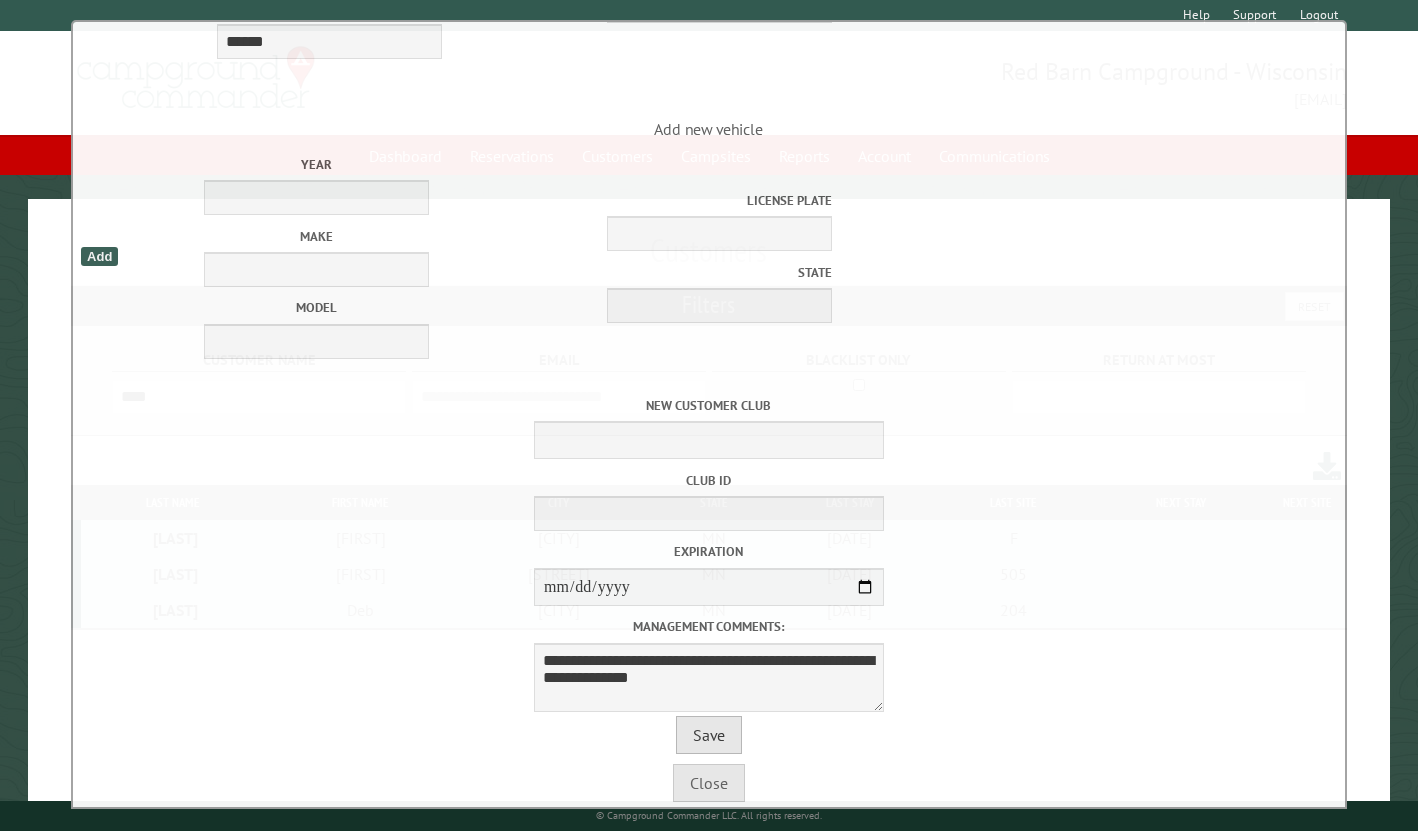 click on "Save" at bounding box center (709, 735) 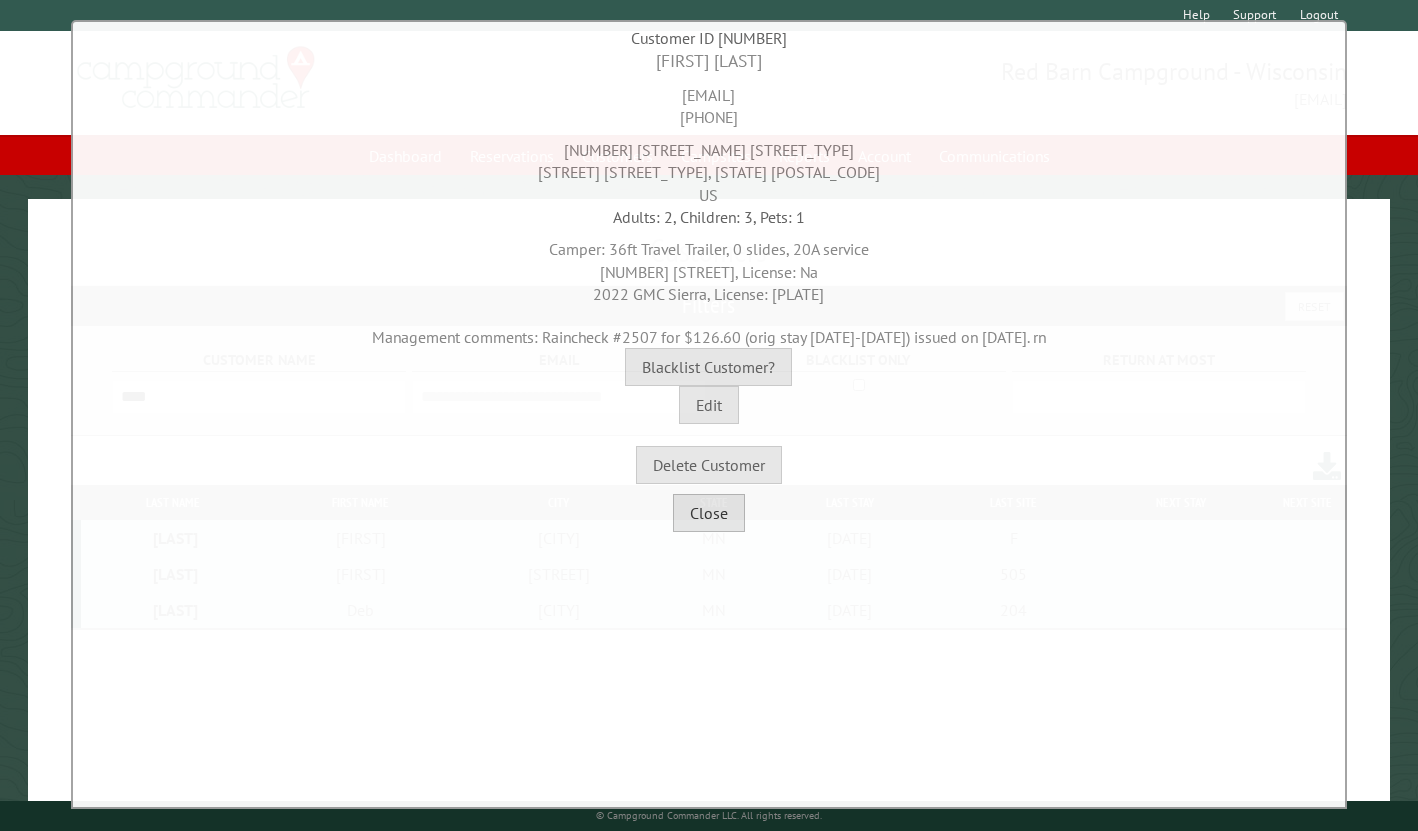 click on "Close" at bounding box center (709, 513) 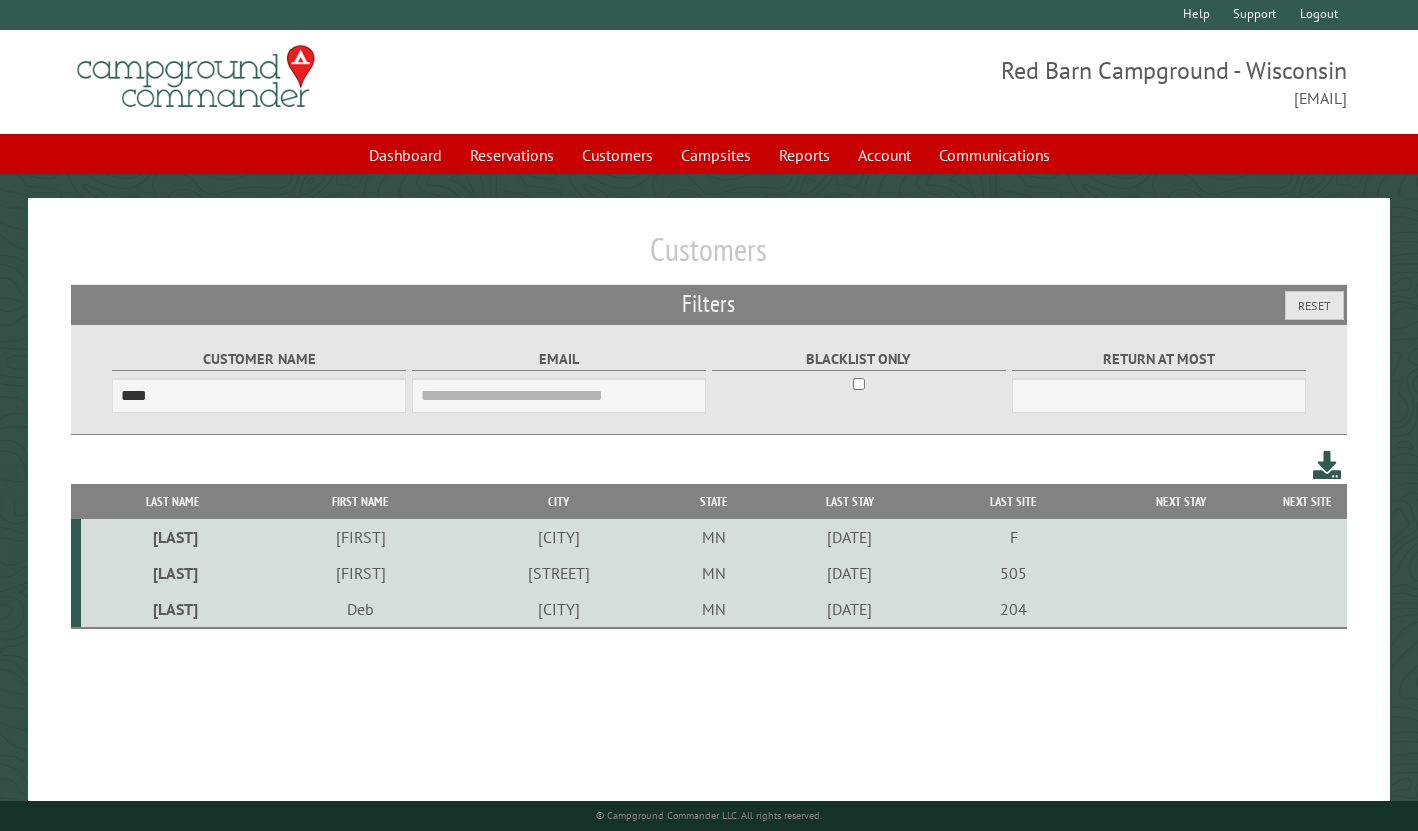 scroll, scrollTop: 3, scrollLeft: 0, axis: vertical 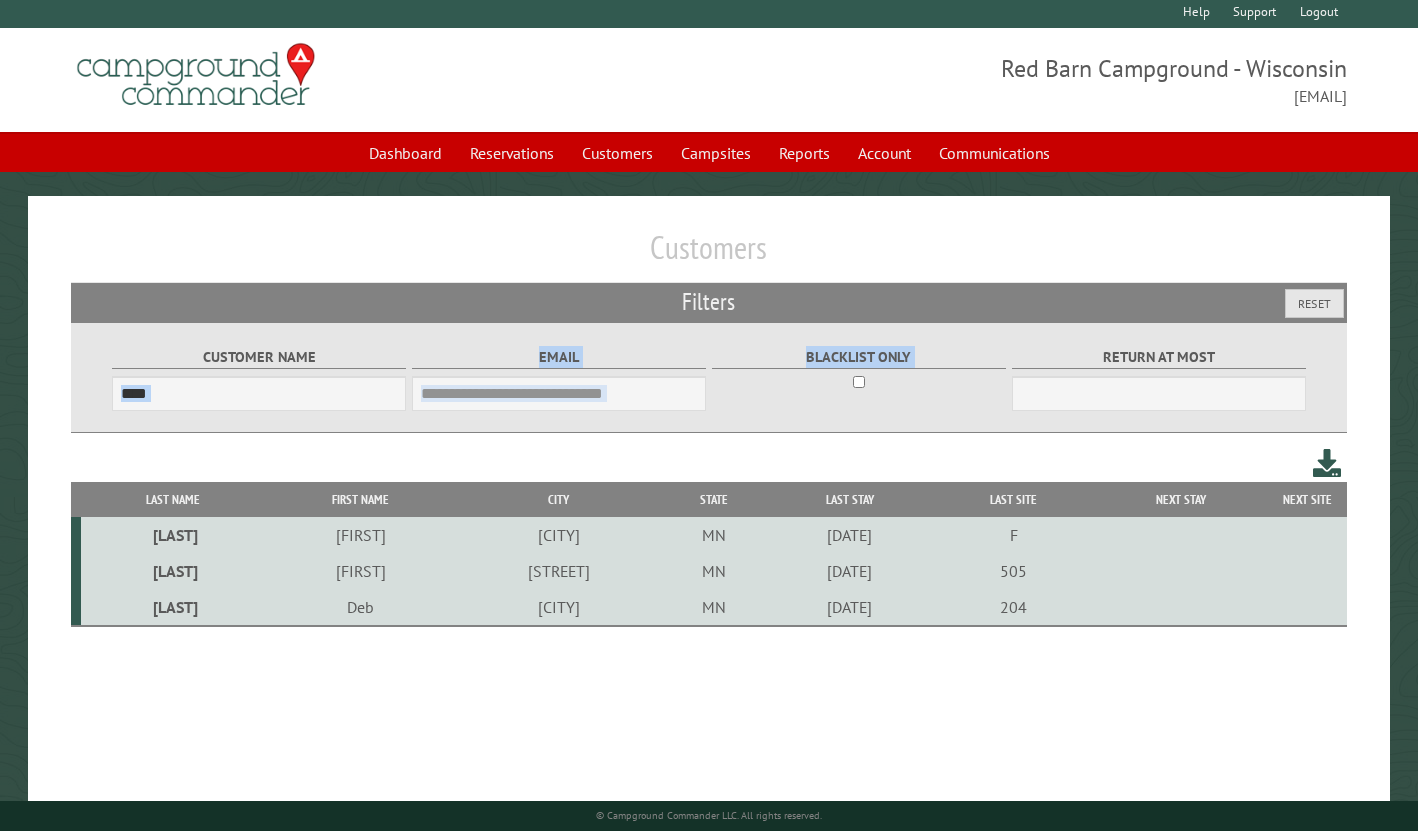 drag, startPoint x: 286, startPoint y: 411, endPoint x: -82, endPoint y: 327, distance: 377.46524 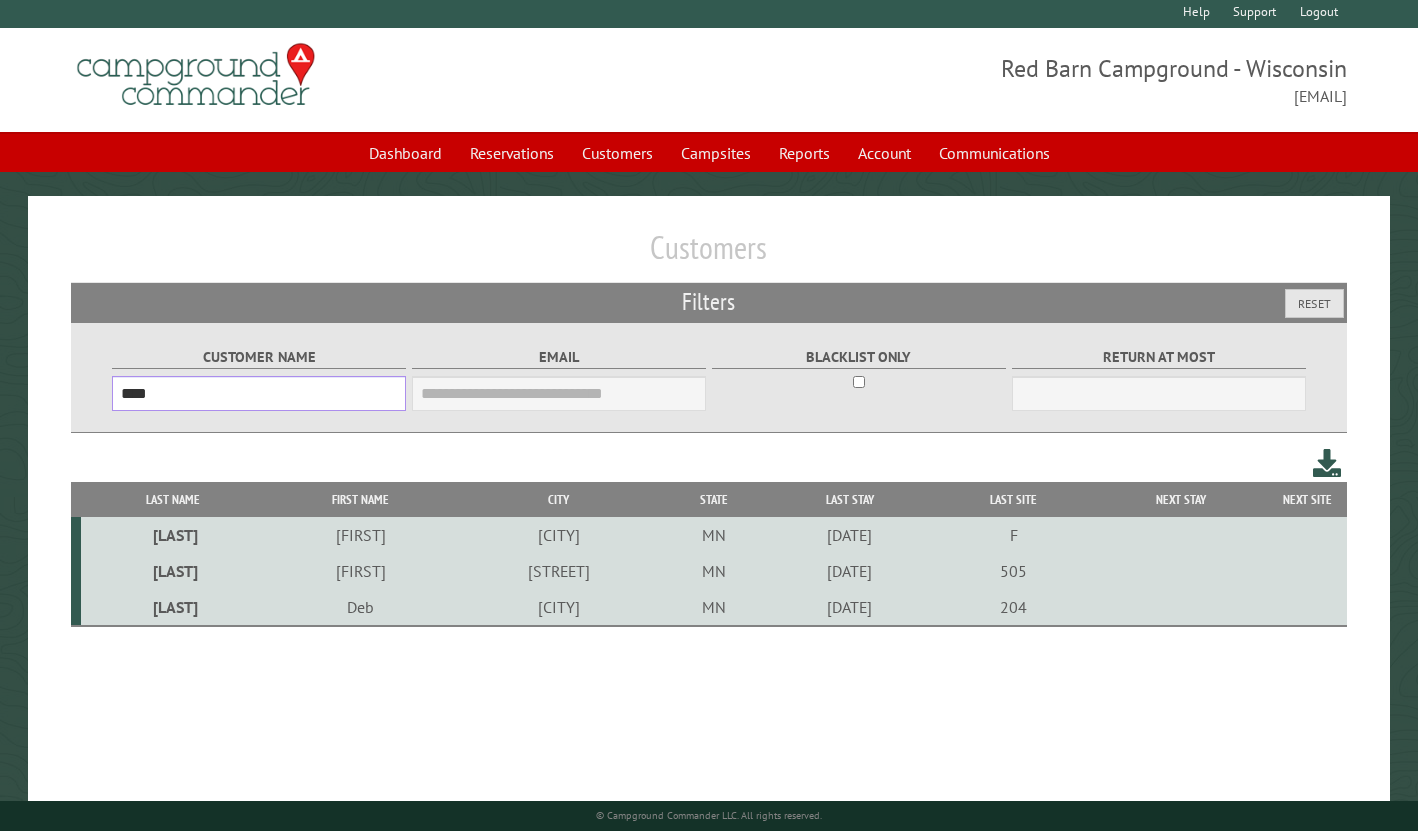 click on "****" at bounding box center (259, 393) 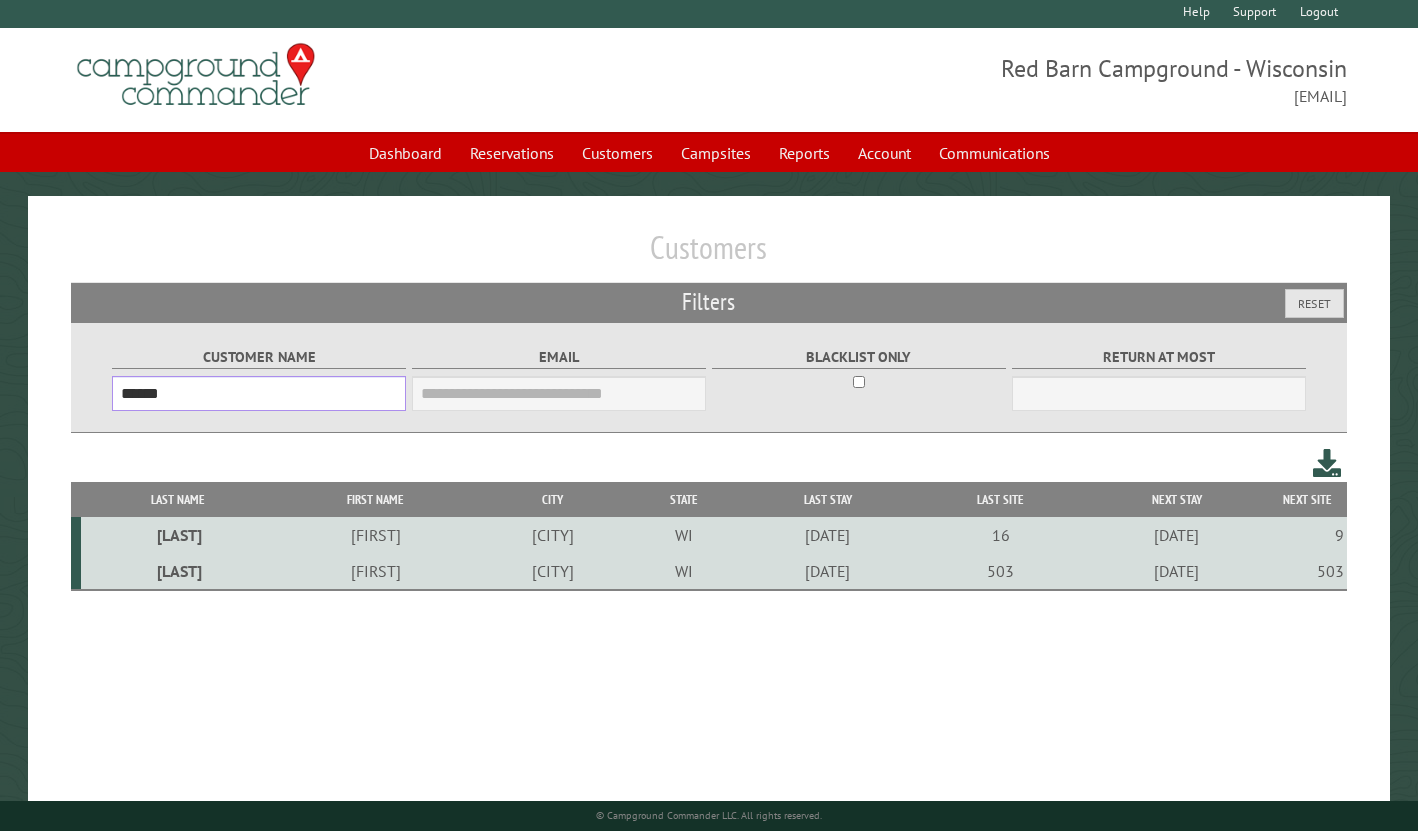 type on "******" 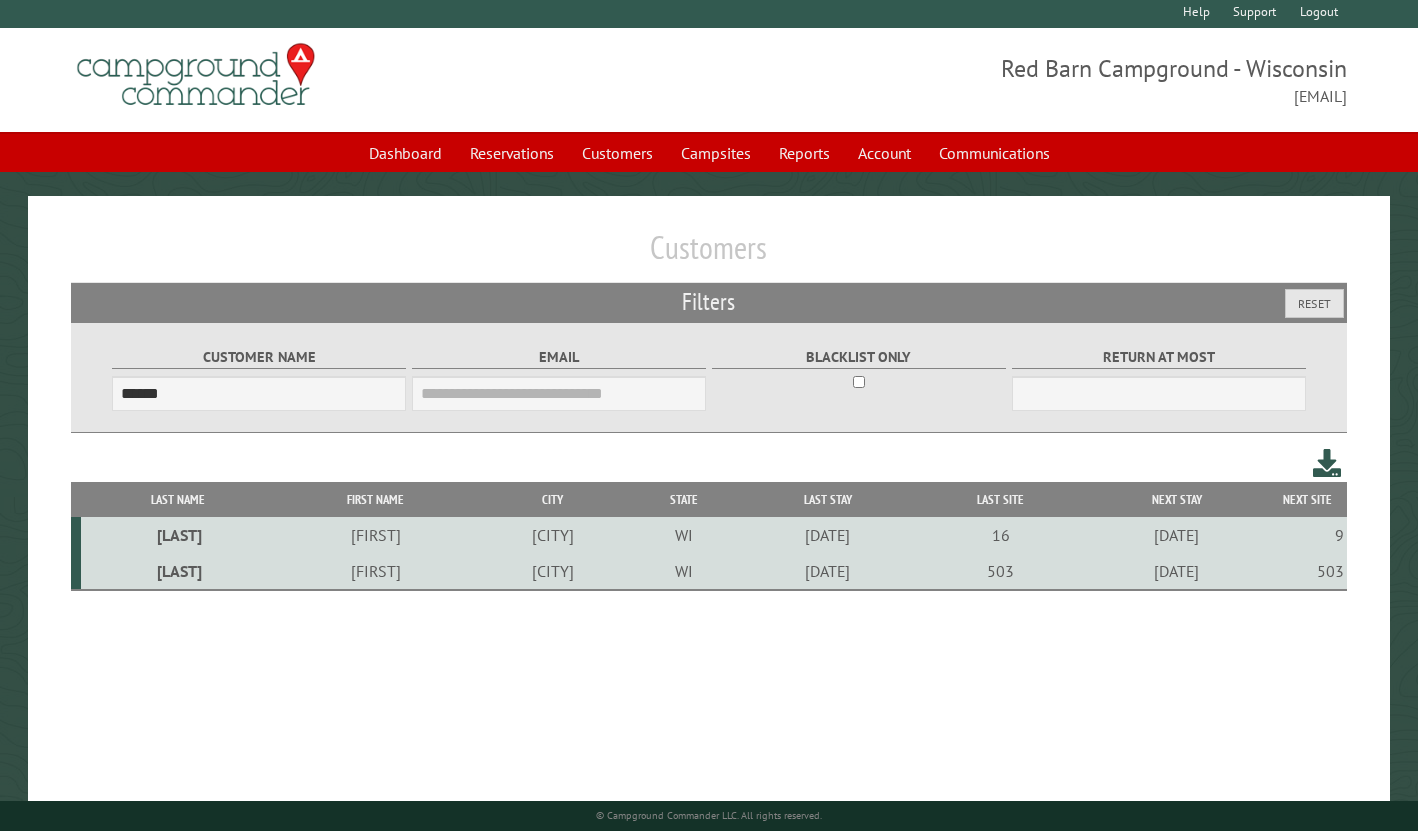 drag, startPoint x: 384, startPoint y: 314, endPoint x: 870, endPoint y: 565, distance: 546.989 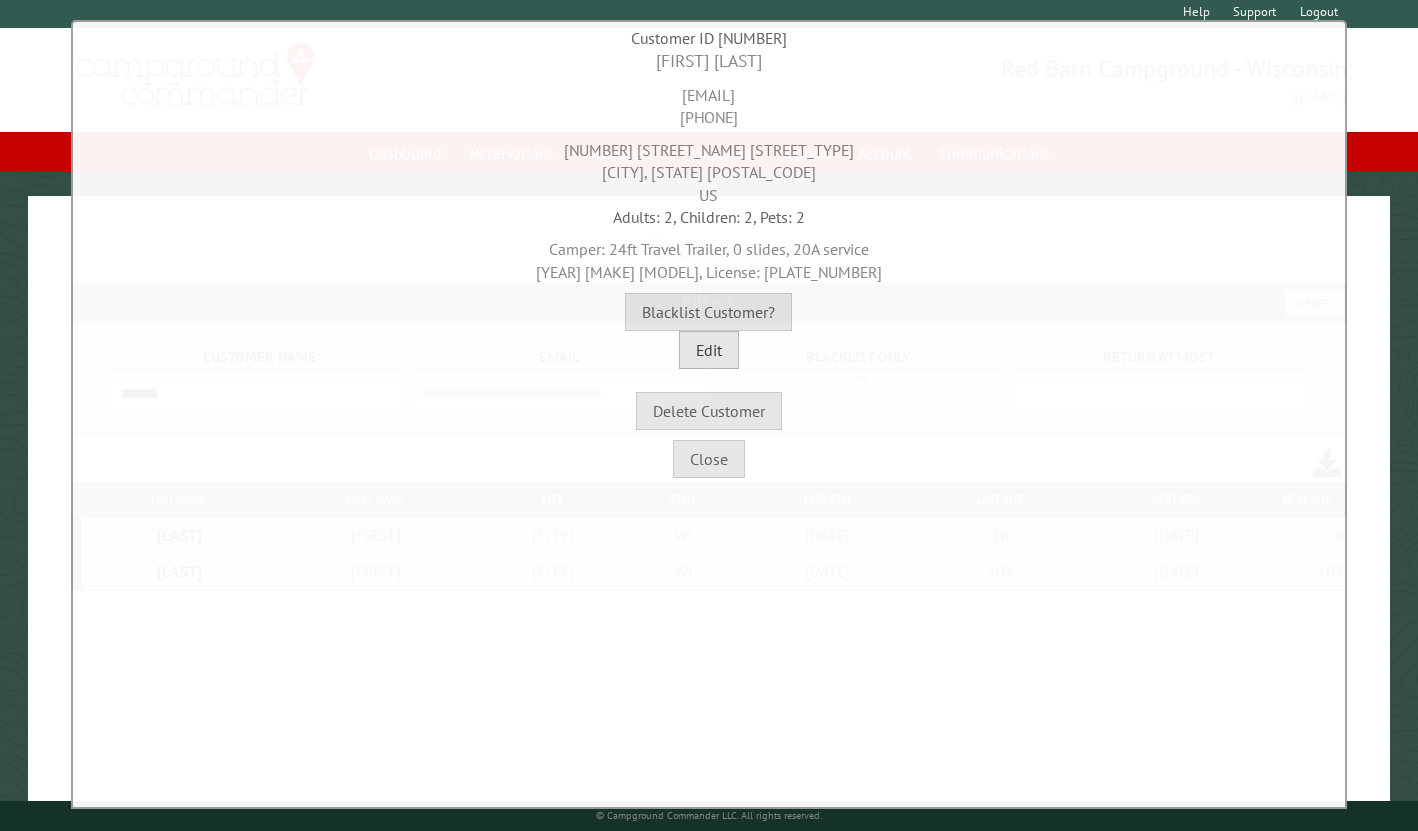 click on "Edit" at bounding box center (709, 350) 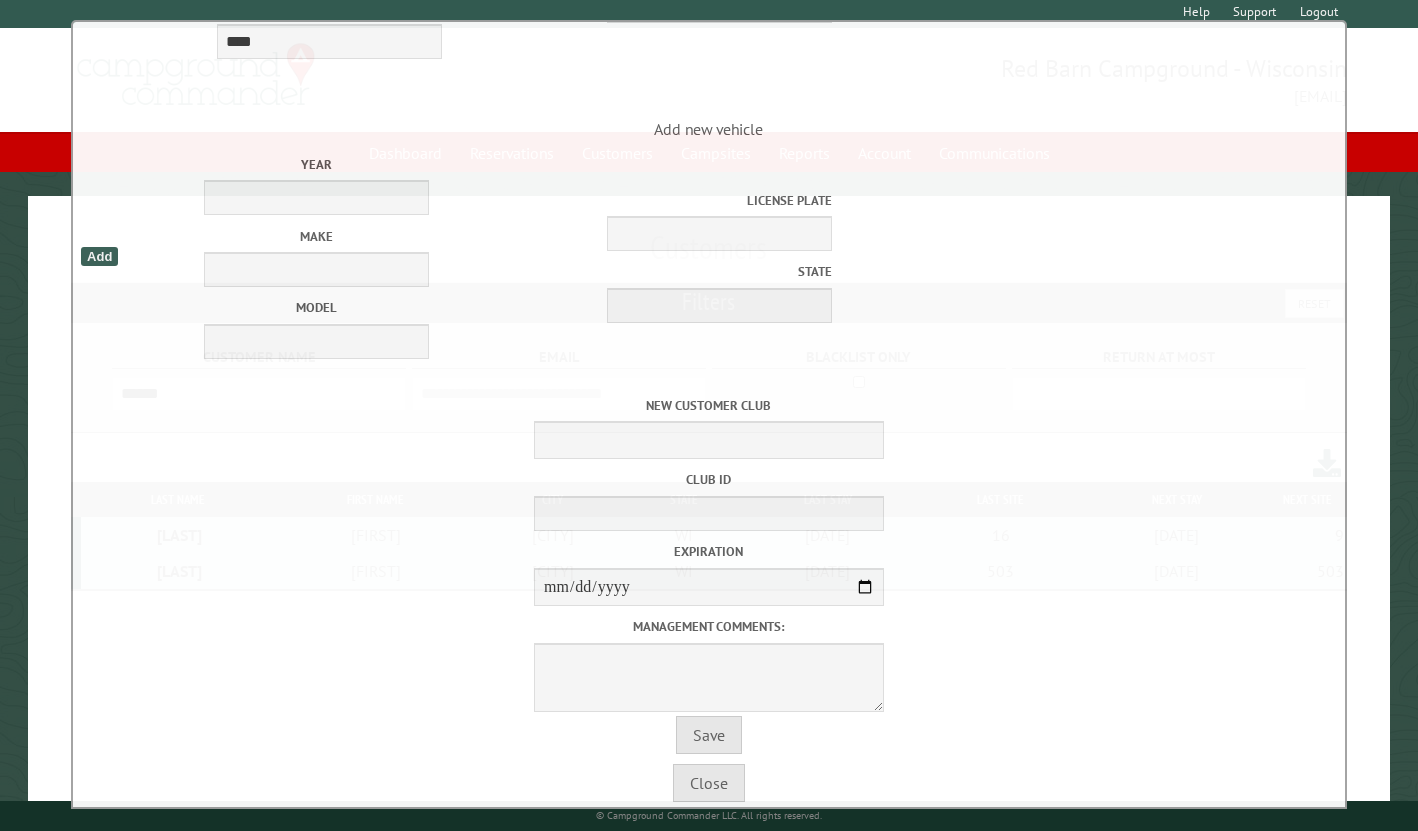 scroll, scrollTop: 701, scrollLeft: 0, axis: vertical 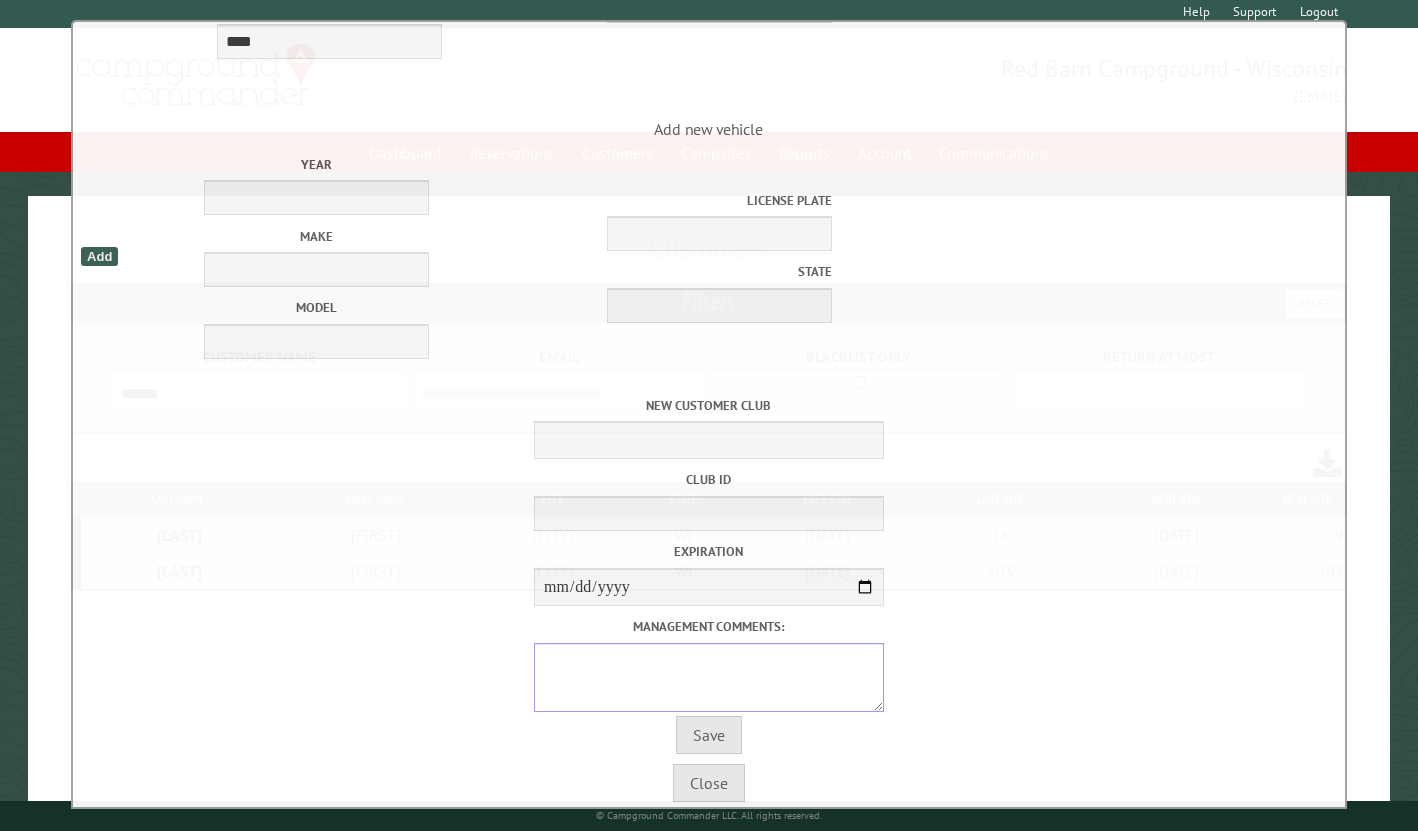 click on "Management comments:" at bounding box center [709, 677] 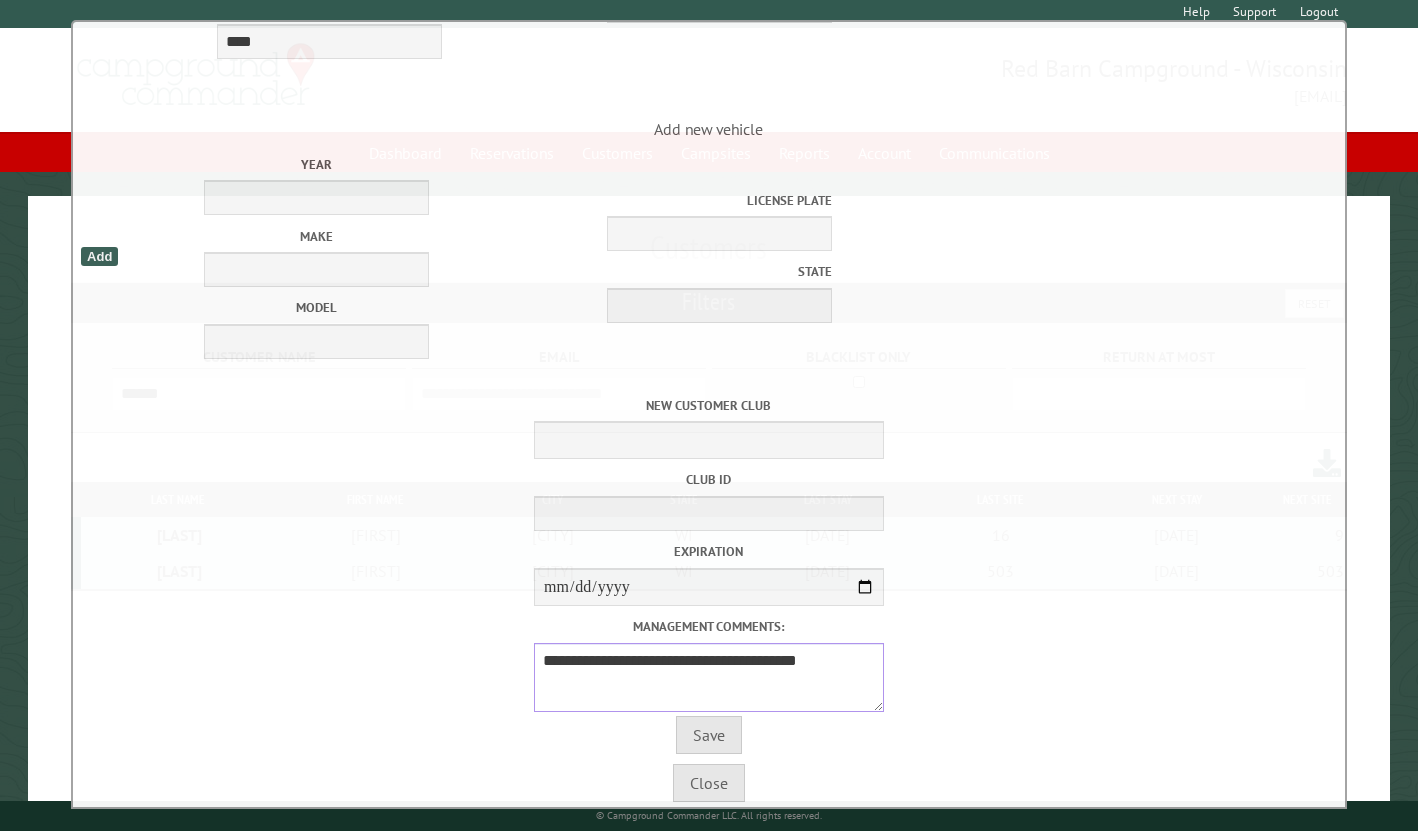 click on "**********" at bounding box center (709, 677) 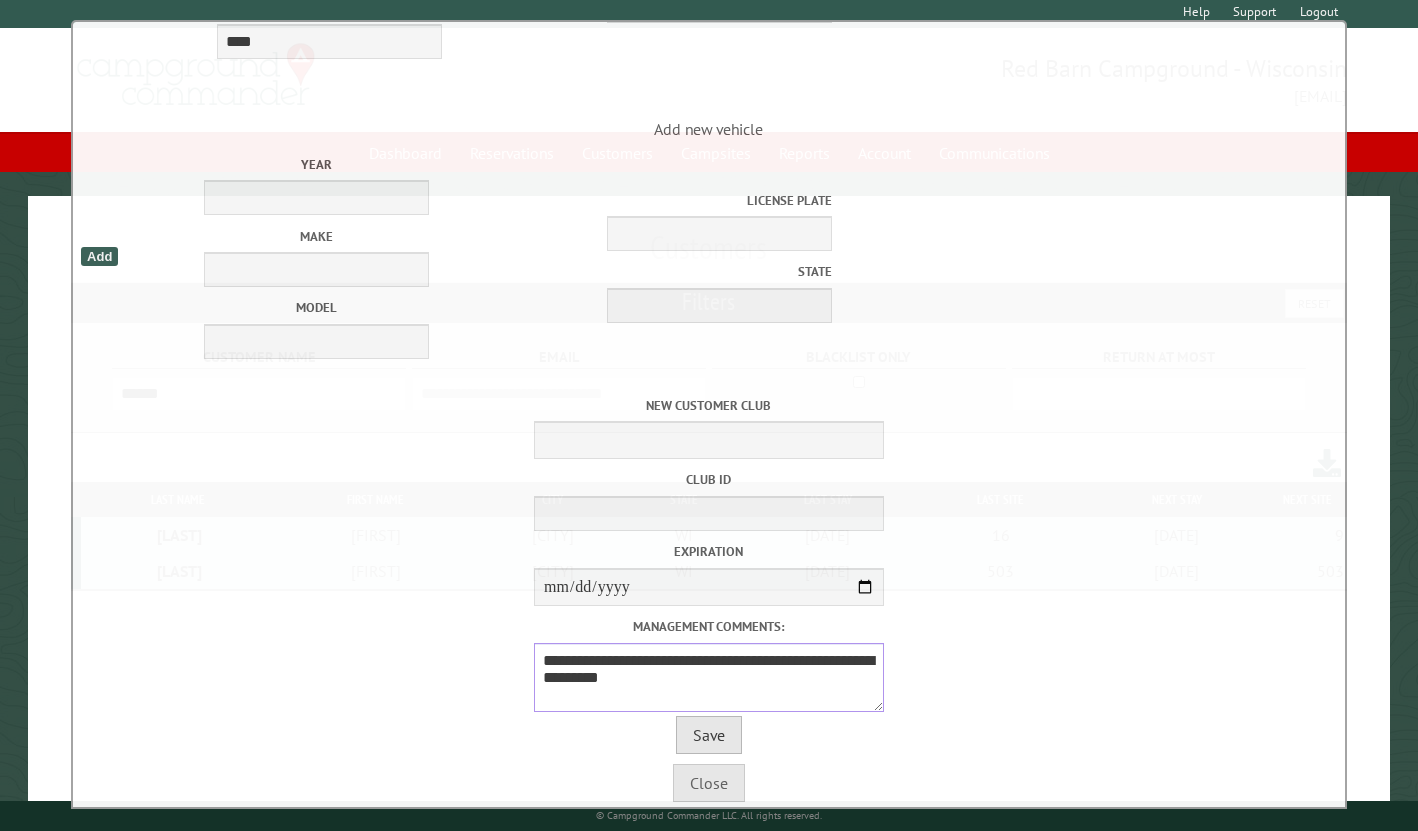 type on "**********" 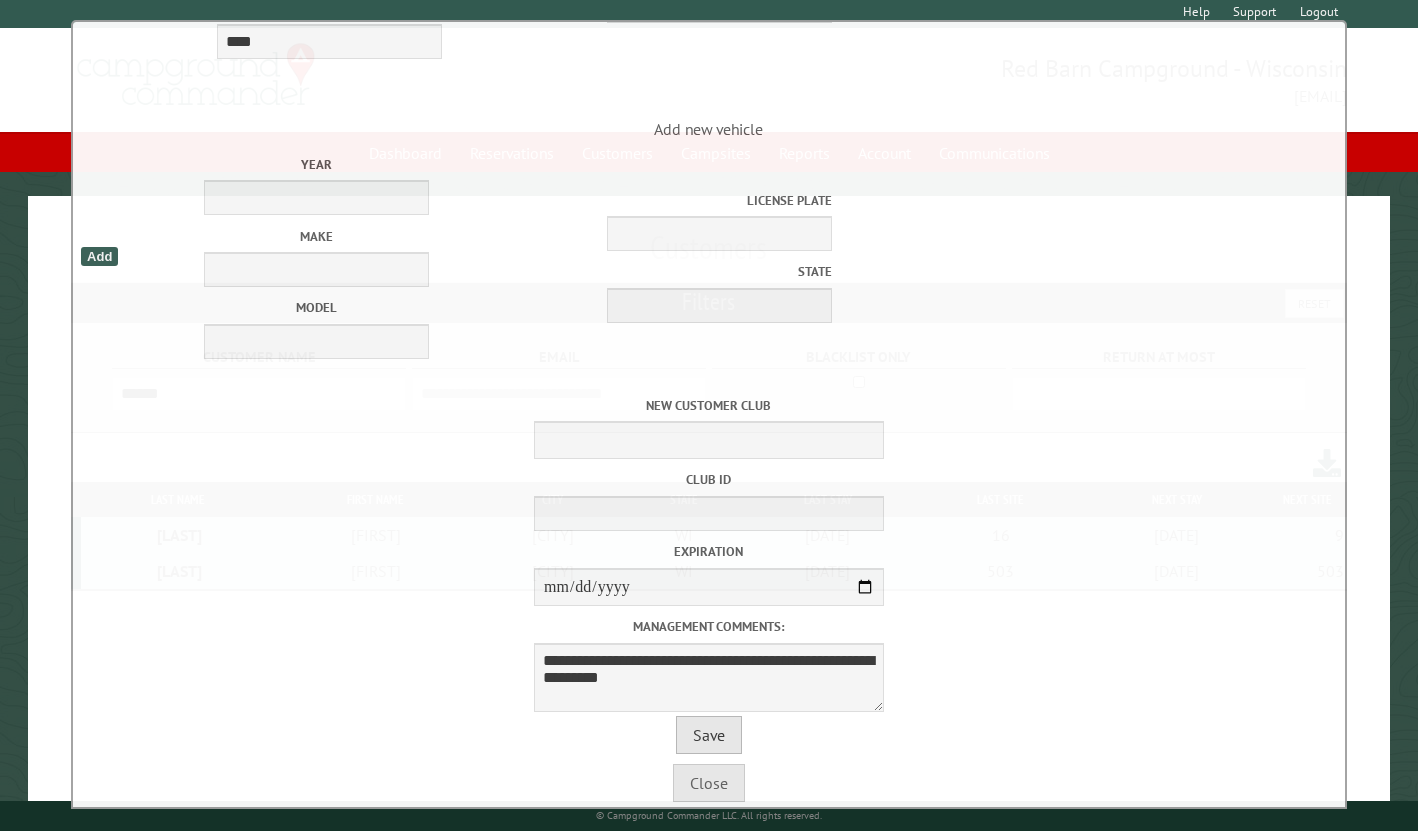 click on "Save" at bounding box center [709, 735] 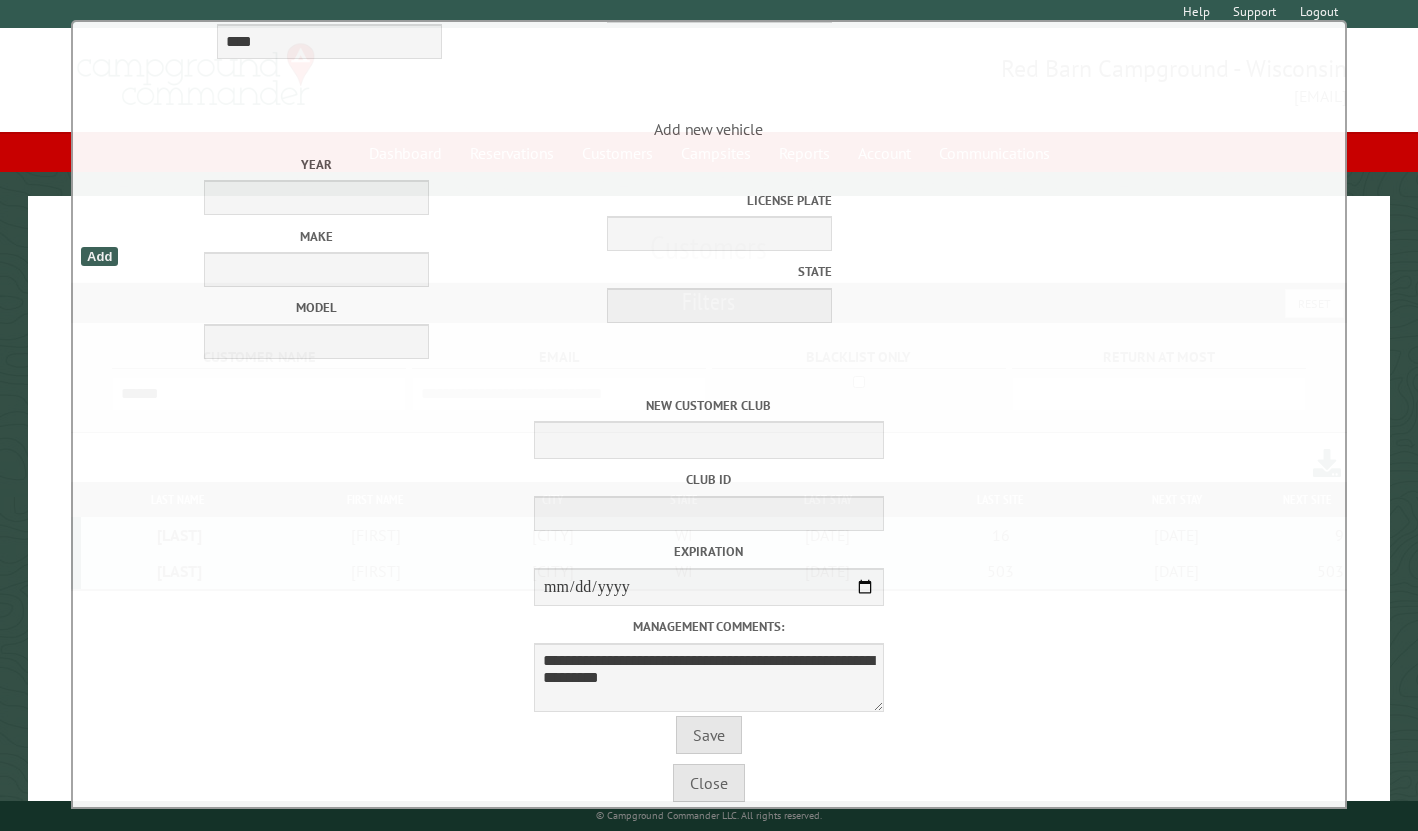 scroll, scrollTop: 0, scrollLeft: 0, axis: both 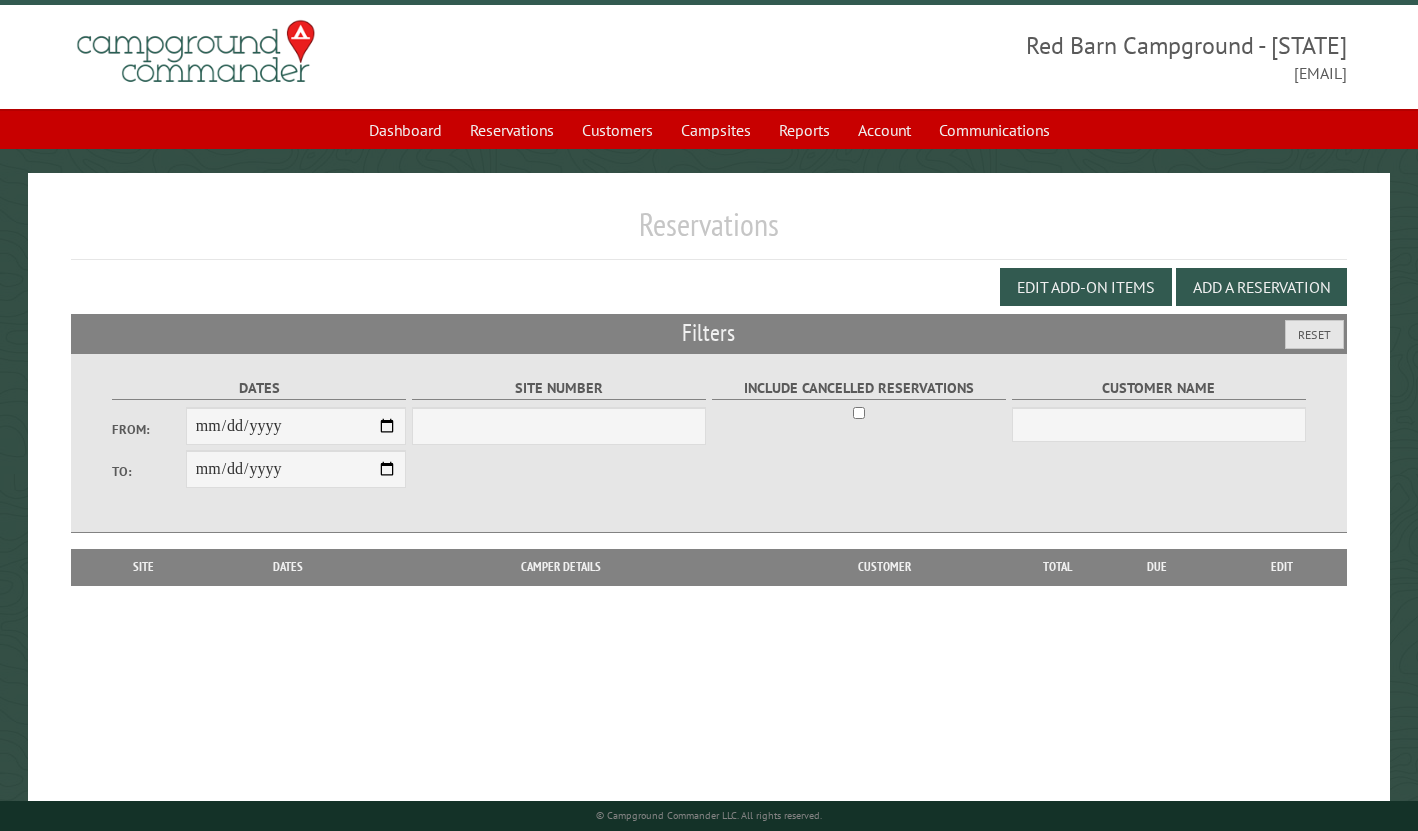 select on "***" 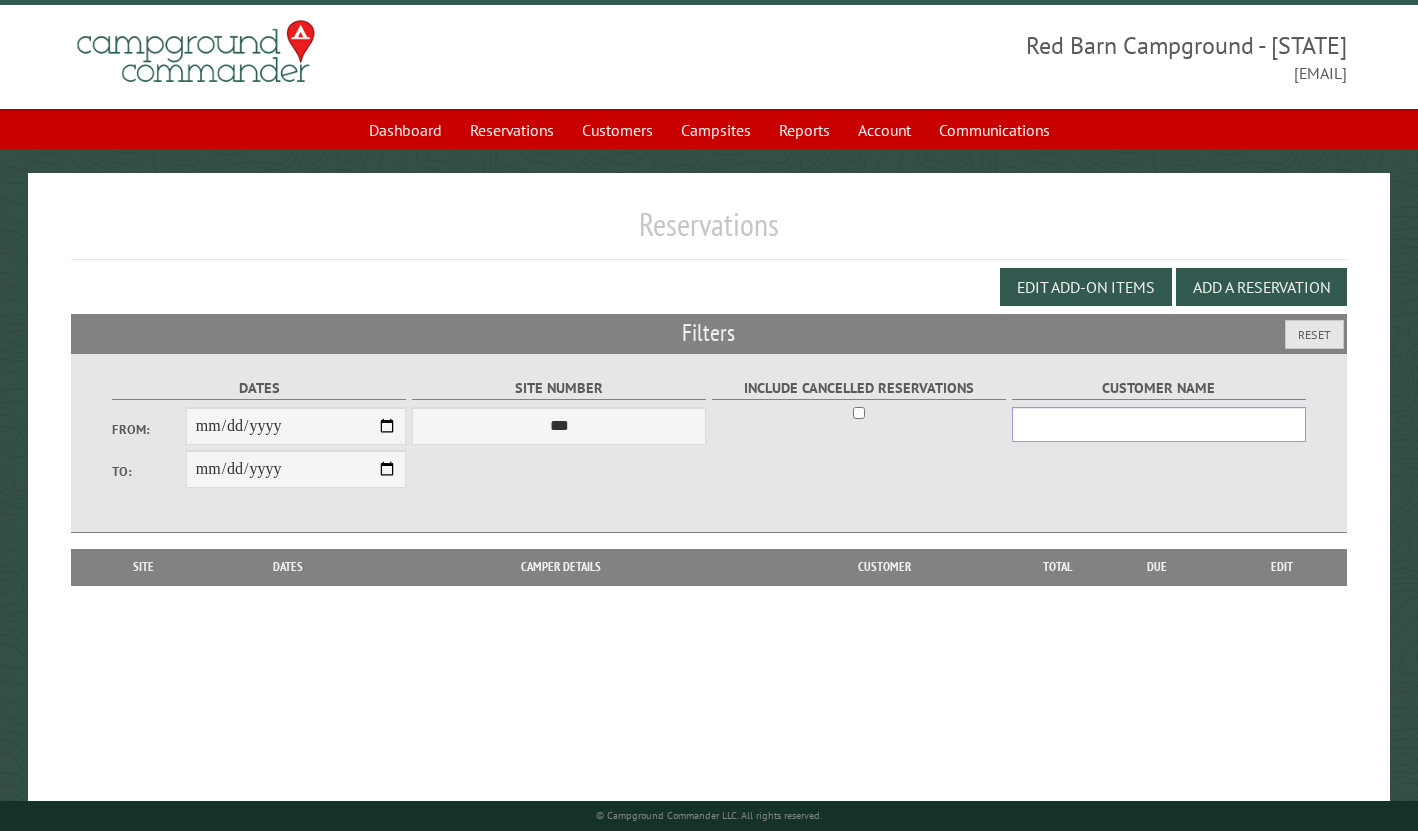 click on "Customer Name" at bounding box center [1159, 424] 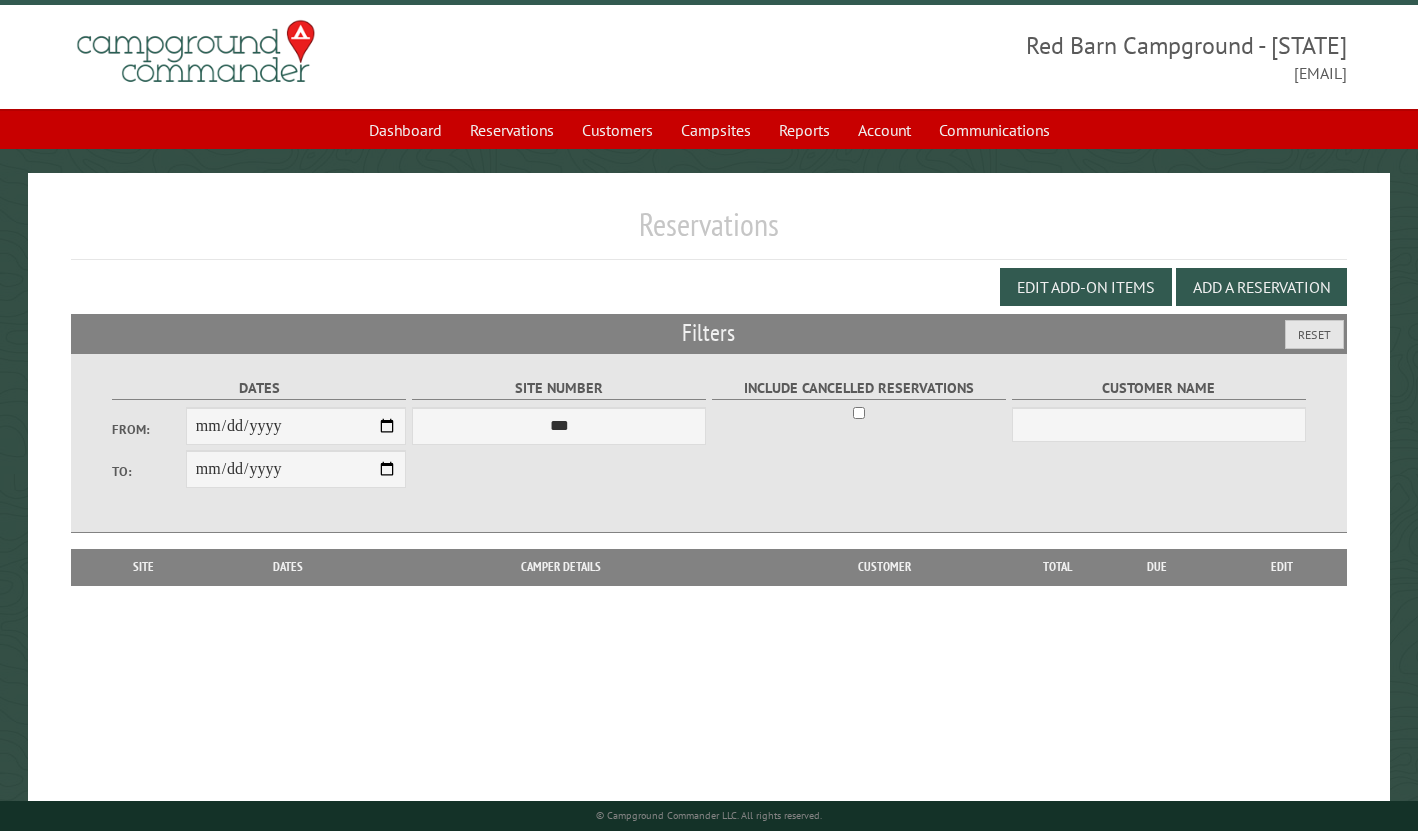click on "From:" at bounding box center [148, 429] 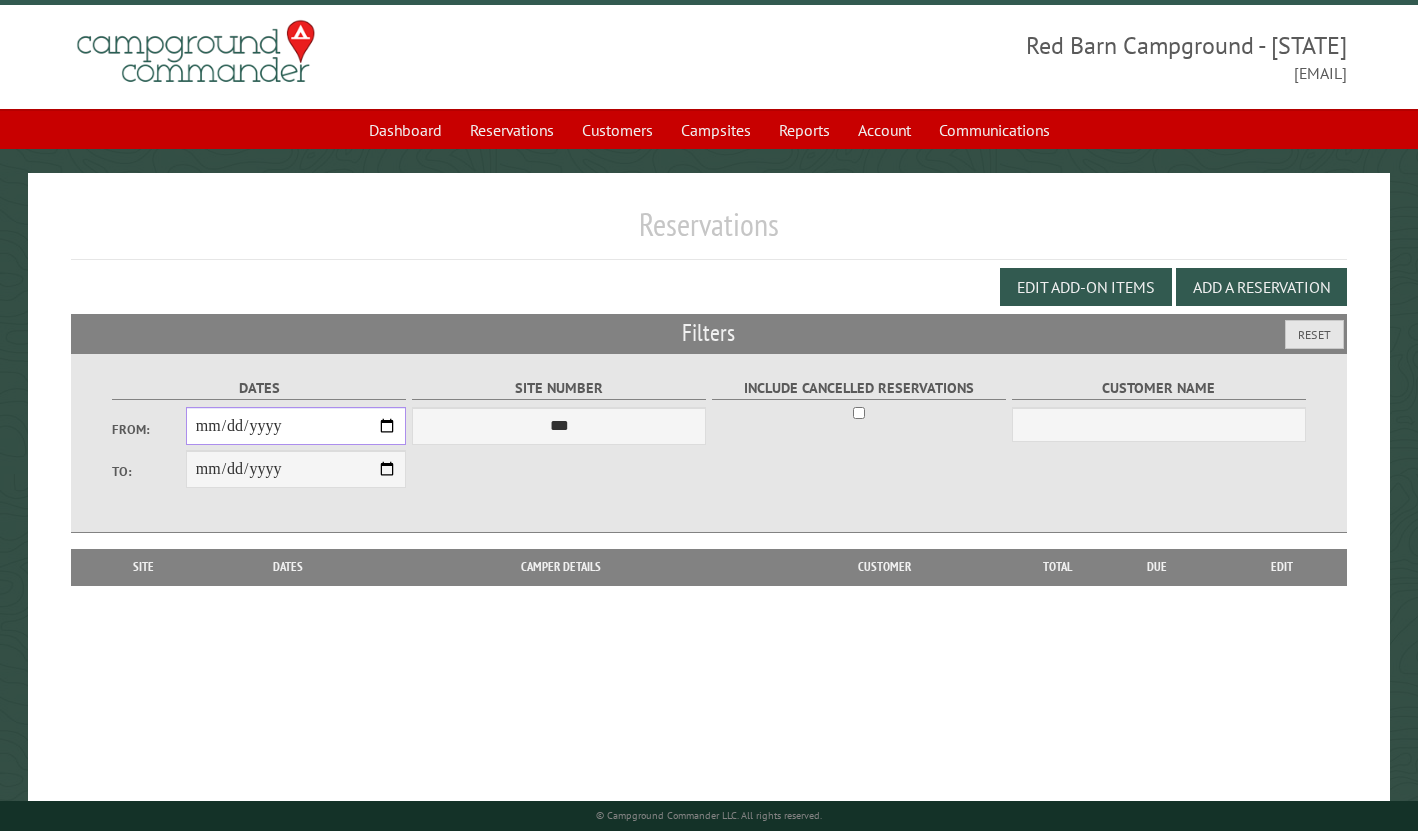 type on "**********" 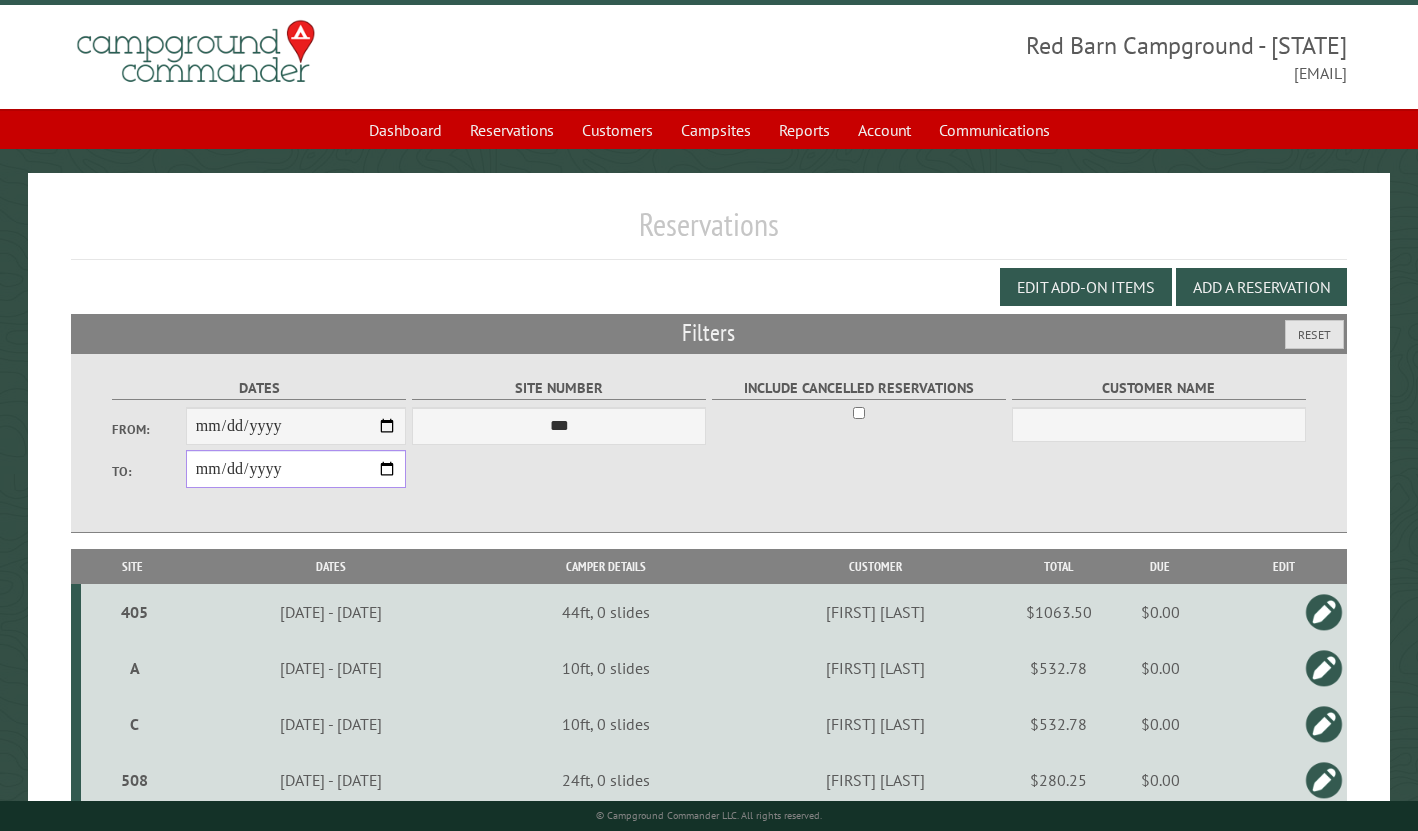 click on "**********" at bounding box center (296, 469) 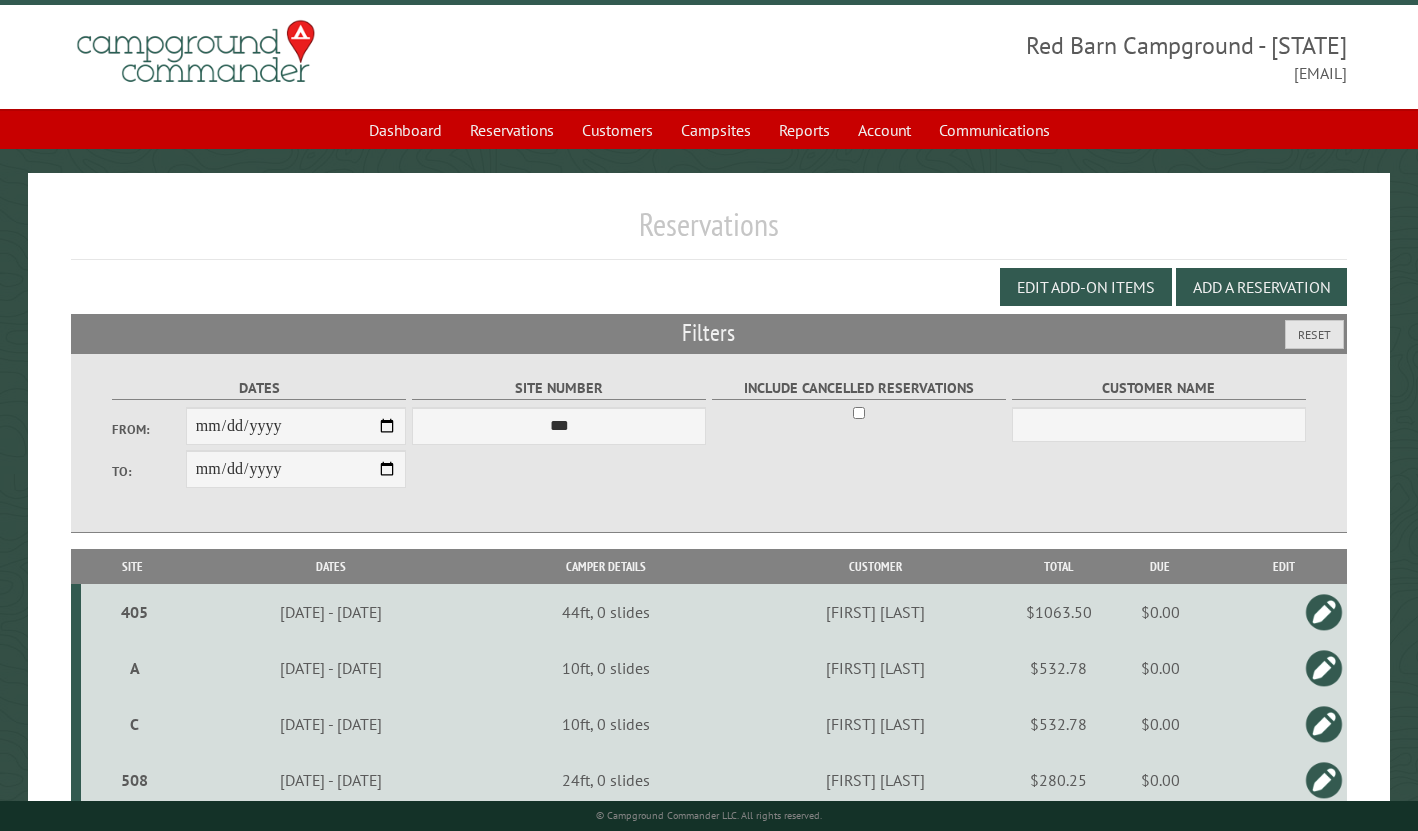 click on "**********" at bounding box center [259, 443] 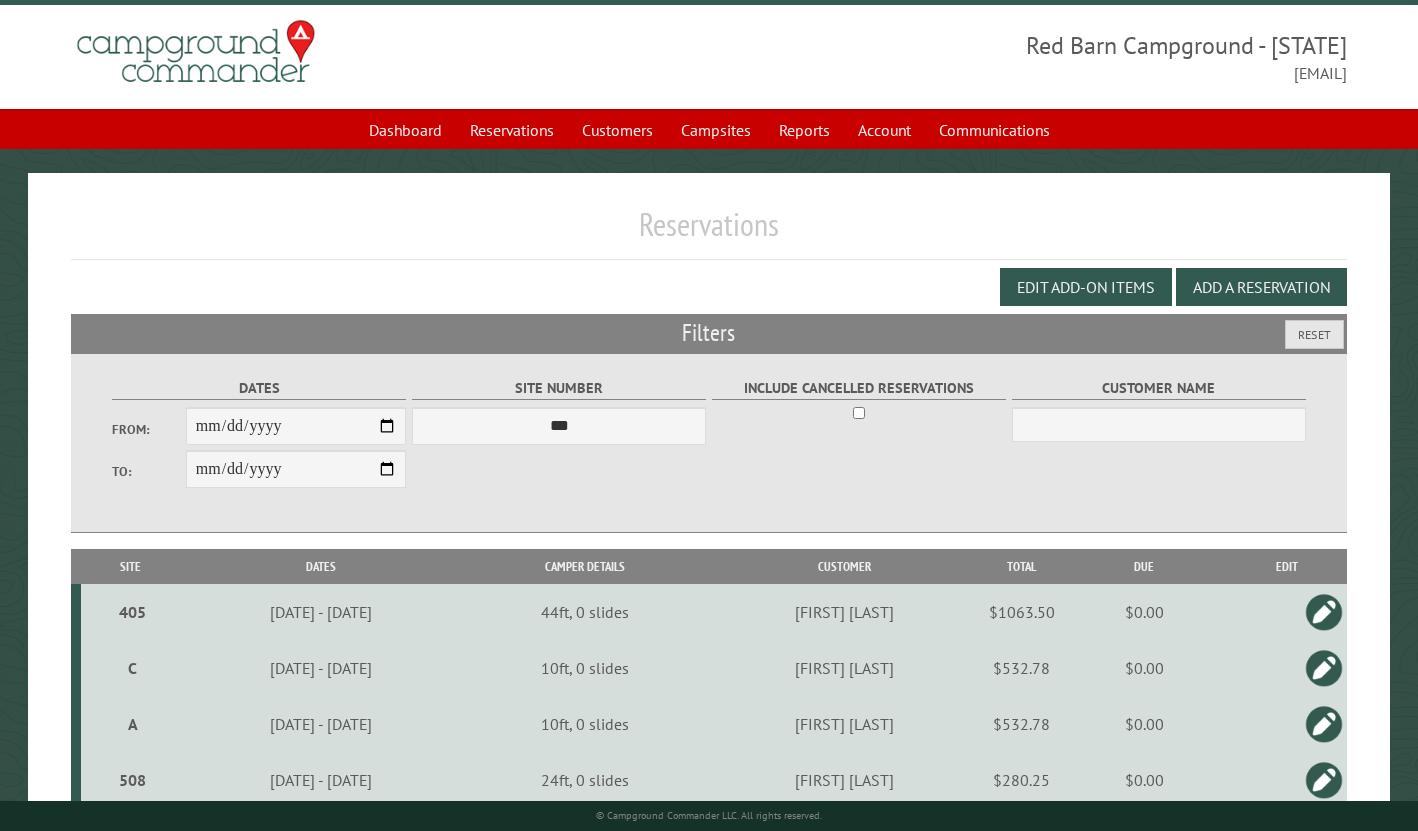 click on "Customer Name" at bounding box center [1159, 408] 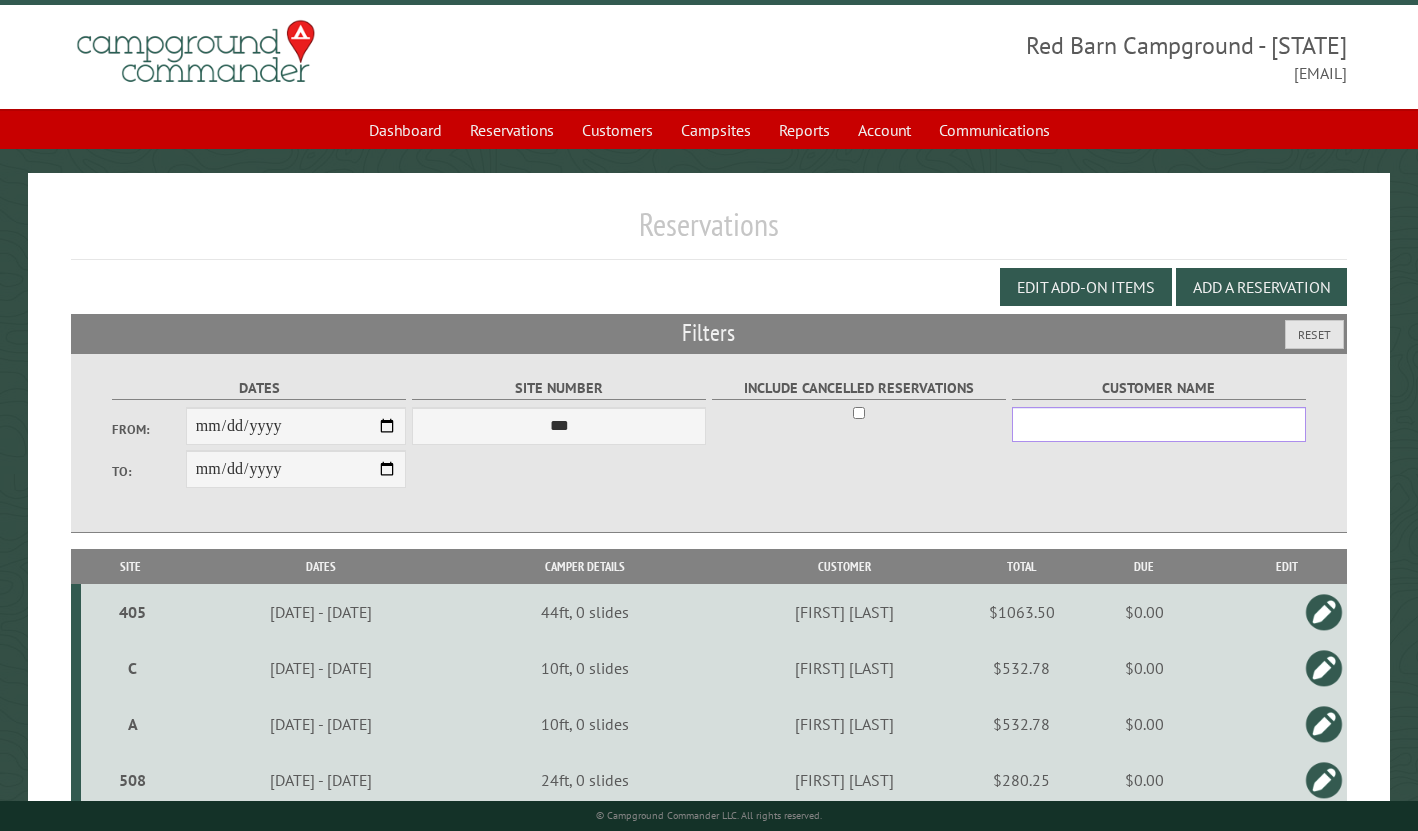 click on "Customer Name" at bounding box center [1159, 424] 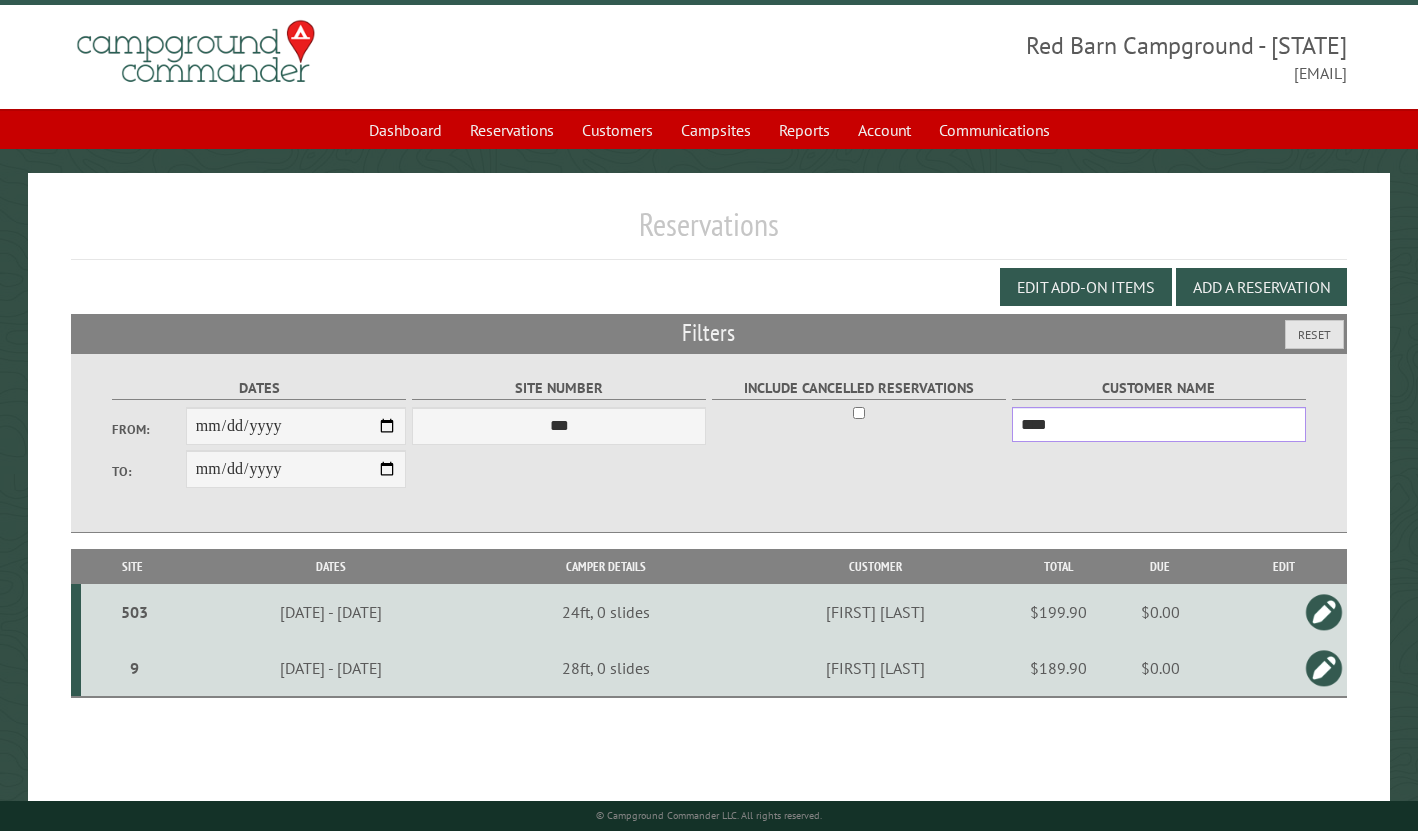type on "****" 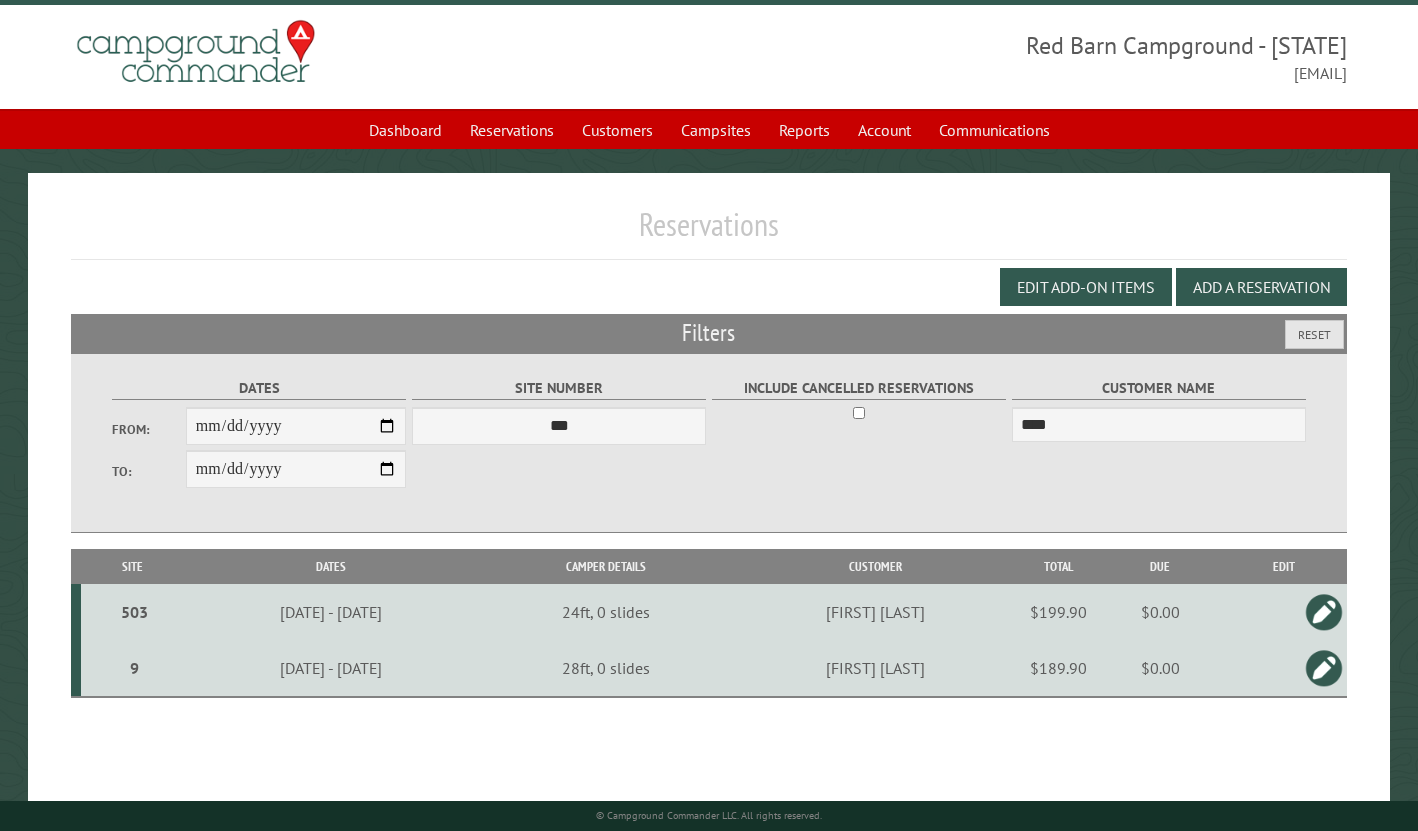 click at bounding box center (1324, 612) 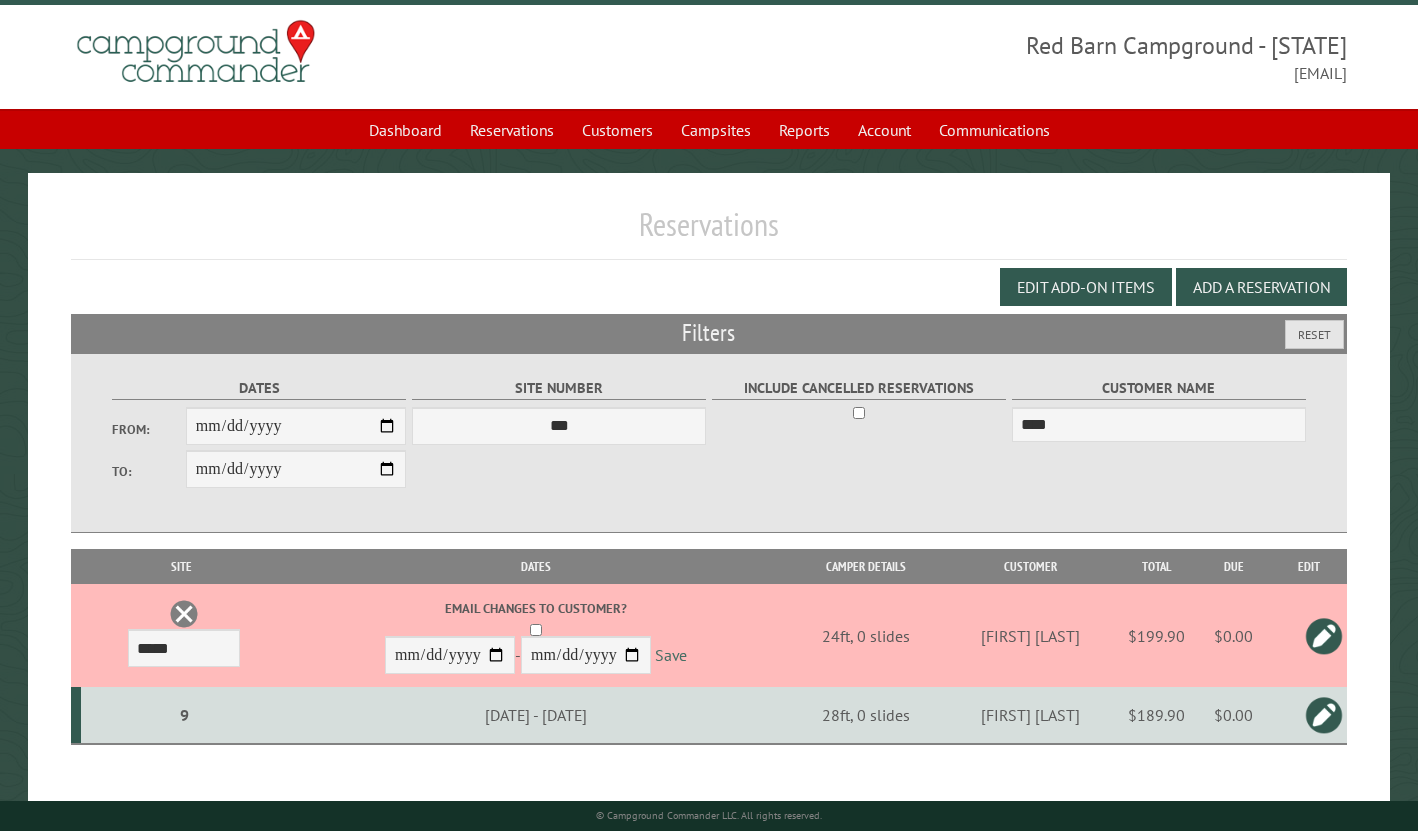click on "Save" at bounding box center (671, 656) 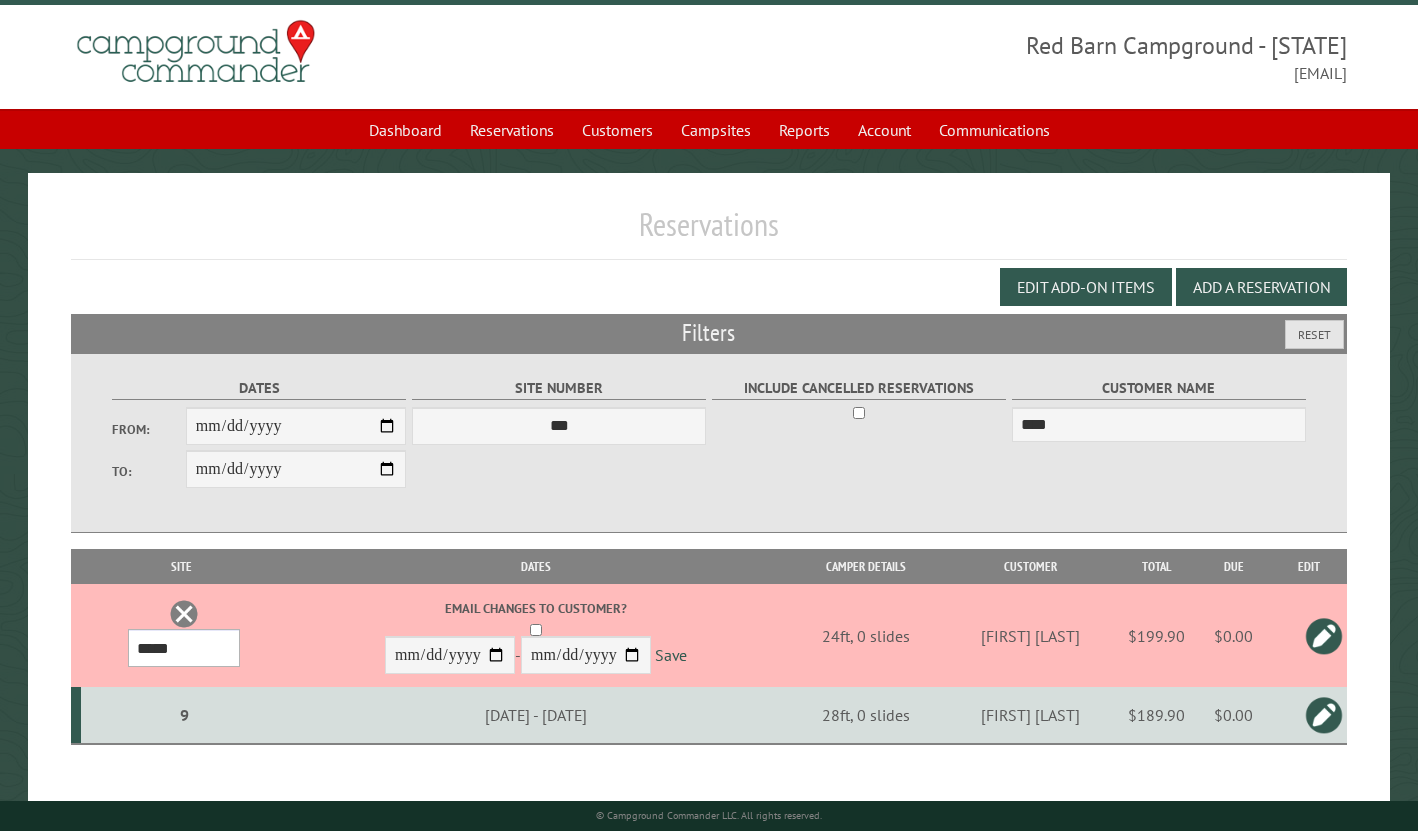 select on "***" 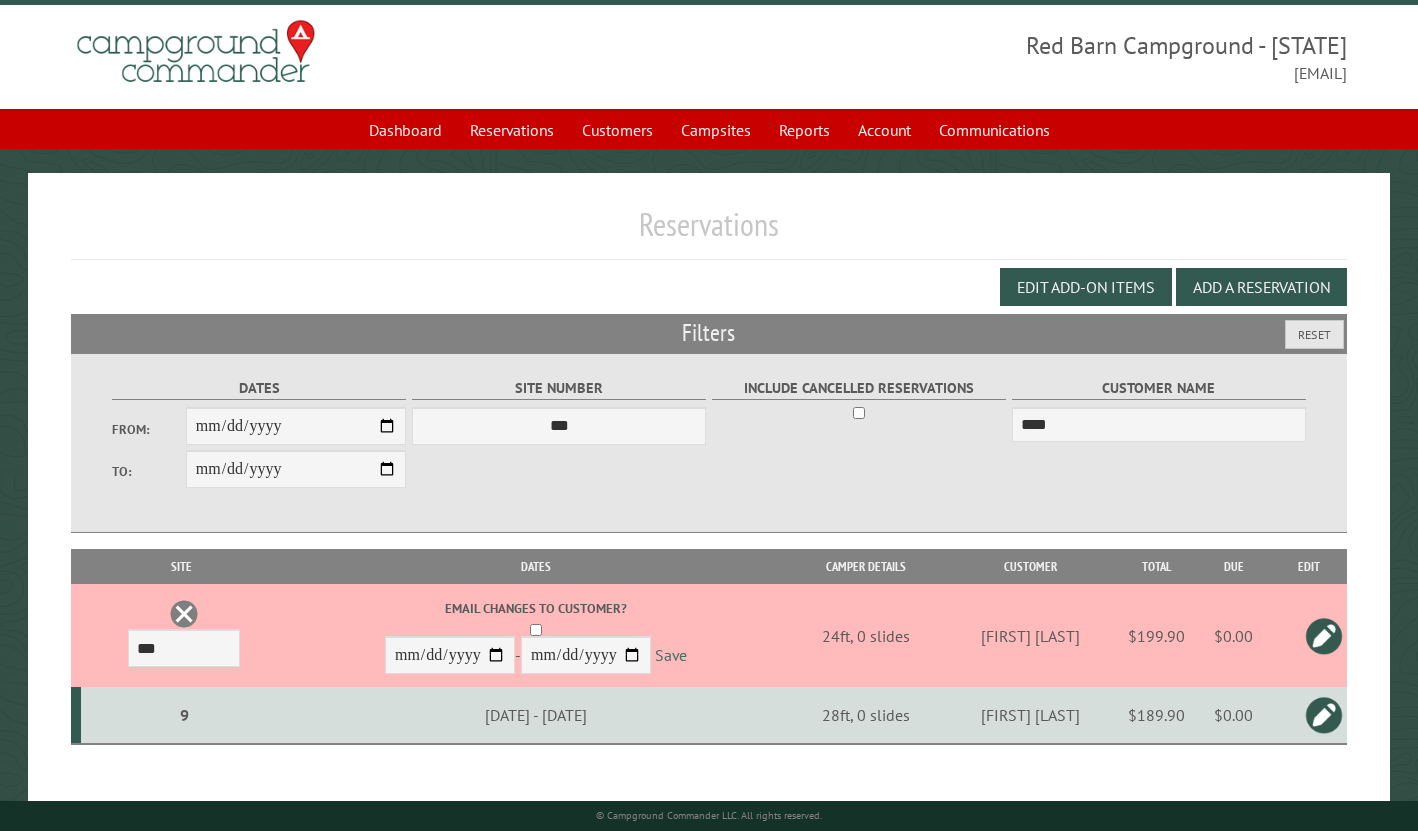 click on "Save" at bounding box center [671, 656] 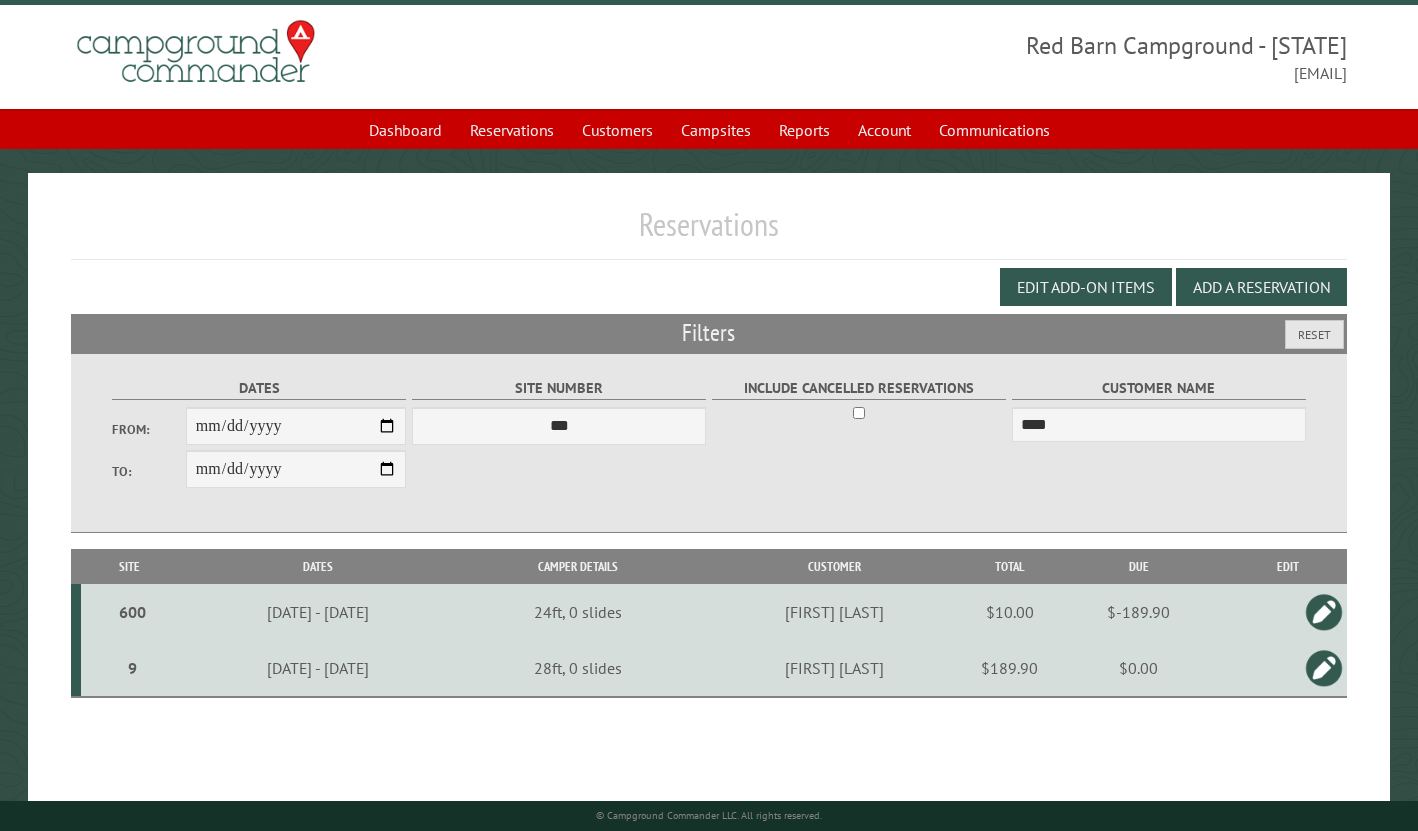 click on "$-189.90" at bounding box center [1139, 612] 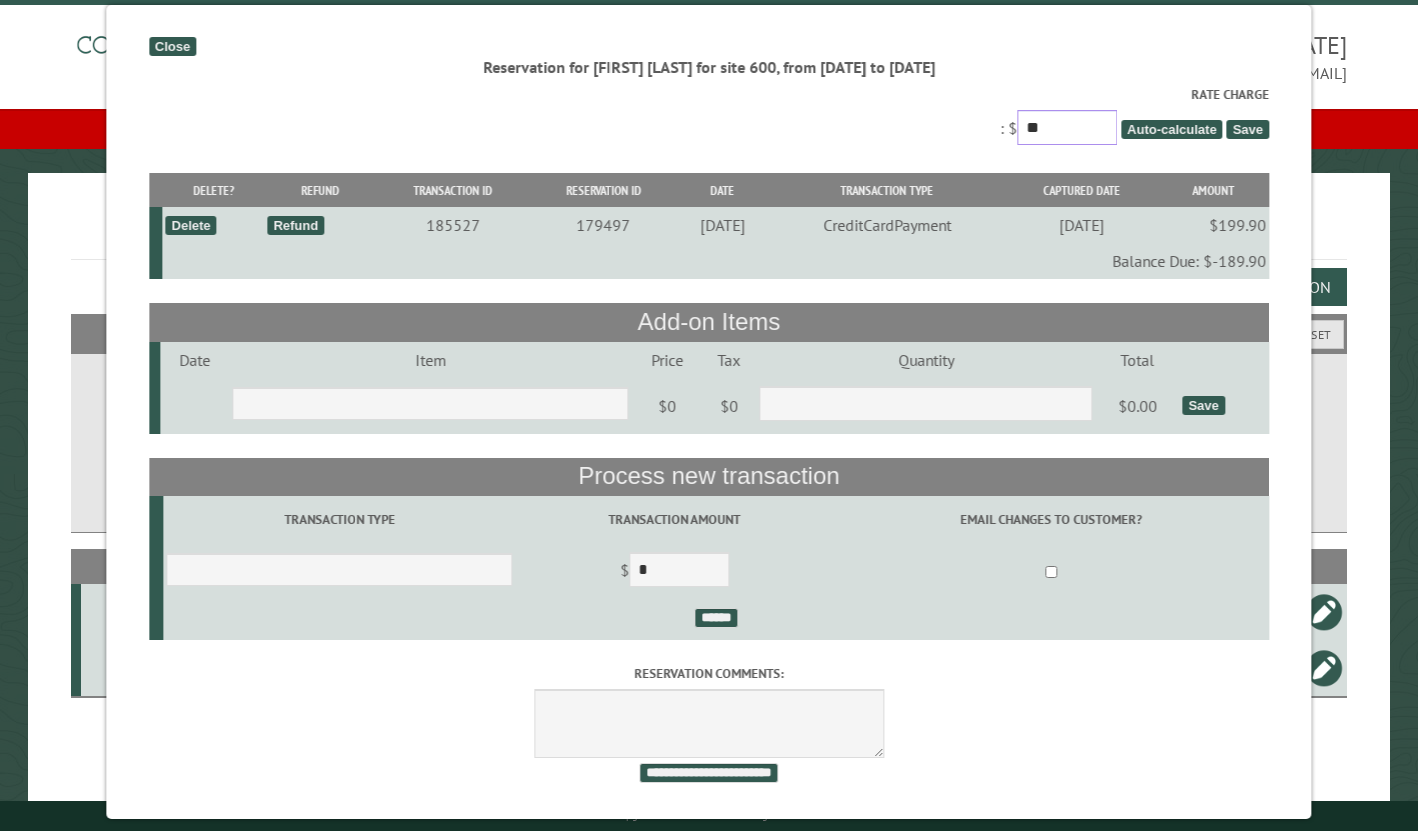 drag, startPoint x: 1093, startPoint y: 136, endPoint x: 871, endPoint y: 119, distance: 222.64995 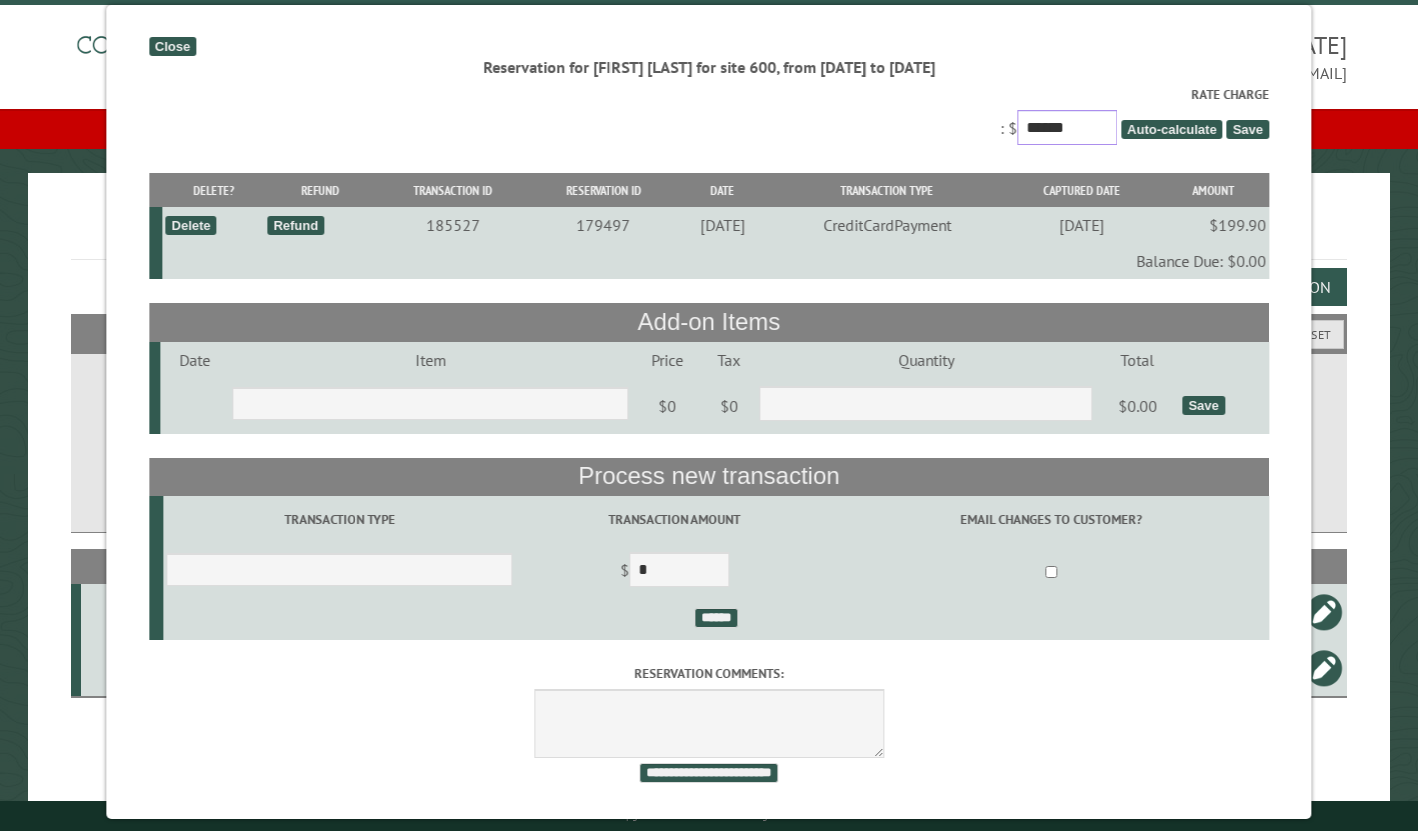 type on "******" 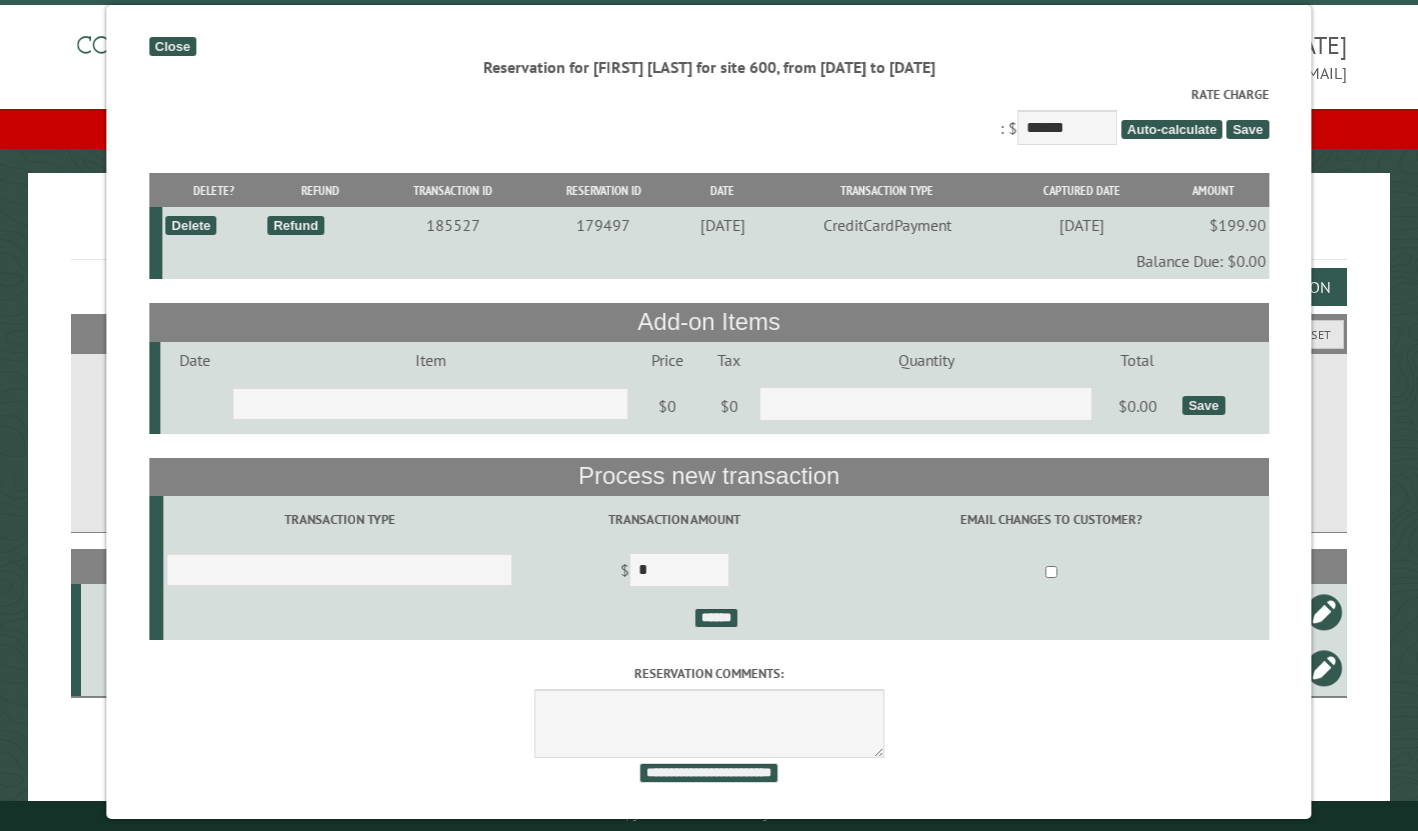 click on "Save" at bounding box center (1248, 129) 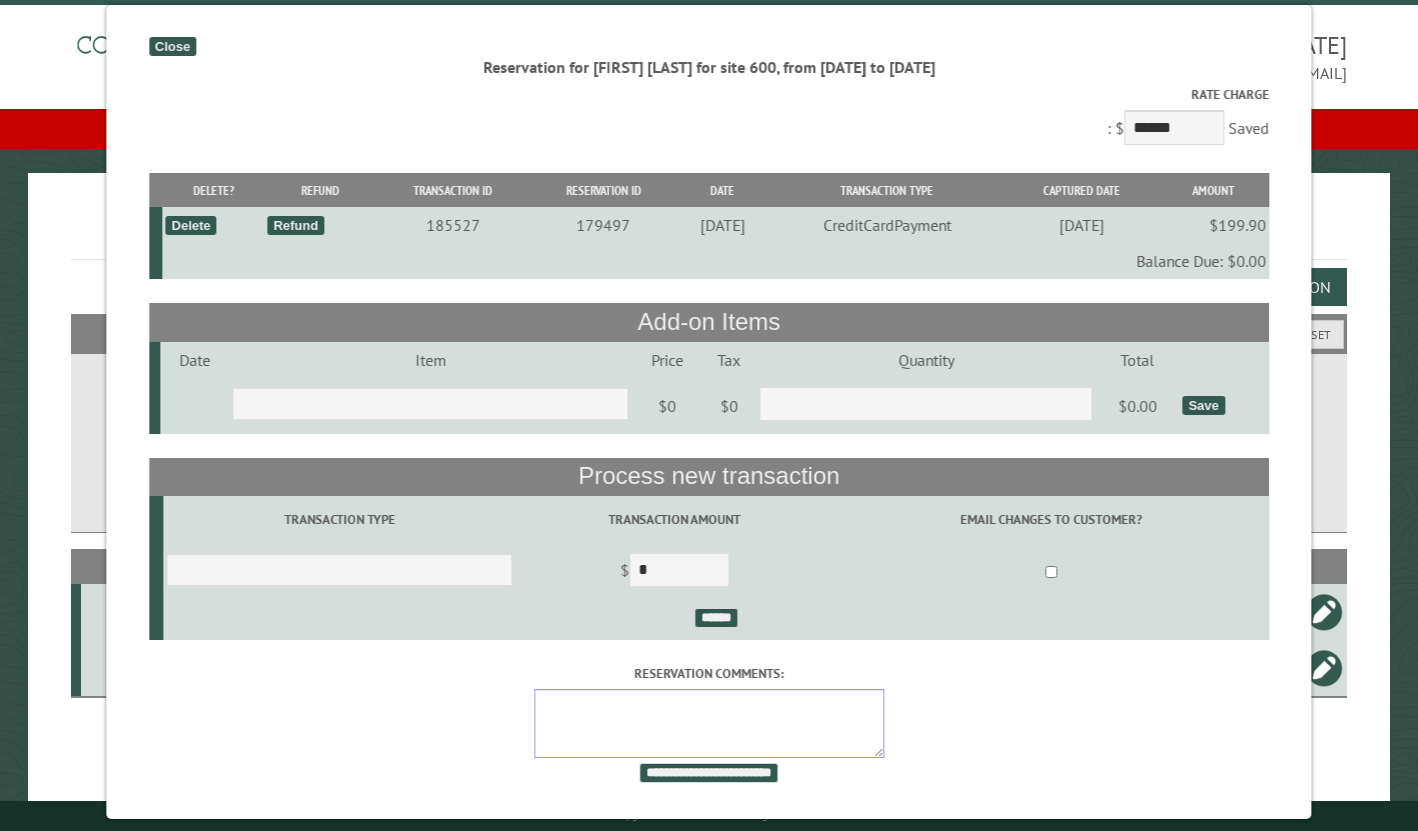 click on "Reservation comments:" at bounding box center (709, 723) 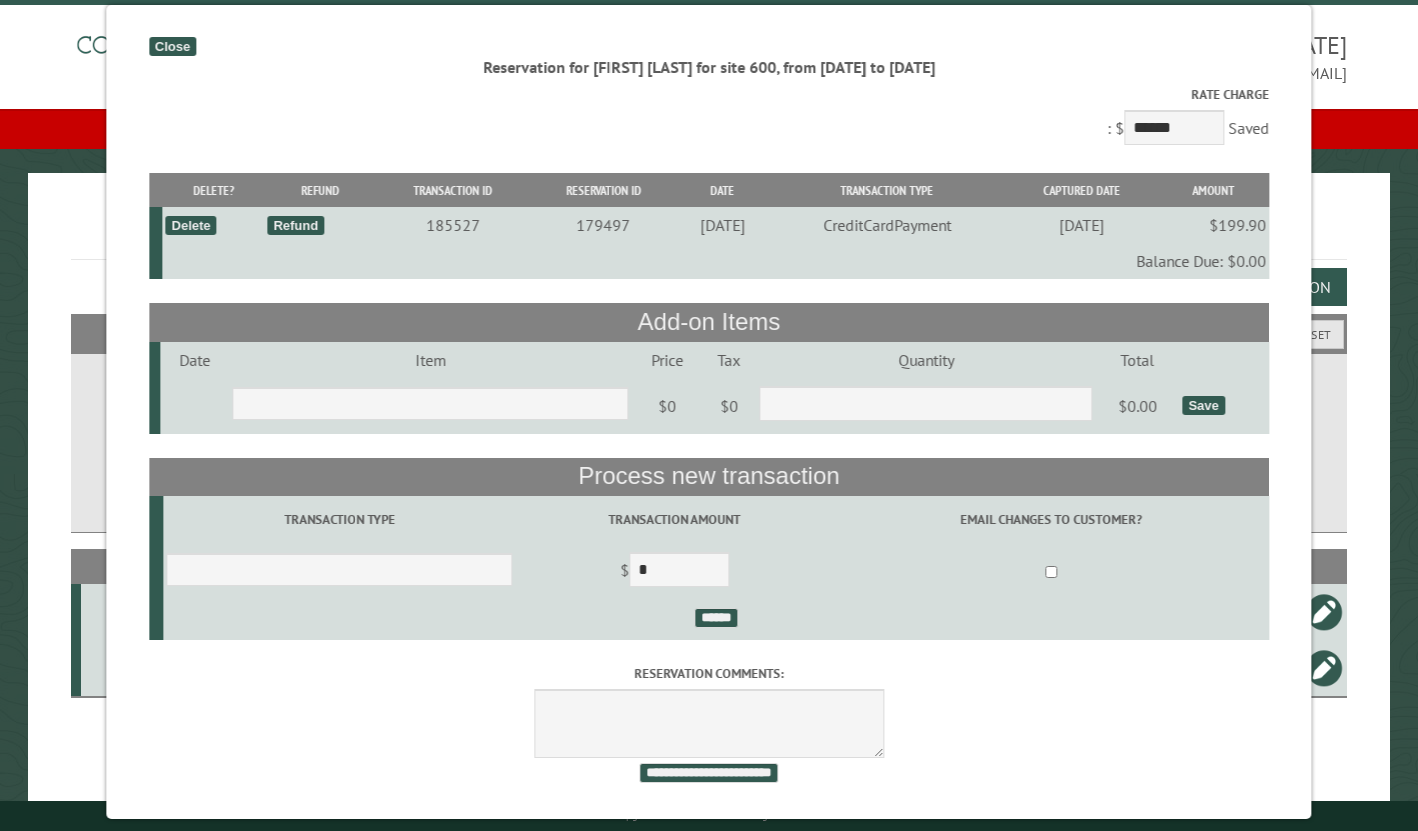 click on "Close
Reservation for Tyler Magnus for site 600,
from 7/17/2025 to 7/20/2025
Cancelled on
Reservation created by
Reservation last updated by
Discount
with code
expires
Total charge $199.90
Read meter
Rate Charge : $ ******
Auto-calculate
Save
Saved
Delete?
Refund
Transaction ID
Reservation ID
Date
Transaction Type
Captured Date
Amount
Delete
Refund
185527
179497
3-23-2025
*" at bounding box center (708, 412) 